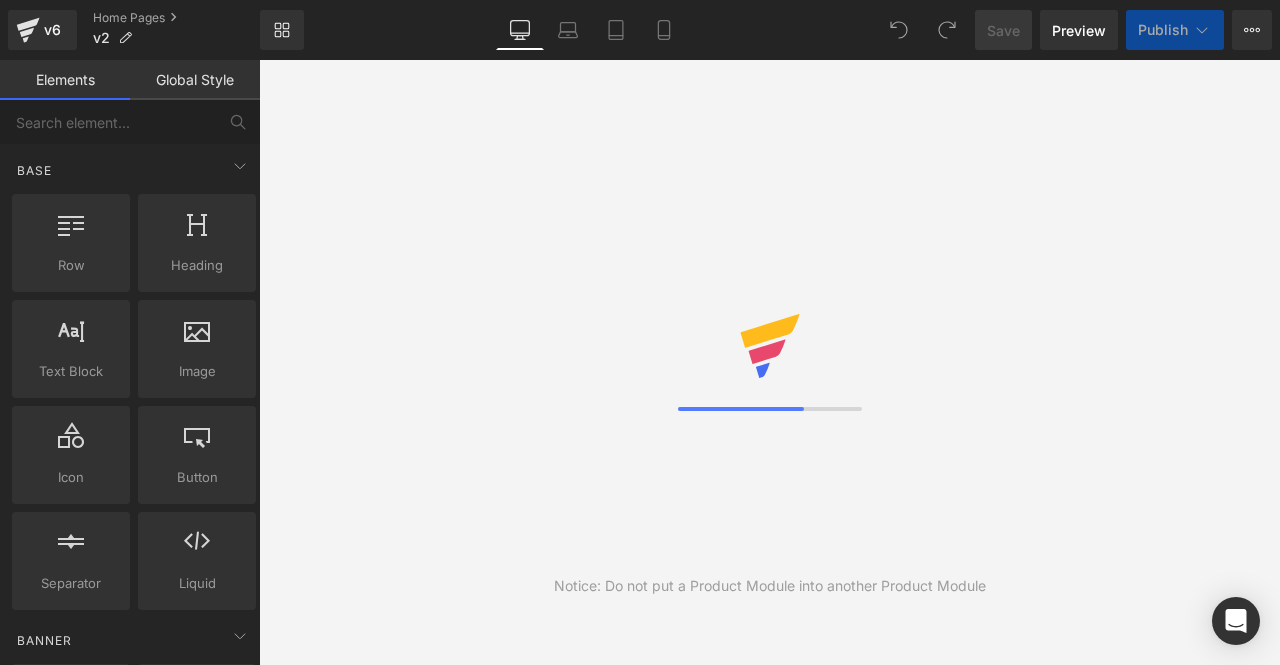 scroll, scrollTop: 0, scrollLeft: 0, axis: both 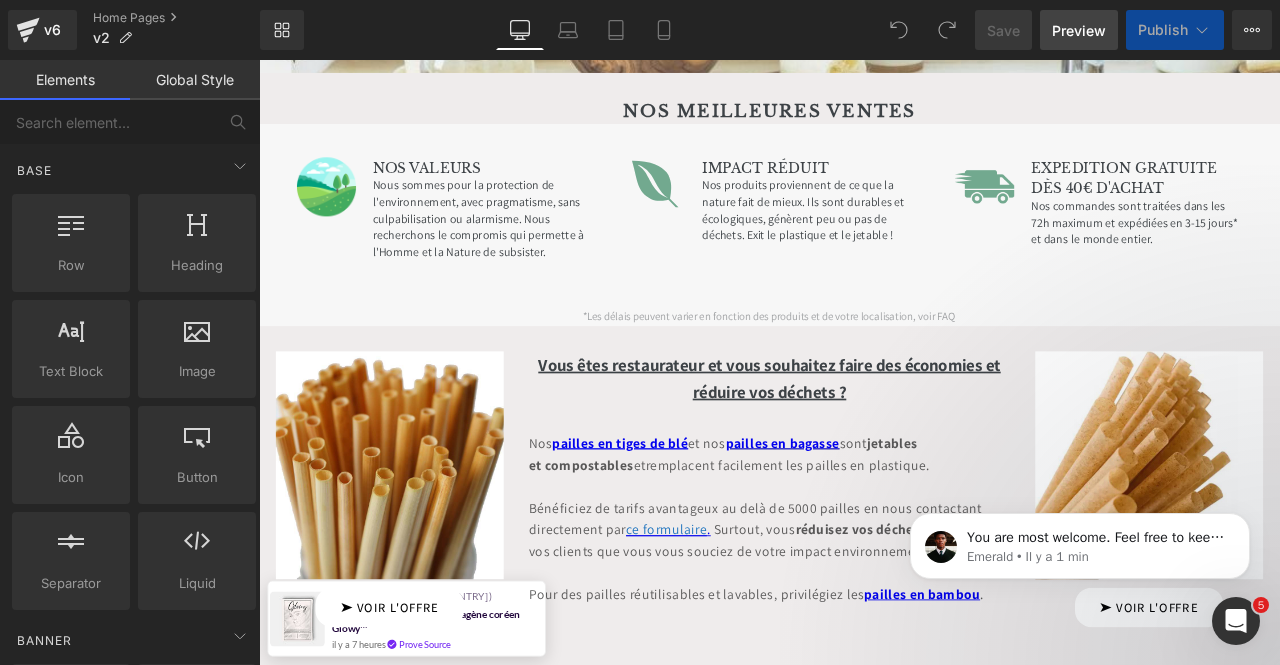 click on "Preview" at bounding box center (1079, 30) 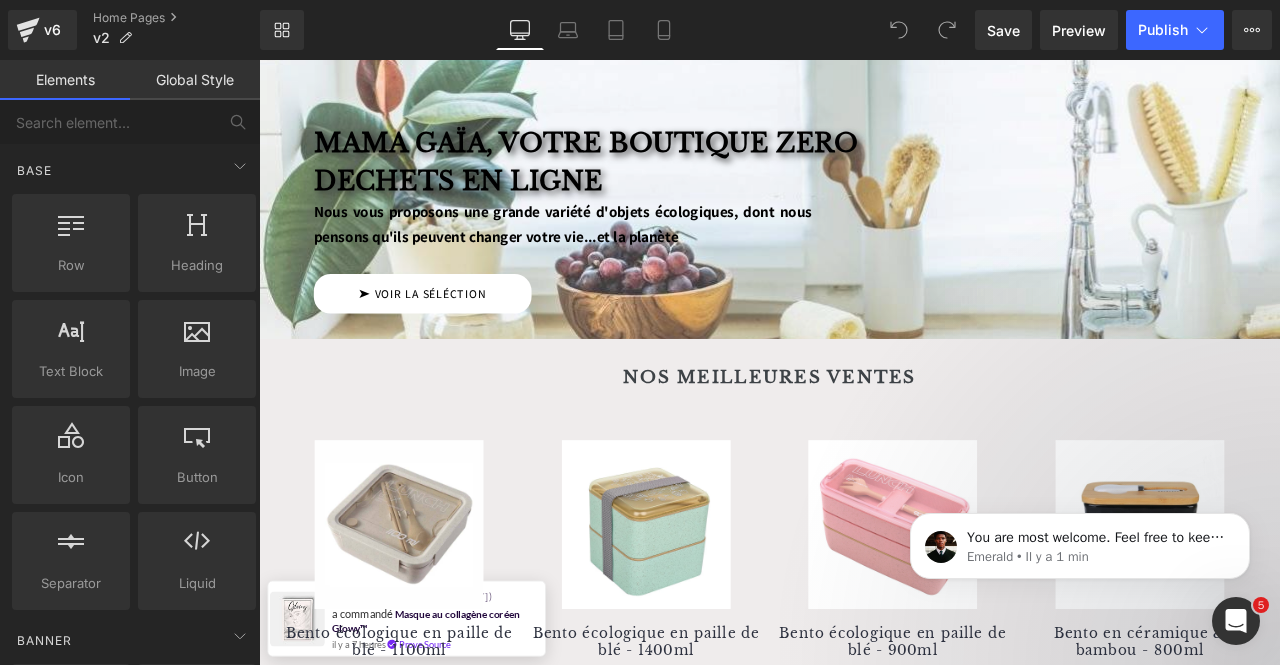 scroll, scrollTop: 500, scrollLeft: 0, axis: vertical 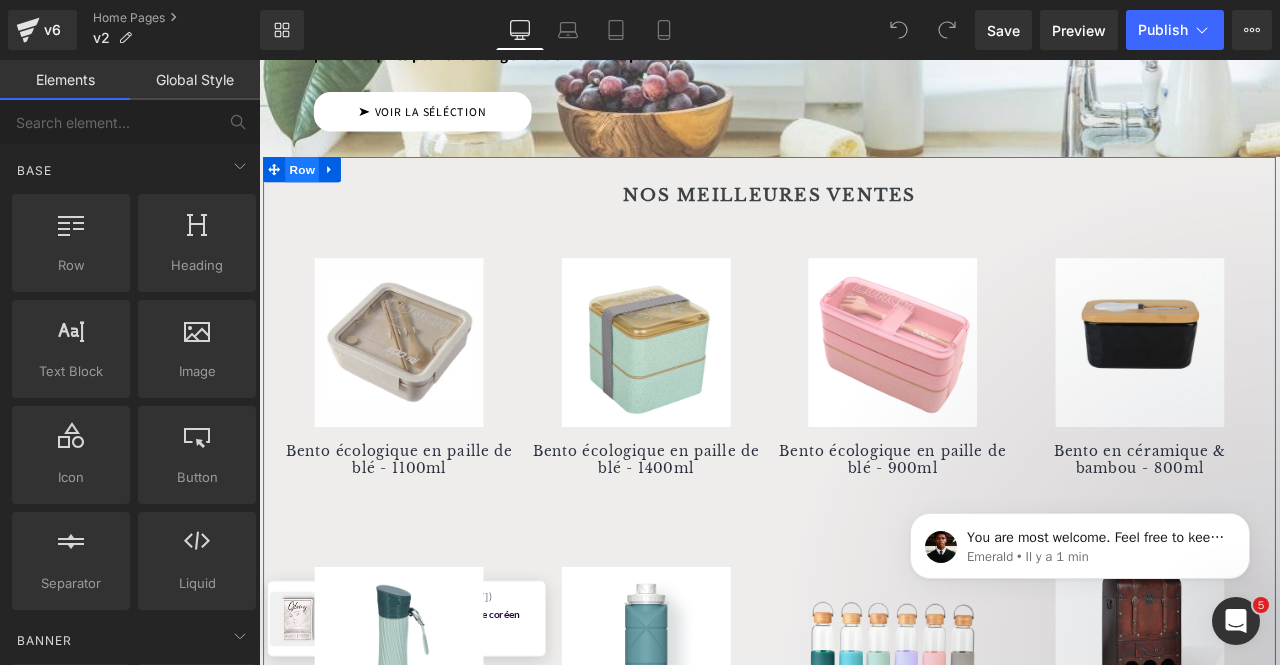 click on "Row" at bounding box center (310, 190) 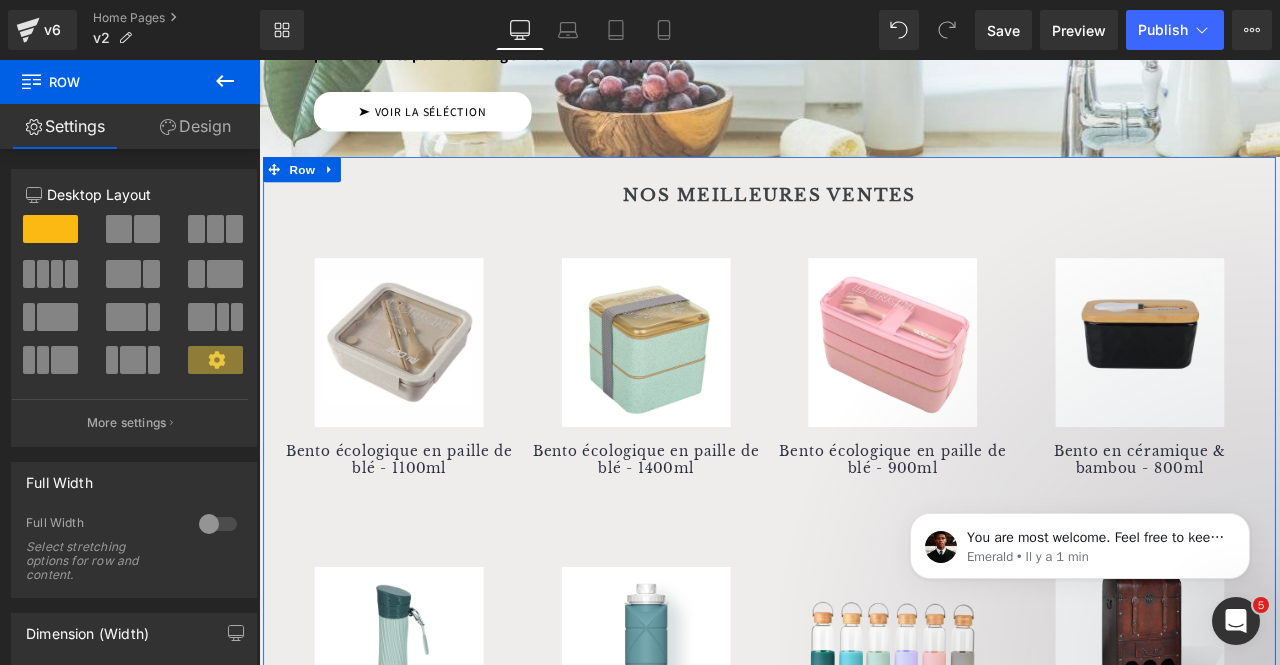 click on "Design" at bounding box center [195, 126] 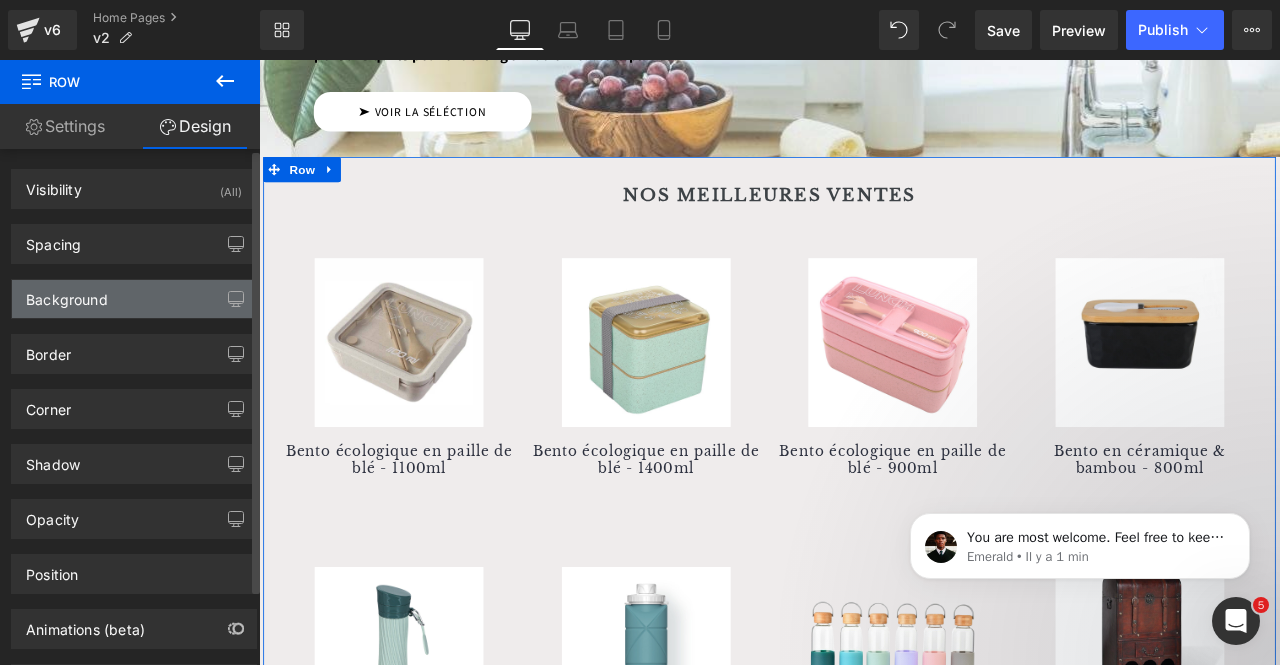 click on "Background" at bounding box center [134, 299] 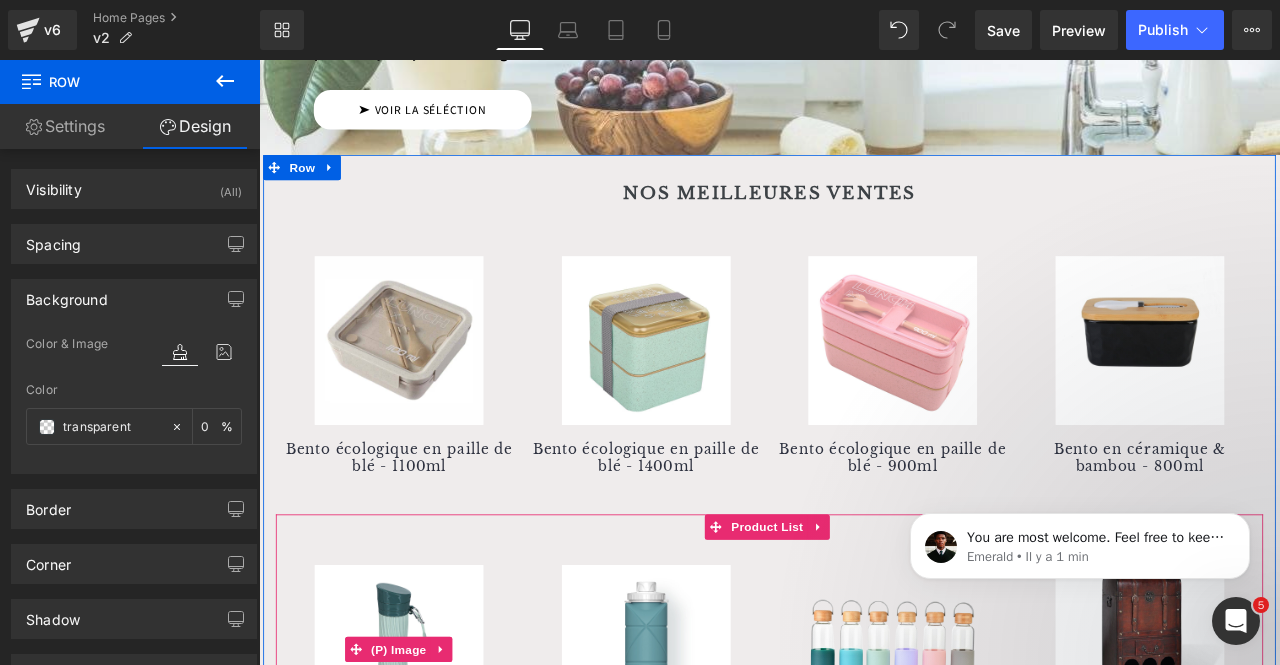 scroll, scrollTop: 400, scrollLeft: 0, axis: vertical 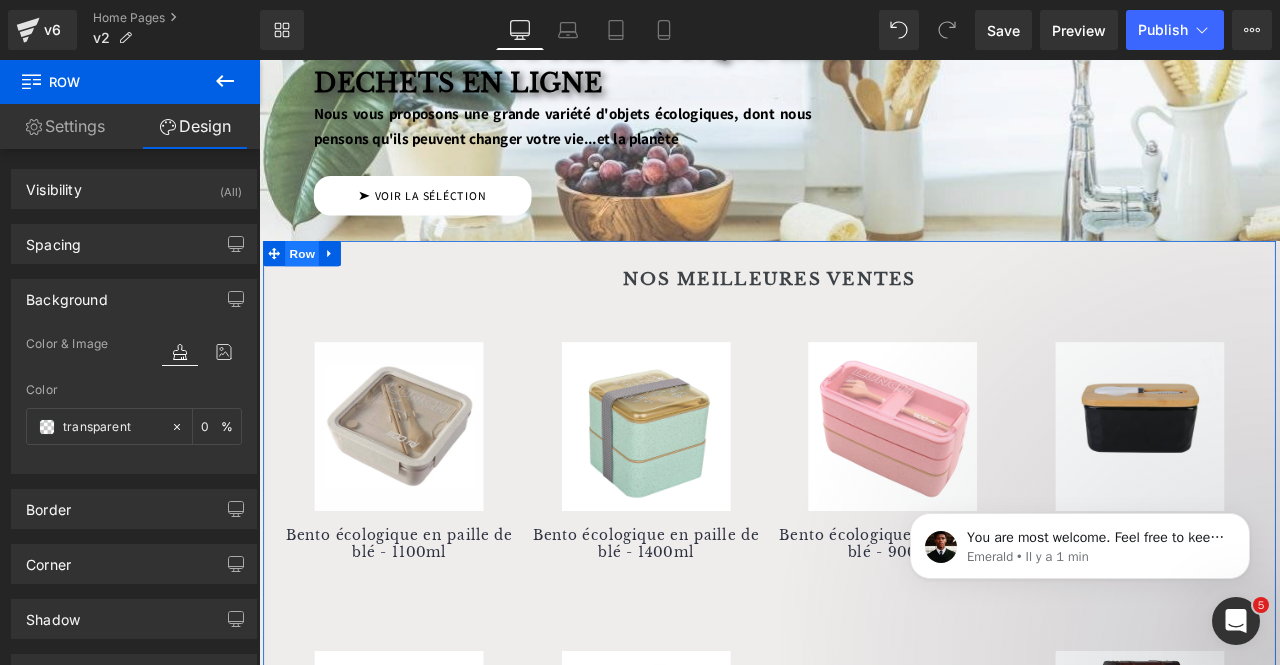 click on "Row" at bounding box center [310, 290] 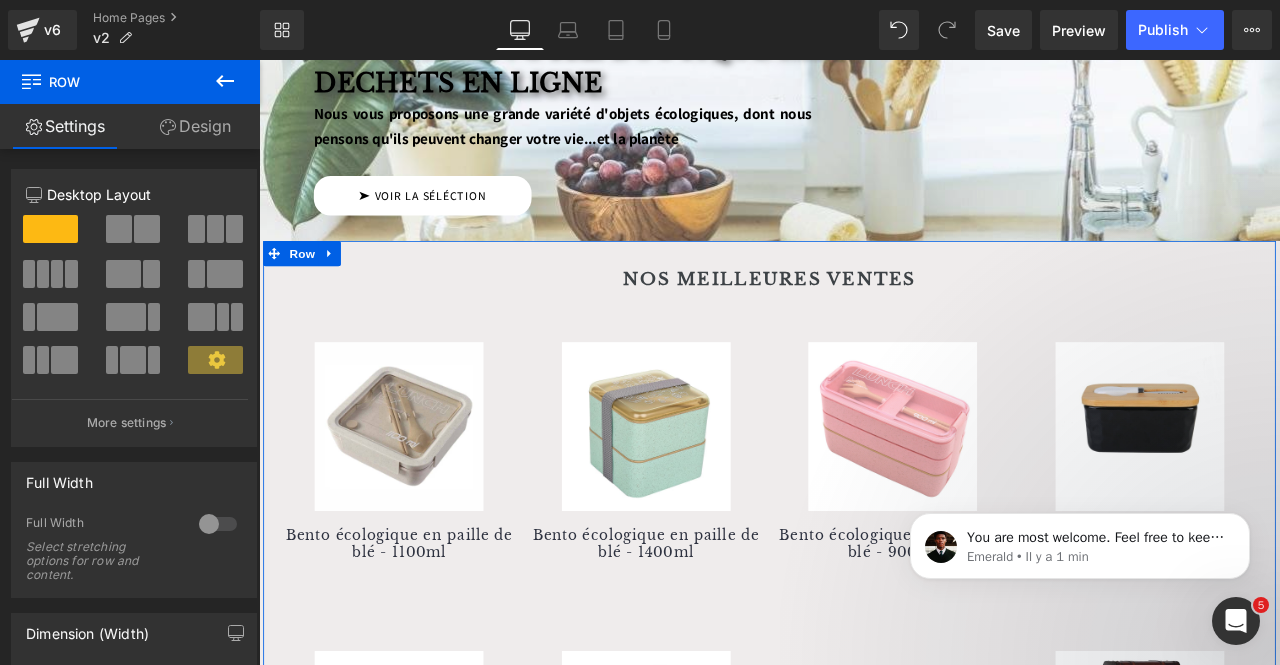 click on "Design" at bounding box center [195, 126] 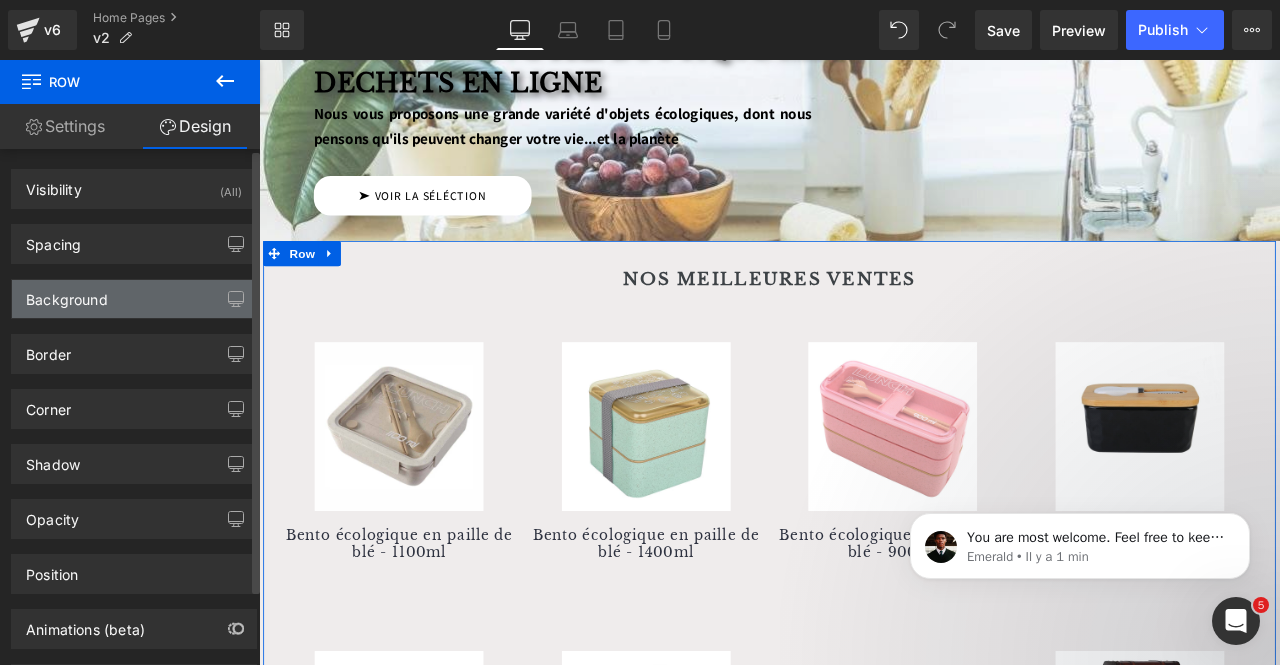 click on "Background" at bounding box center [134, 299] 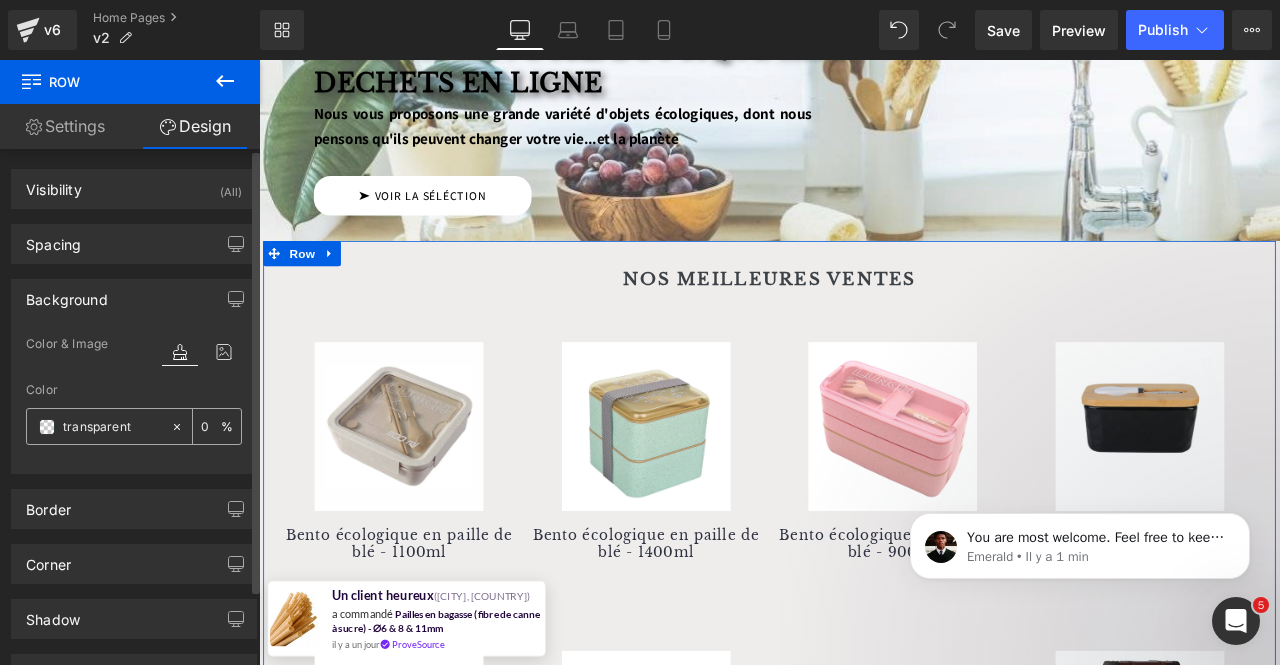 click at bounding box center [47, 427] 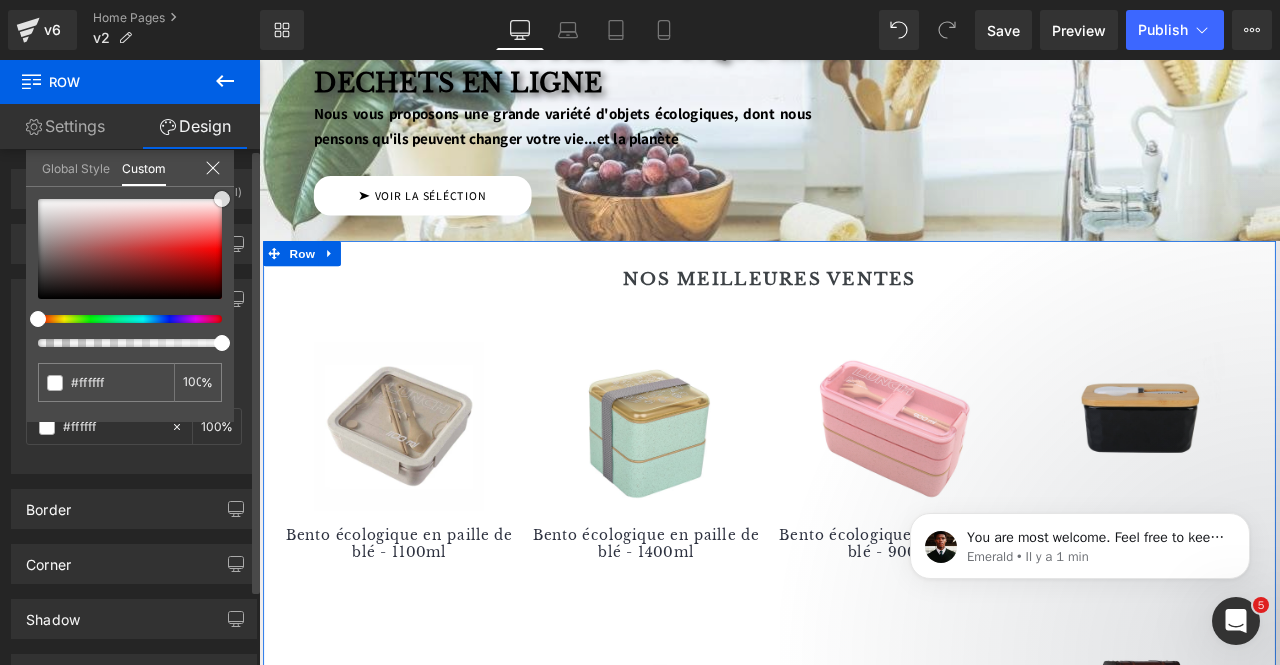 drag, startPoint x: 166, startPoint y: 247, endPoint x: 233, endPoint y: 189, distance: 88.61716 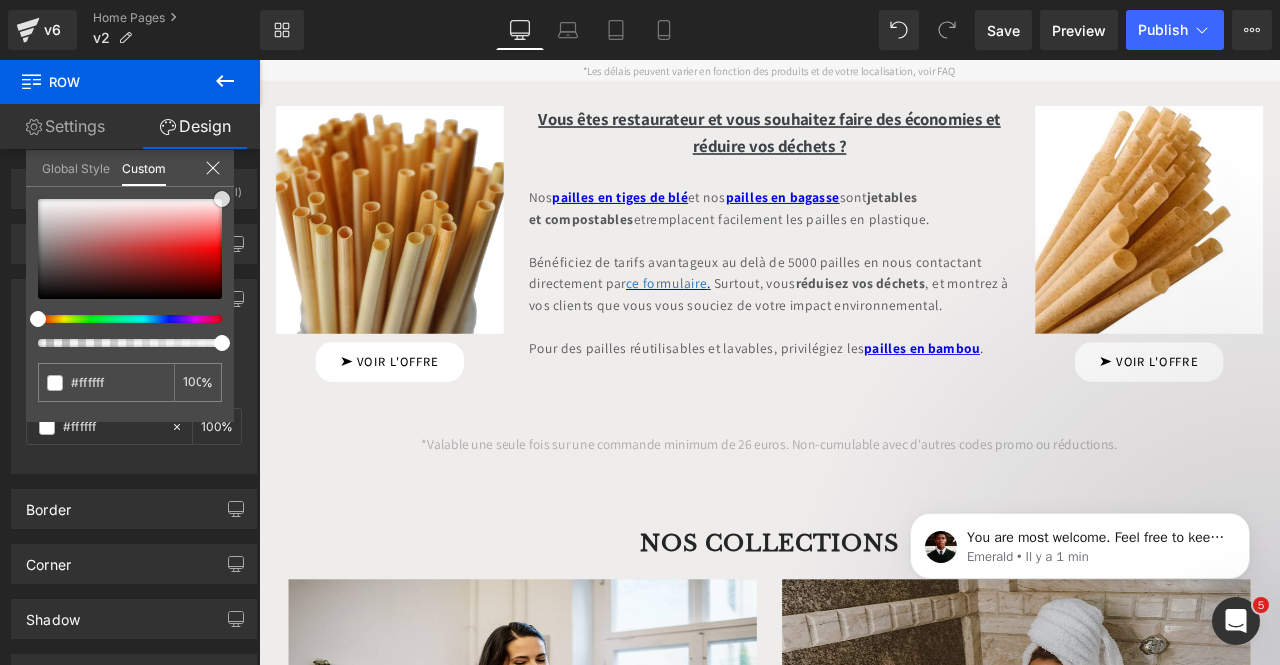 scroll, scrollTop: 2100, scrollLeft: 0, axis: vertical 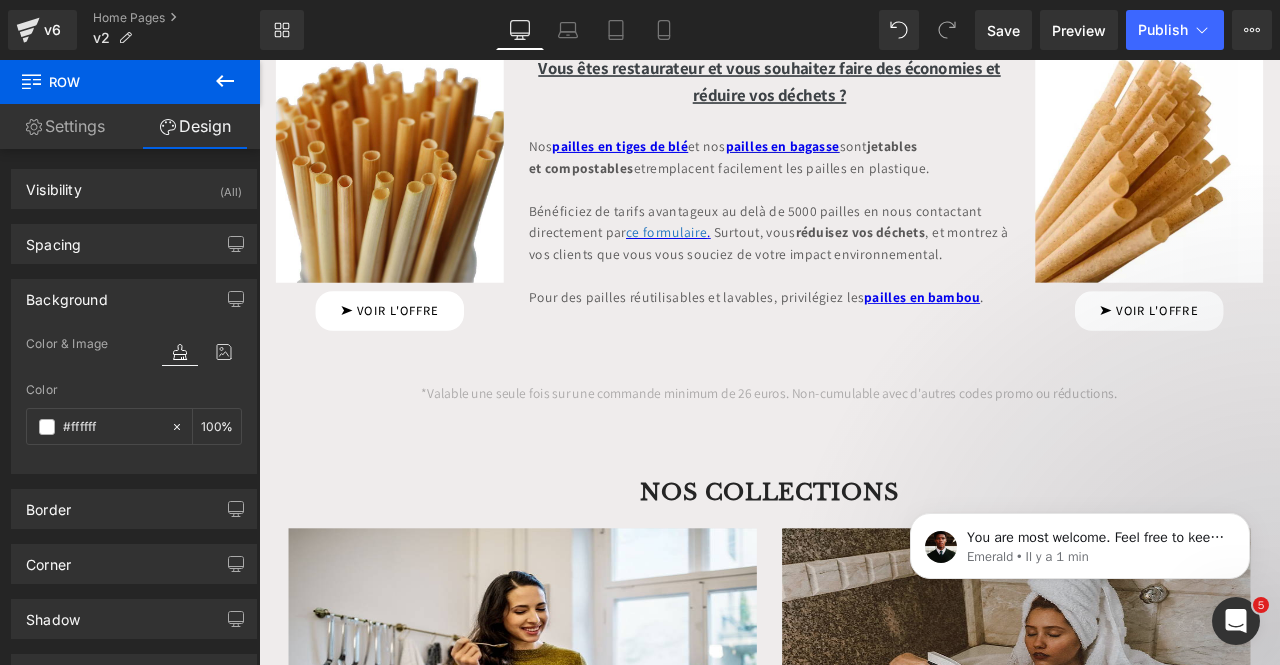 click on "Ignorer et passer au contenu
Bienvenue
Accueil
Nos produits
Blog
FAQ
A propos de nous
Nos Guides
Affiliation
Contact
Pays/région
France |
EUR
€
Rechercher
Afghanistan" at bounding box center [864, 1173] 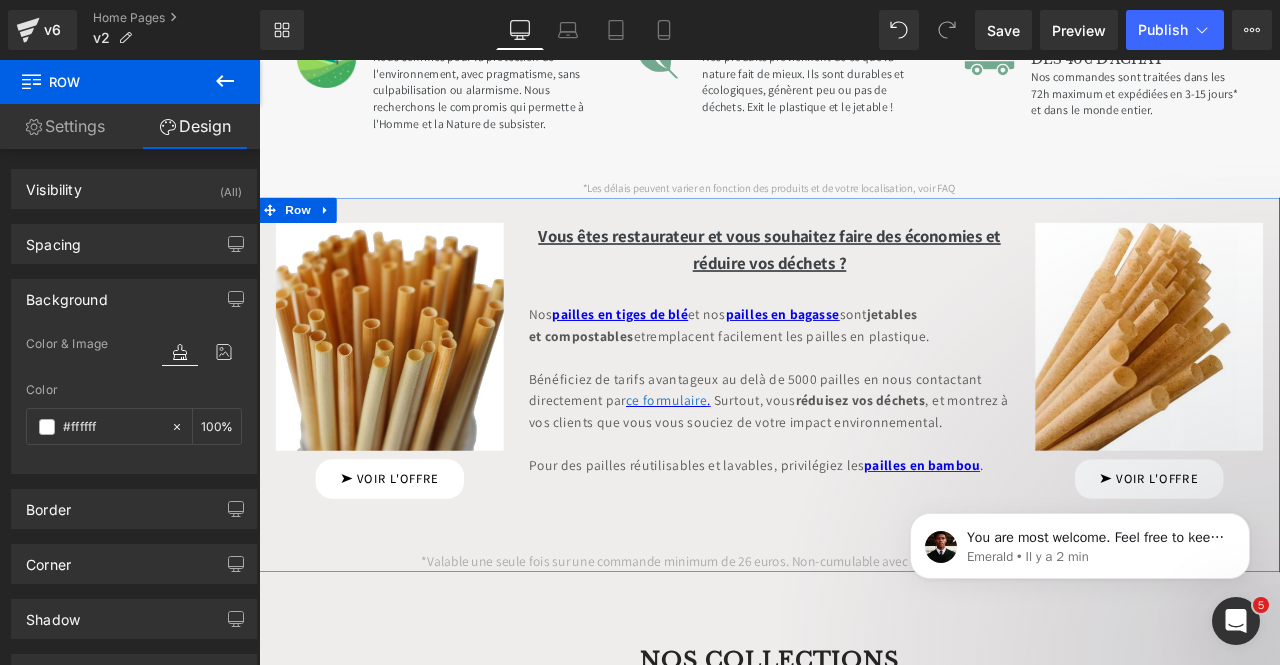 scroll, scrollTop: 1900, scrollLeft: 0, axis: vertical 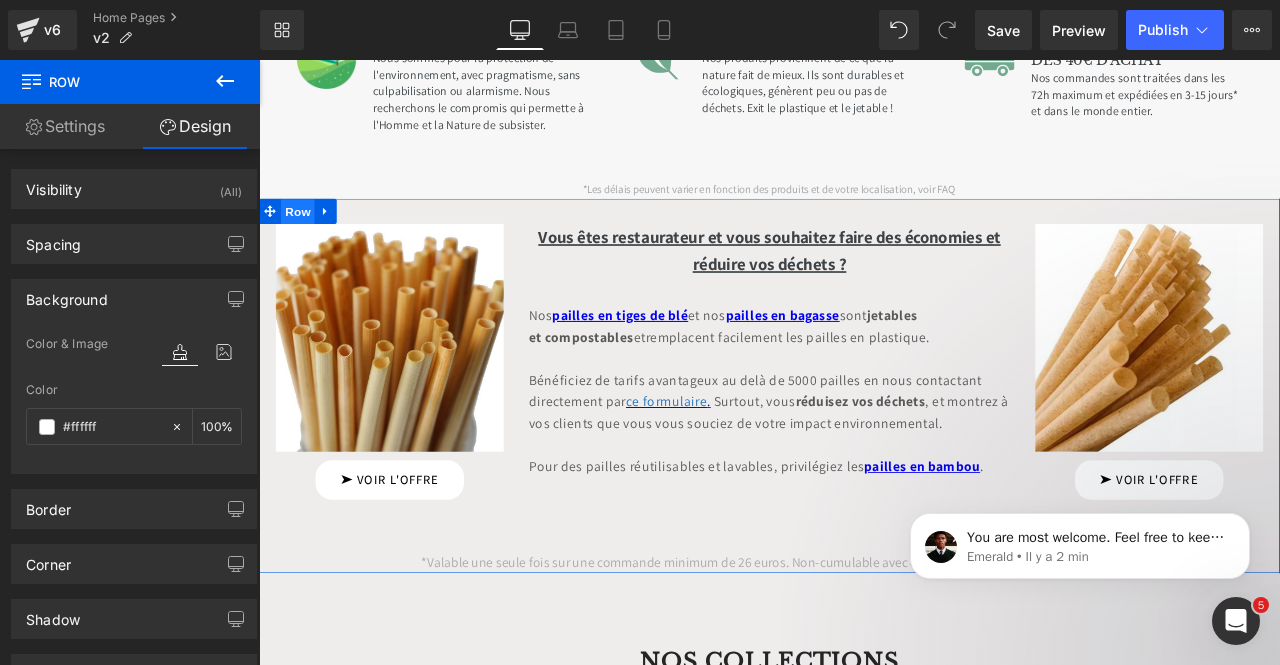 click on "Row" at bounding box center (305, 240) 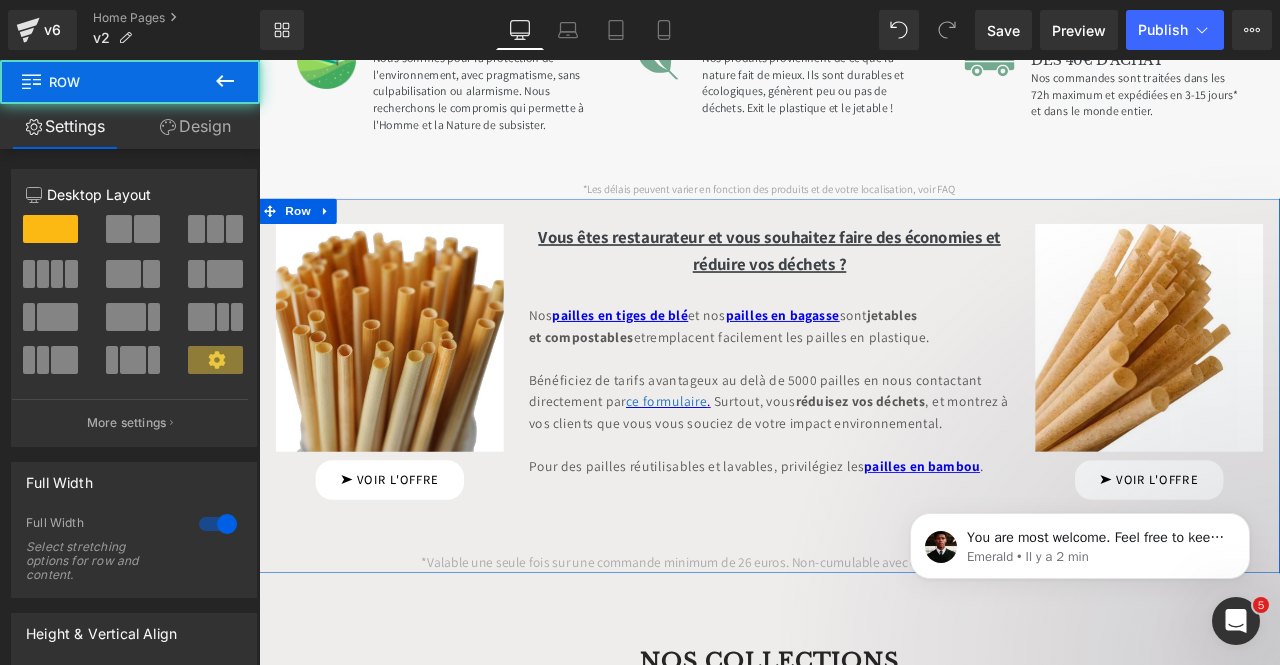 click on "Design" at bounding box center (195, 126) 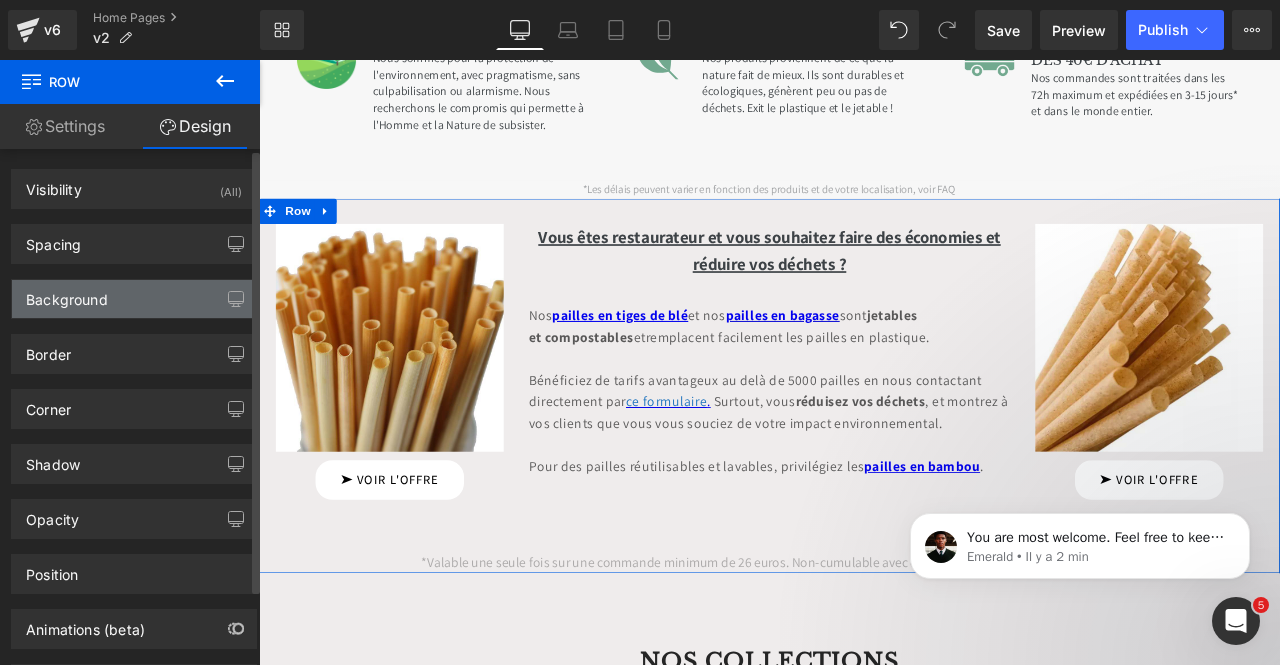 click on "Background" at bounding box center [134, 299] 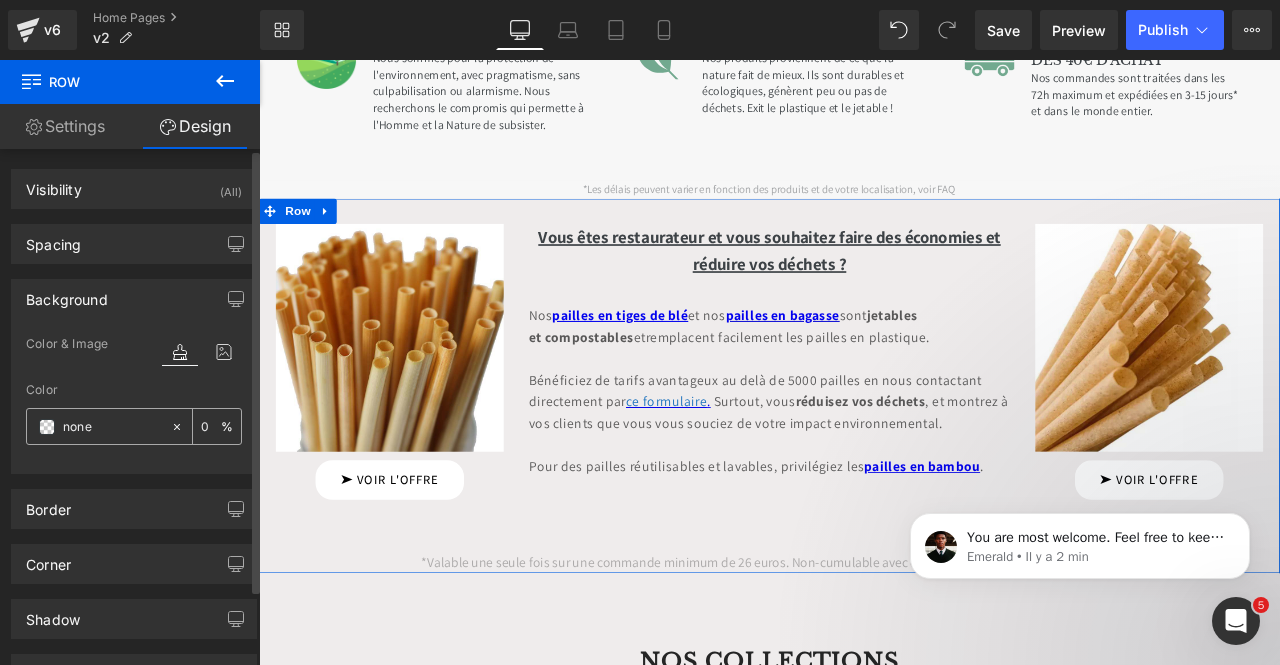 click at bounding box center (112, 427) 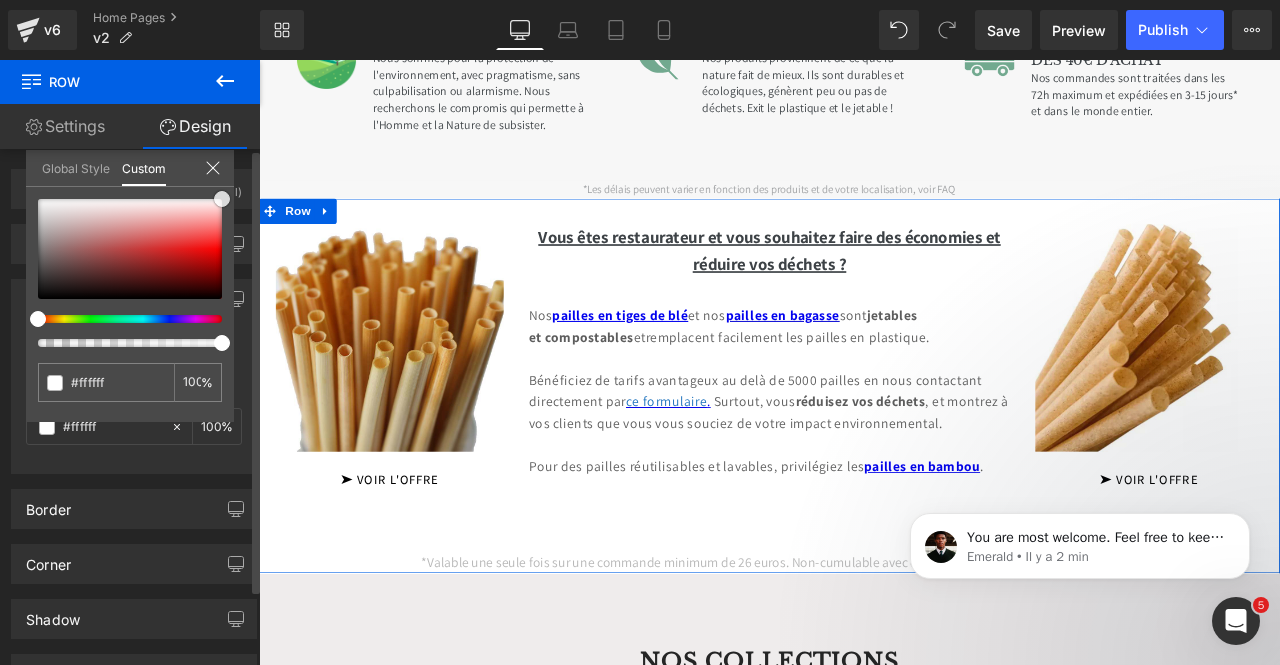 drag, startPoint x: 179, startPoint y: 243, endPoint x: 234, endPoint y: 189, distance: 77.07788 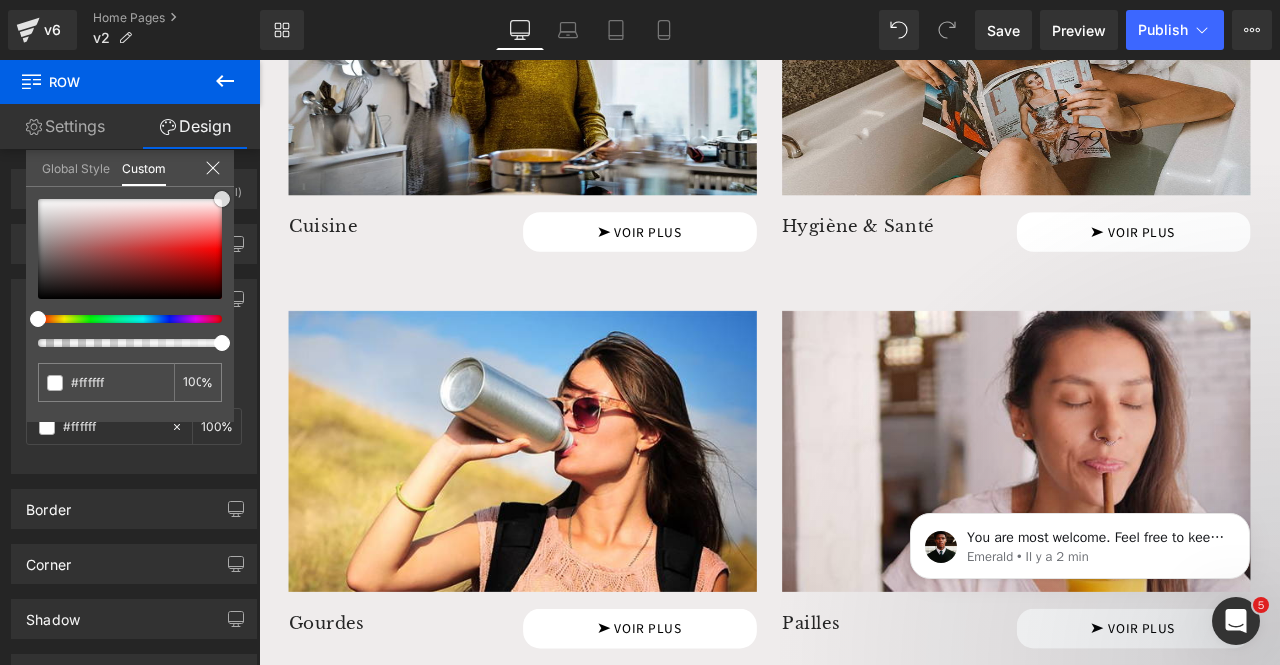 scroll, scrollTop: 2800, scrollLeft: 0, axis: vertical 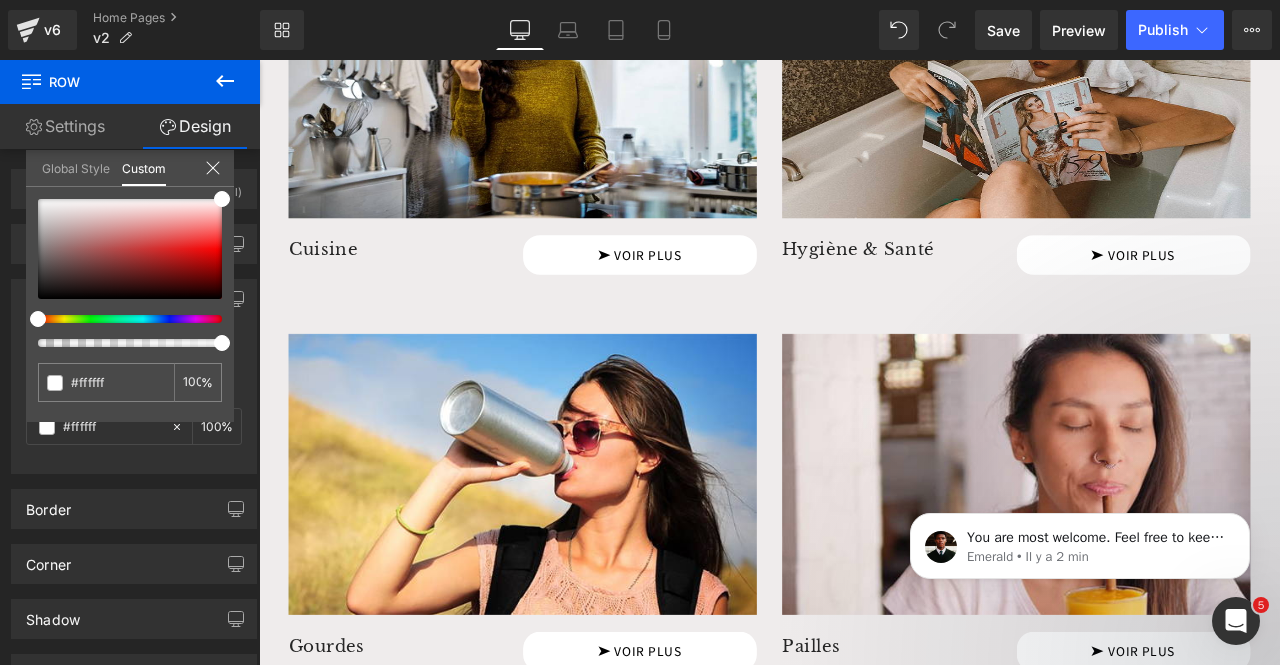click on "Ignorer et passer au contenu
Bienvenue
Accueil
Nos produits
Blog
FAQ
A propos de nous
Nos Guides
Affiliation
Contact
Pays/région
France |
EUR
€
Rechercher
Afghanistan" at bounding box center (864, 473) 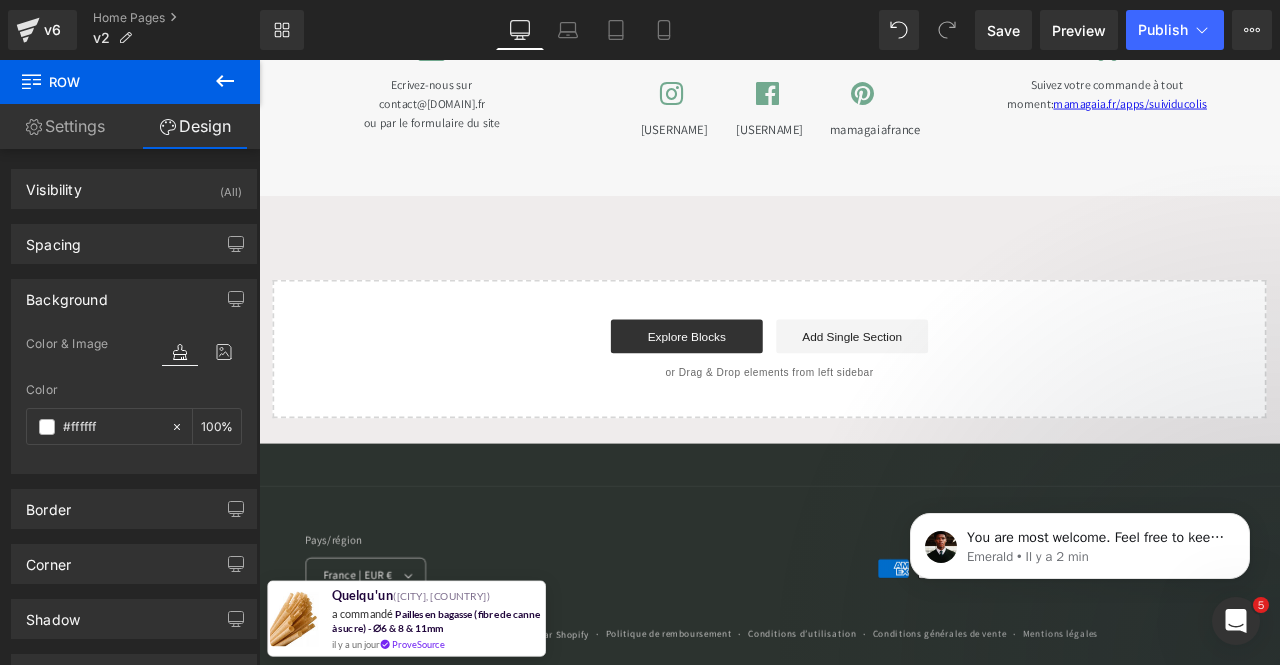 scroll, scrollTop: 5703, scrollLeft: 0, axis: vertical 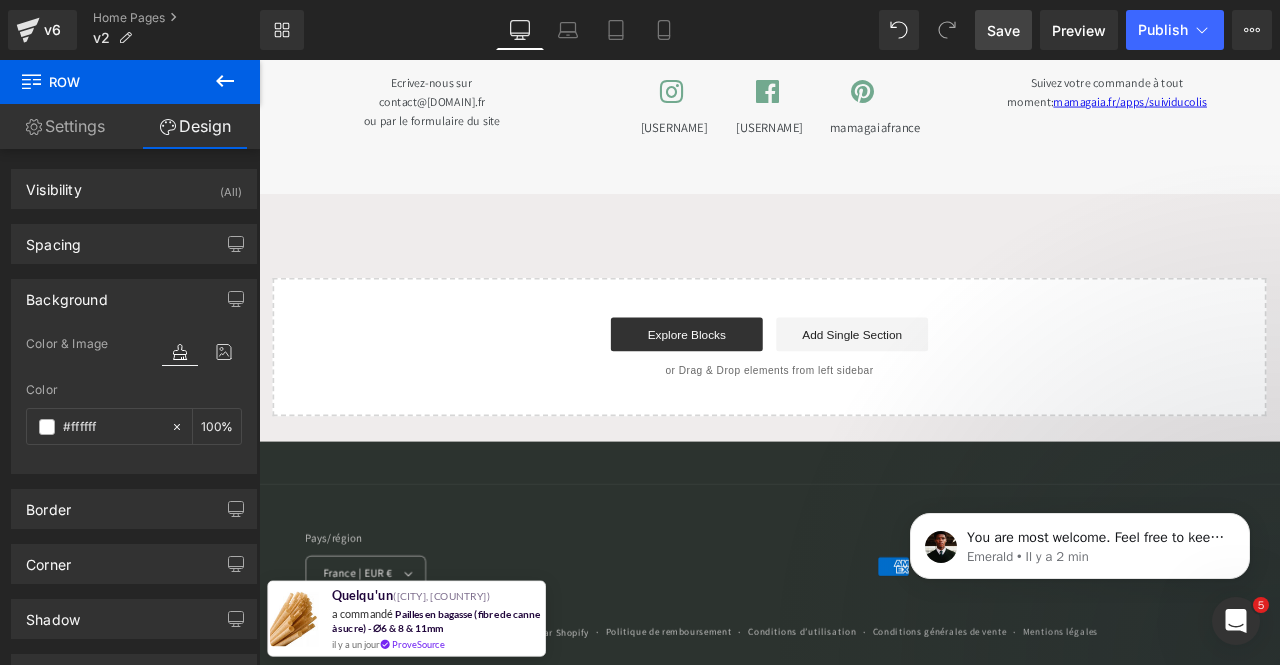click on "Save" at bounding box center [1003, 30] 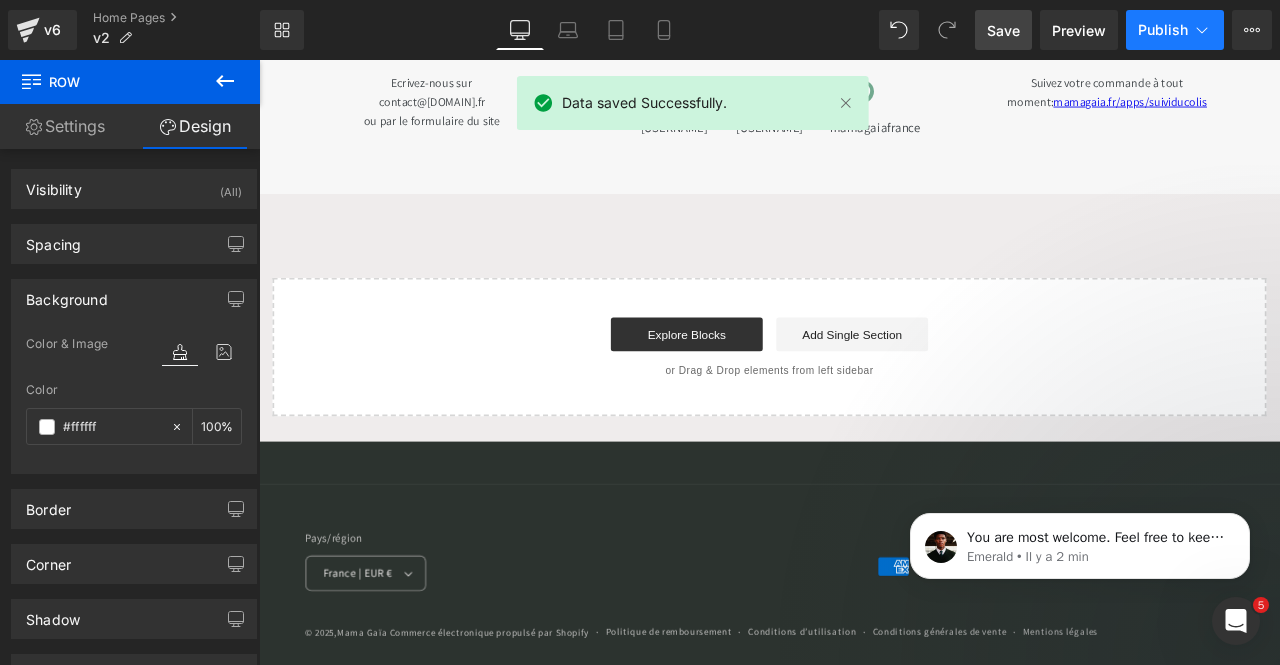 click on "Publish" at bounding box center [1175, 30] 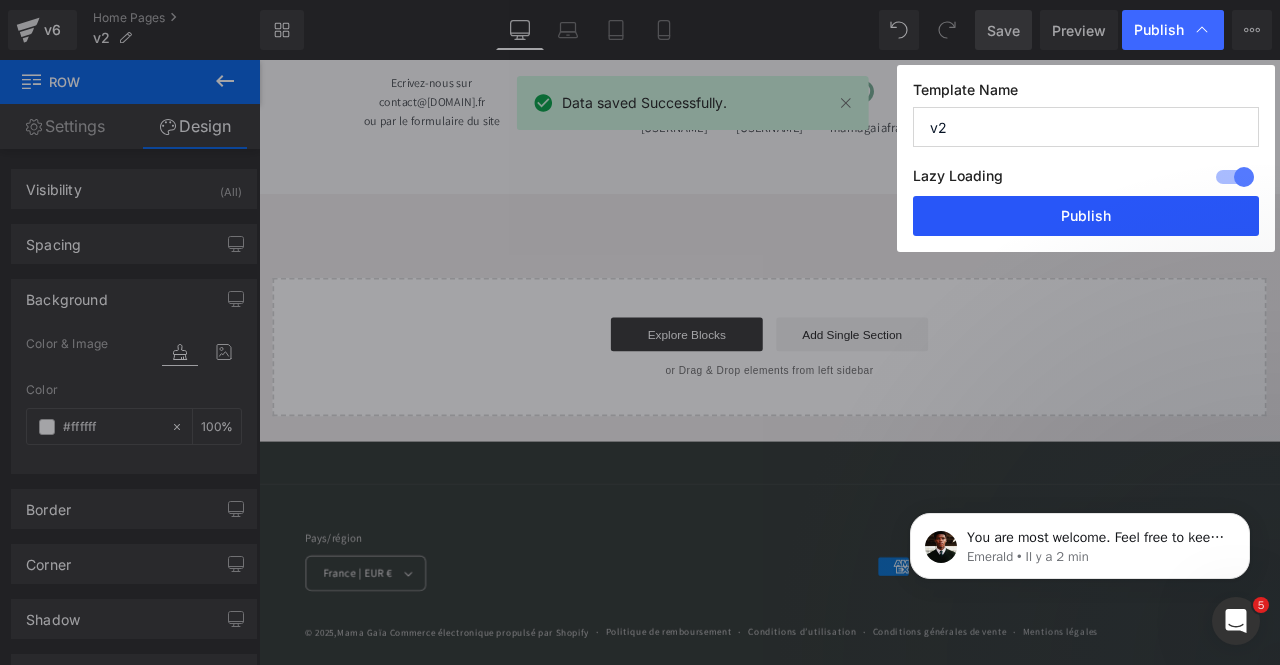 click on "Publish" at bounding box center (1086, 216) 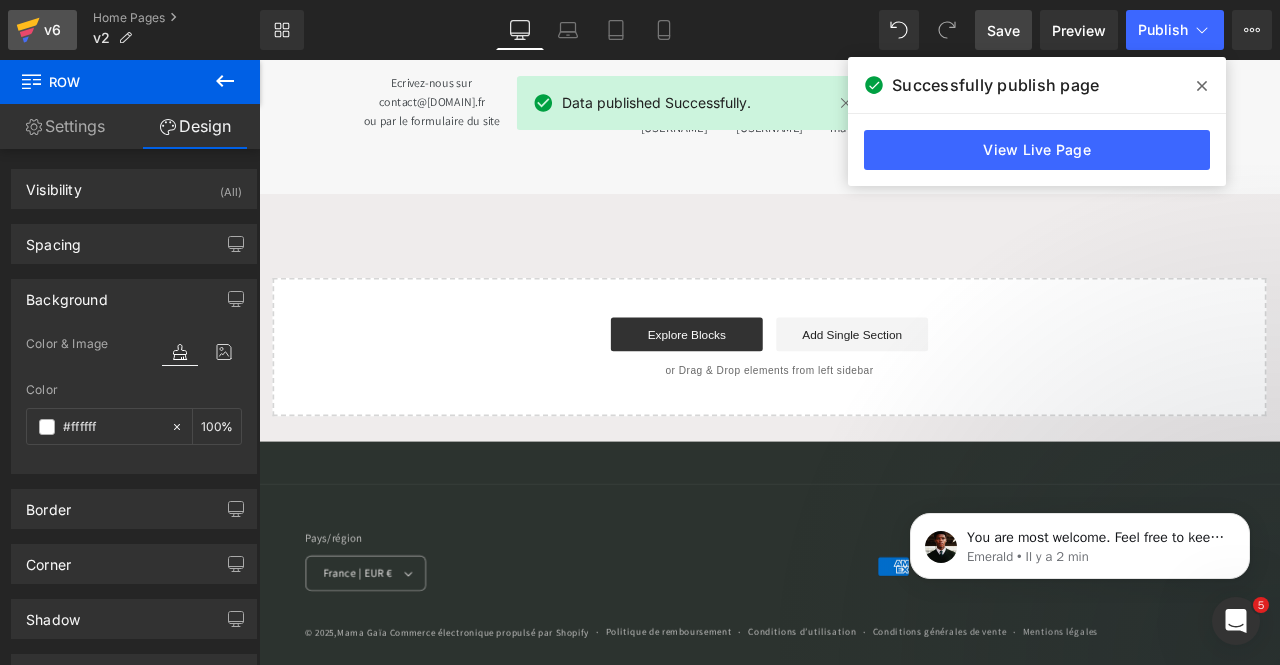 click 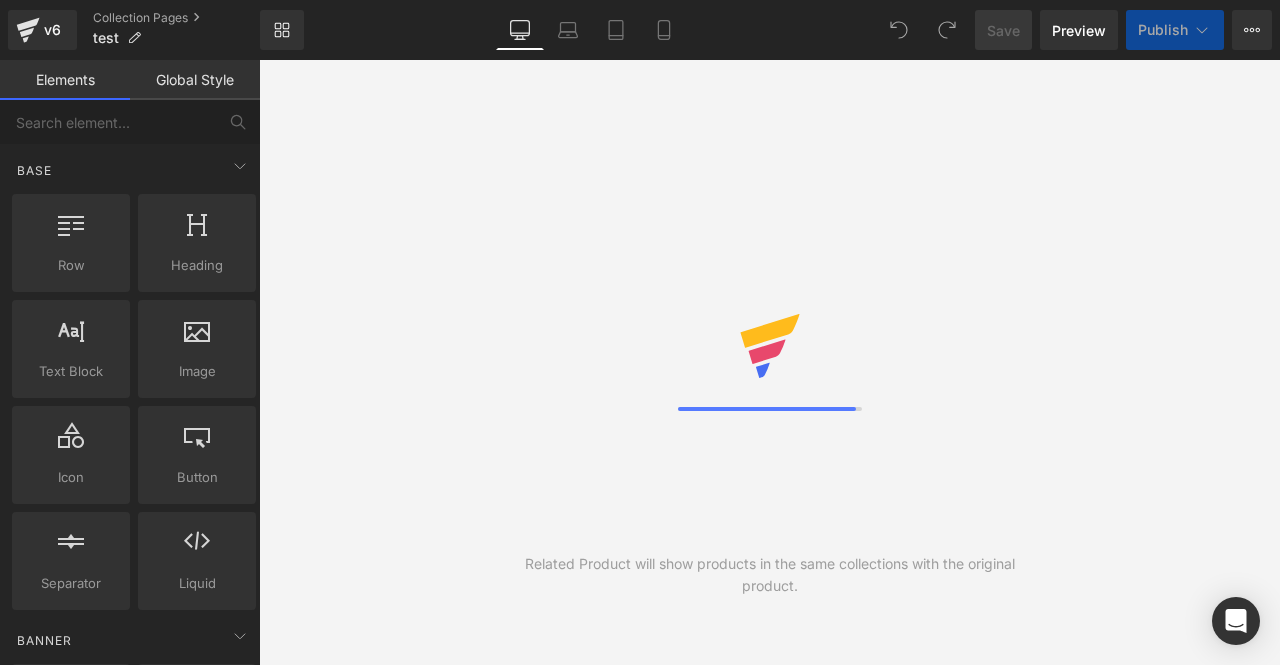 scroll, scrollTop: 0, scrollLeft: 0, axis: both 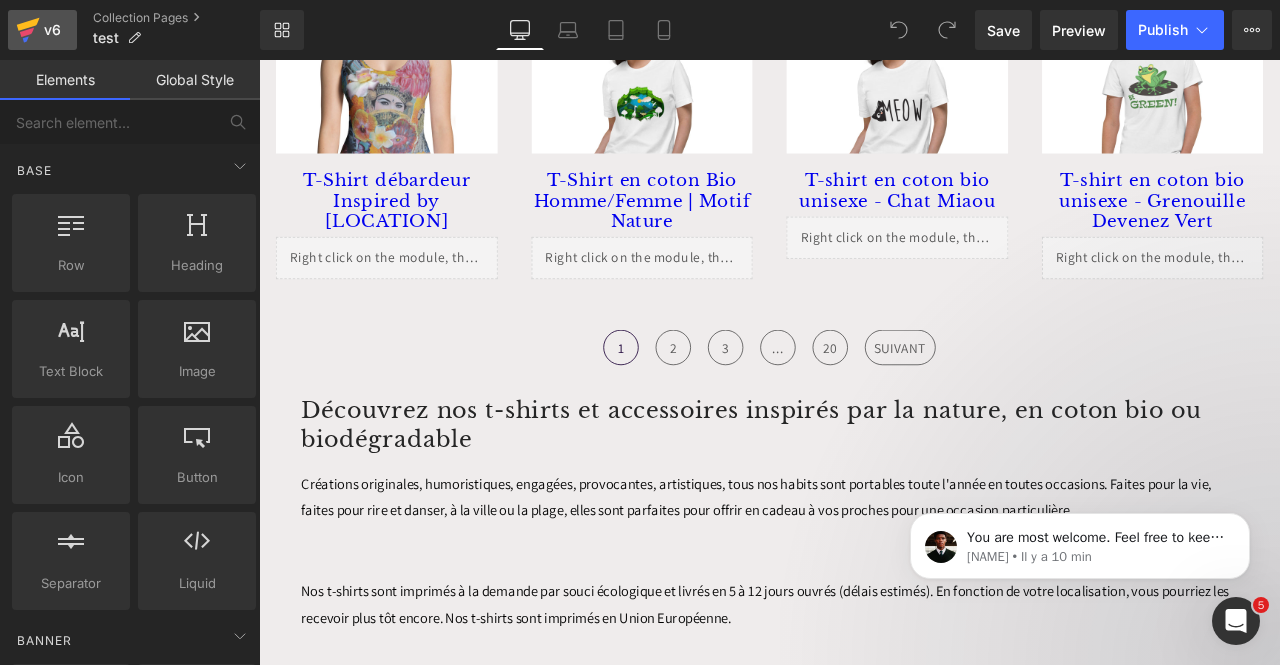 click on "v6" at bounding box center (42, 30) 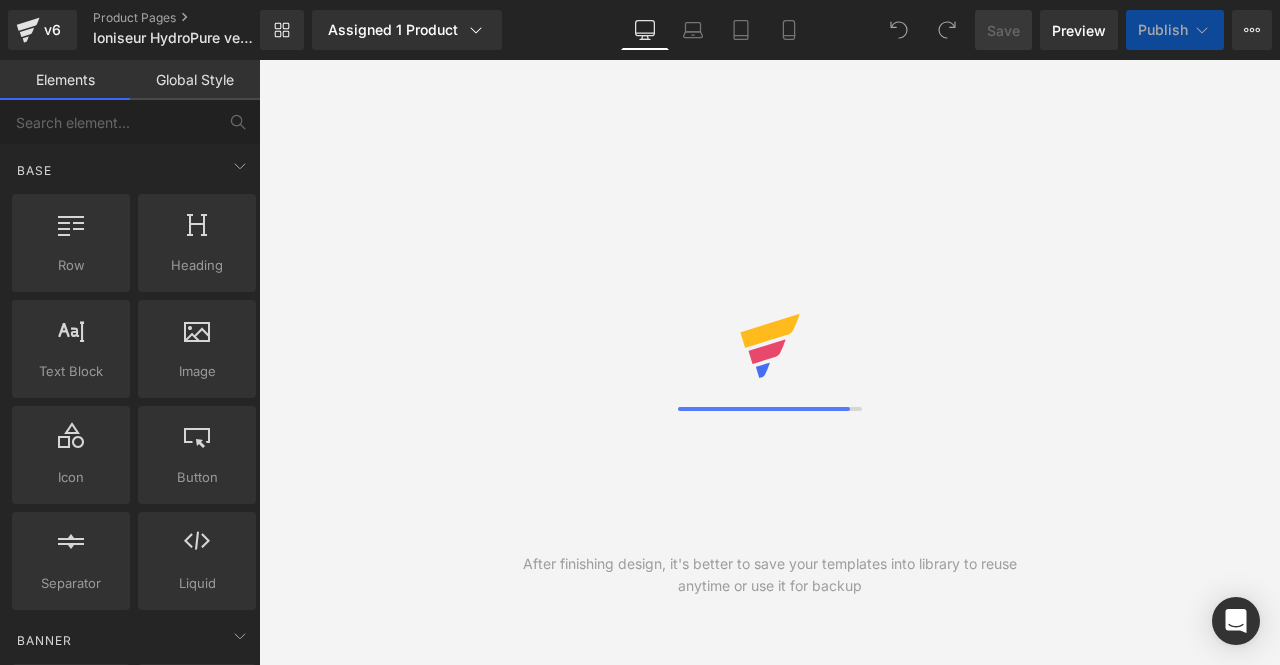 scroll, scrollTop: 0, scrollLeft: 0, axis: both 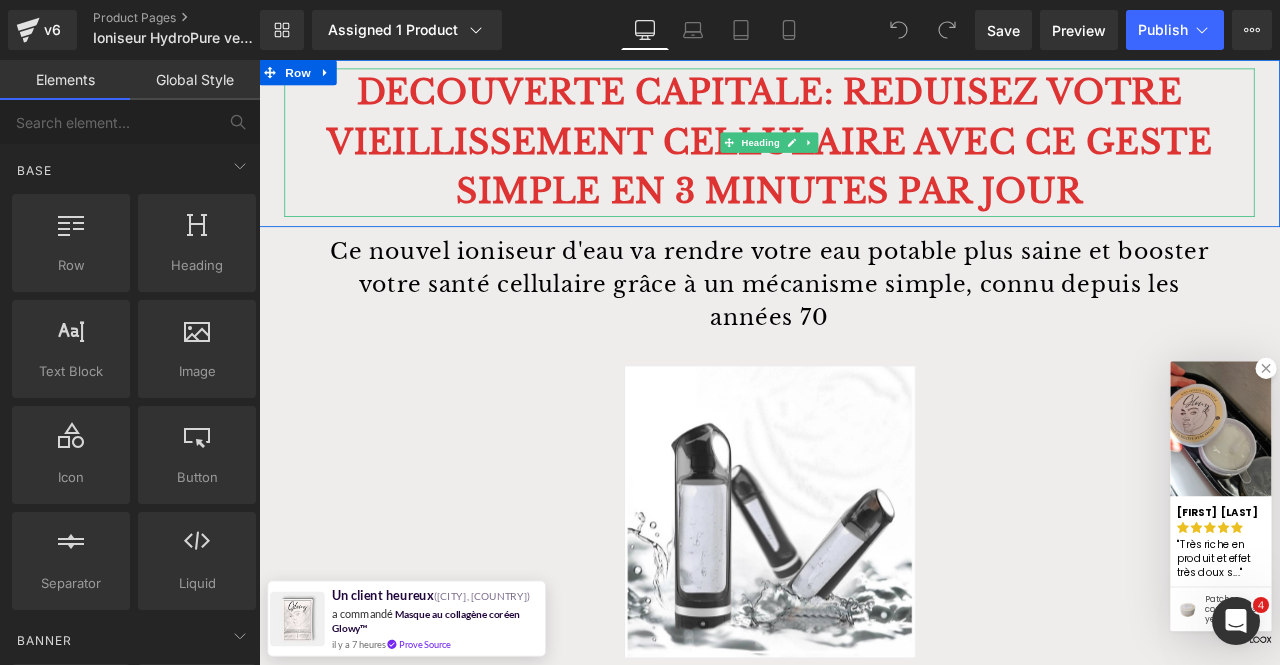 click on "DECOUVERTE CAPITALE: REDUISEZ VOTRE VIEILLISSEMENT CELLULAIRE AVEC CE GESTE SIMPLE EN 3 MINUTES PAR JOUR" at bounding box center (864, 158) 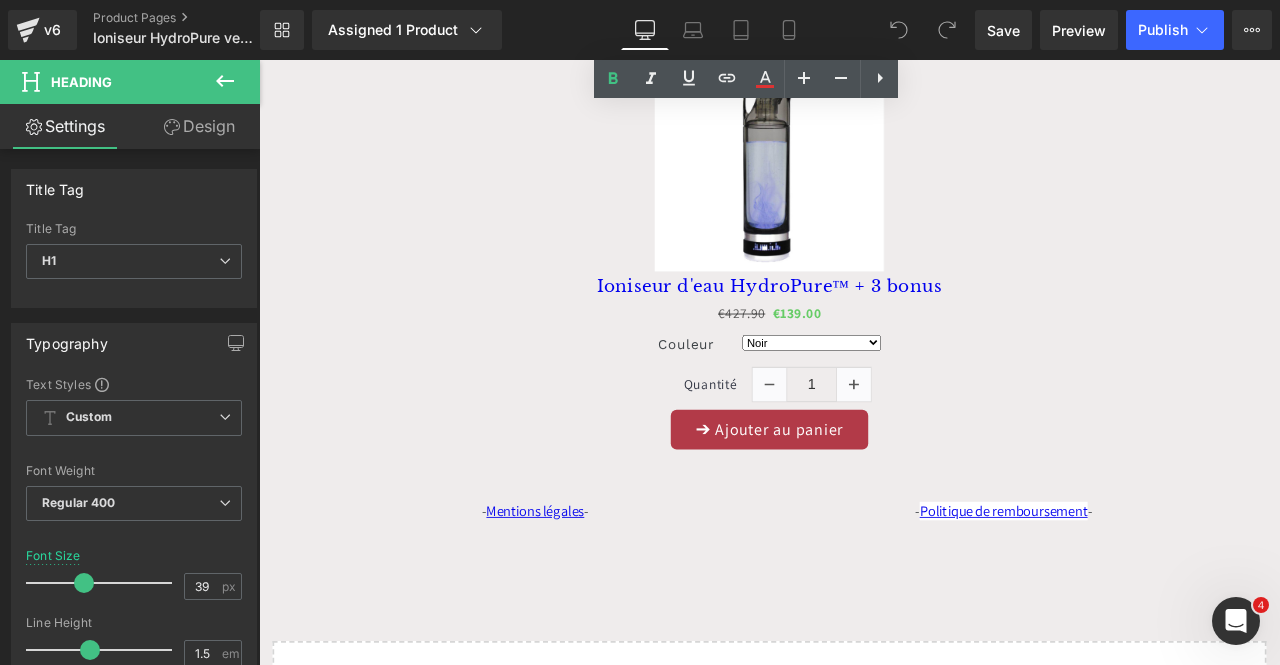 scroll, scrollTop: 11792, scrollLeft: 0, axis: vertical 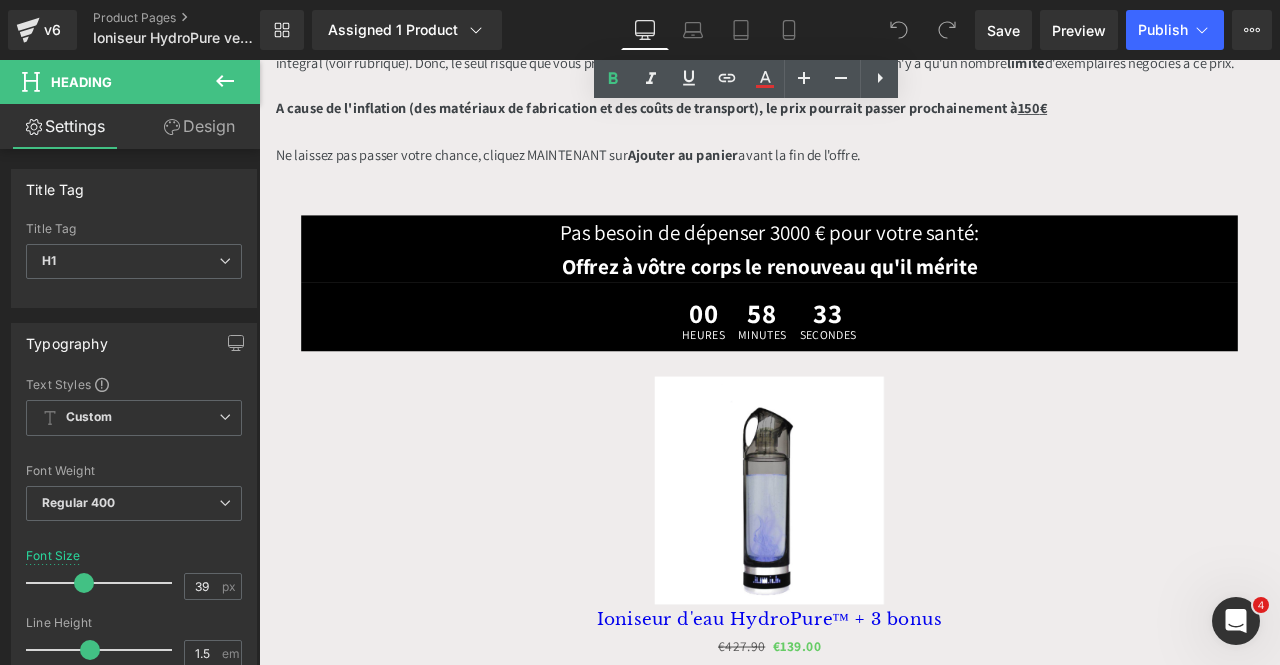drag, startPoint x: 1462, startPoint y: 107, endPoint x: 1511, endPoint y: 660, distance: 555.1666 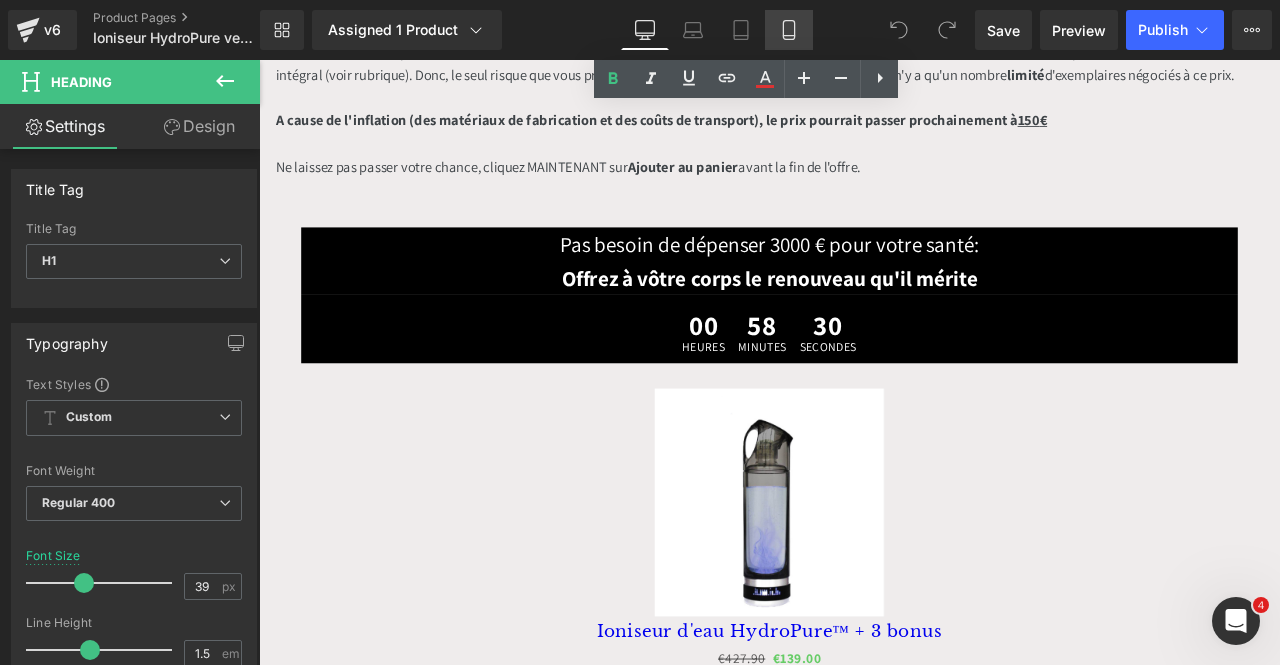 click on "Mobile" at bounding box center (789, 30) 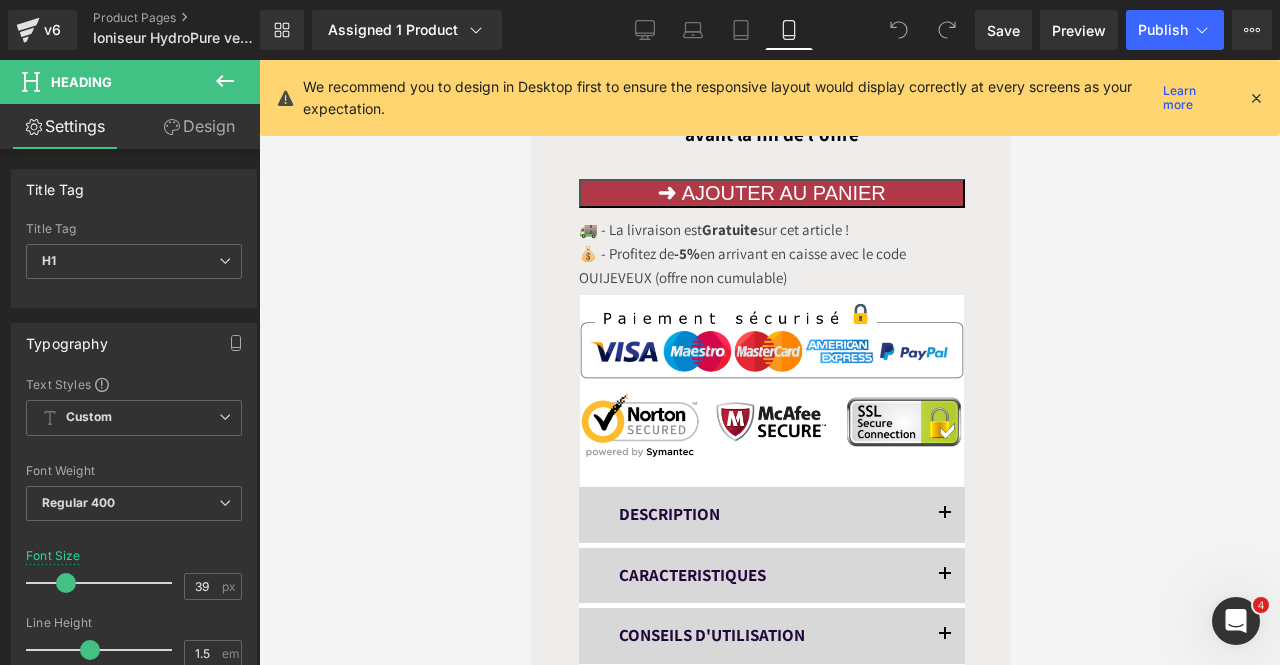 scroll, scrollTop: 0, scrollLeft: 0, axis: both 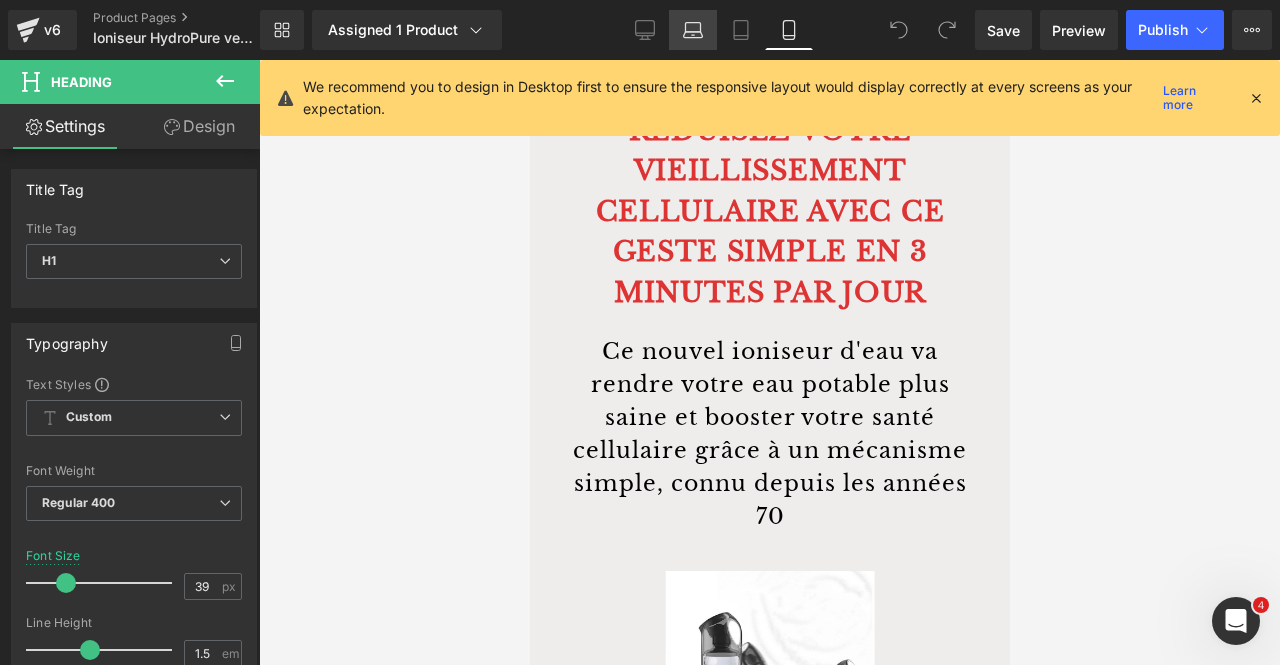 click on "Laptop" at bounding box center (693, 30) 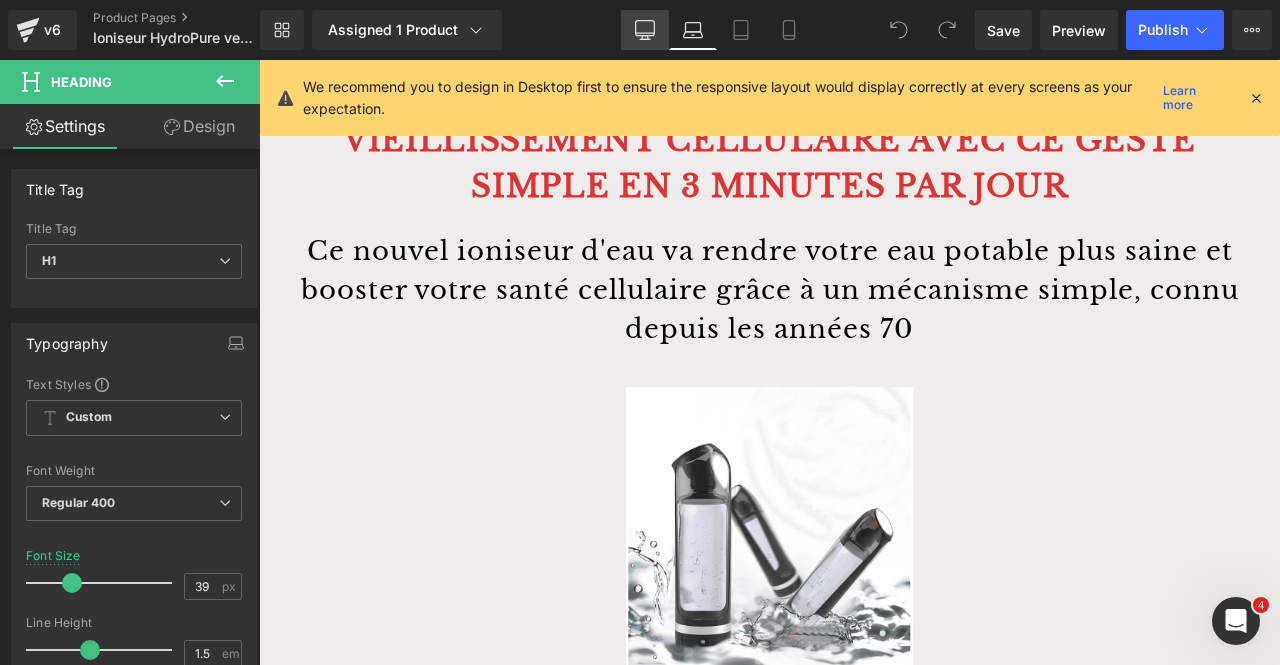 click on "Desktop" at bounding box center (645, 30) 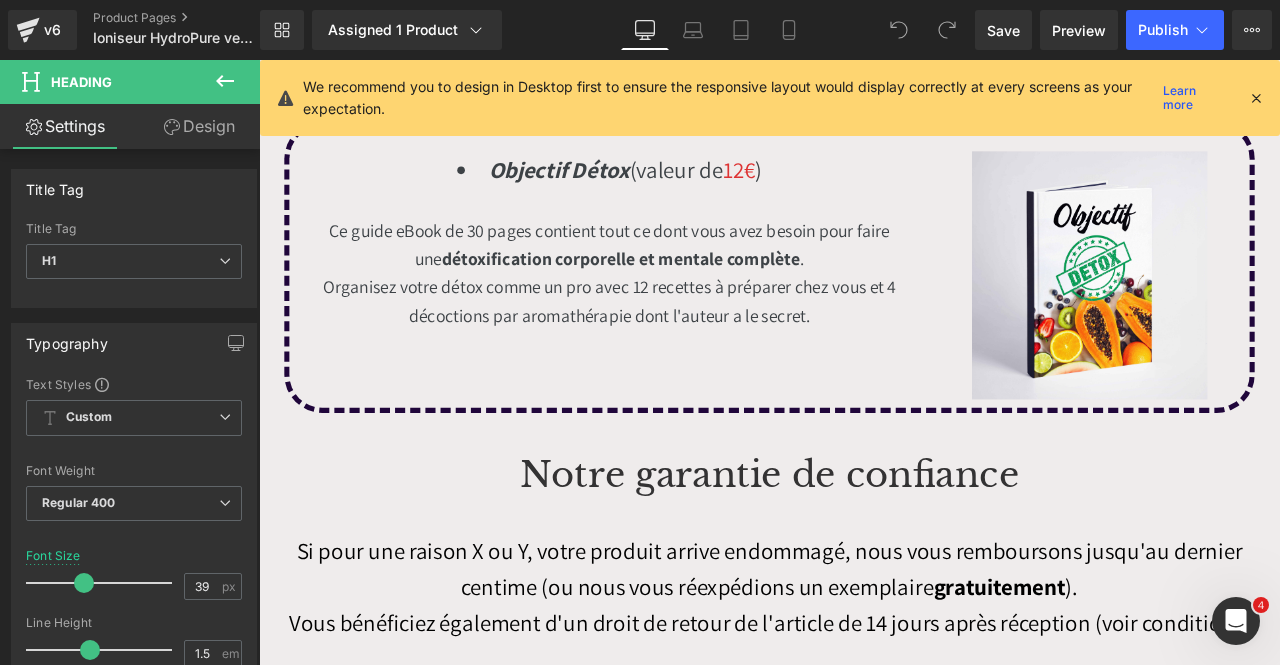 scroll, scrollTop: 9300, scrollLeft: 0, axis: vertical 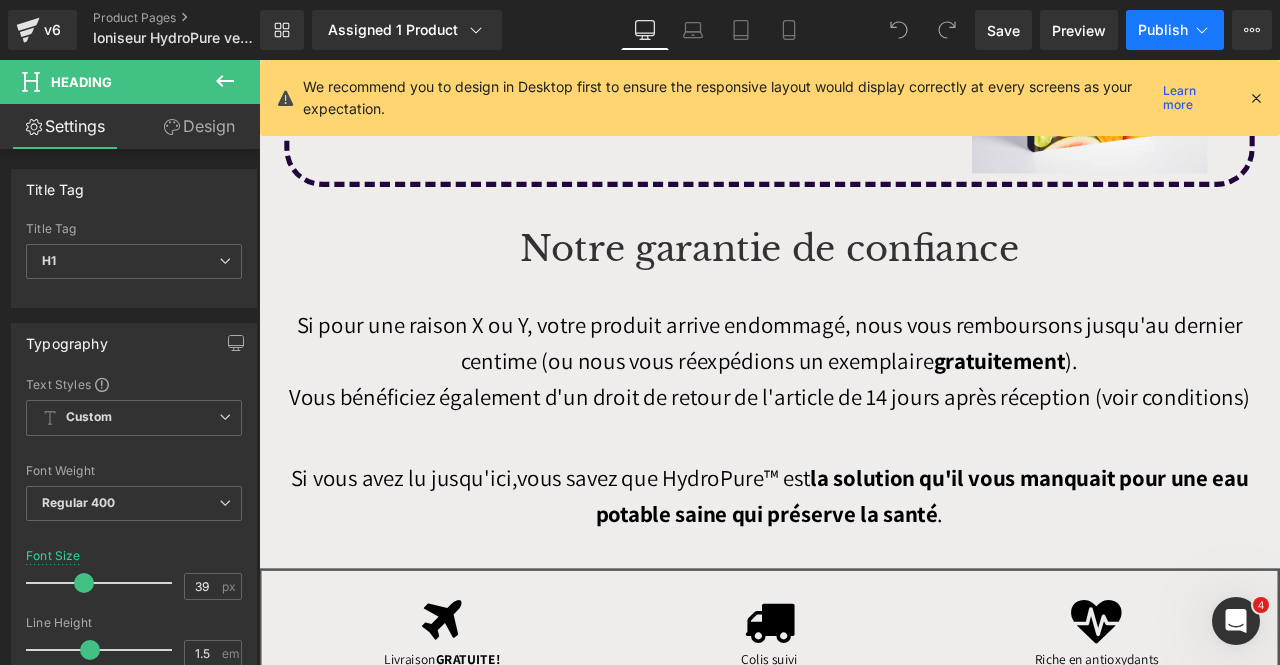 click on "Publish" at bounding box center (1163, 30) 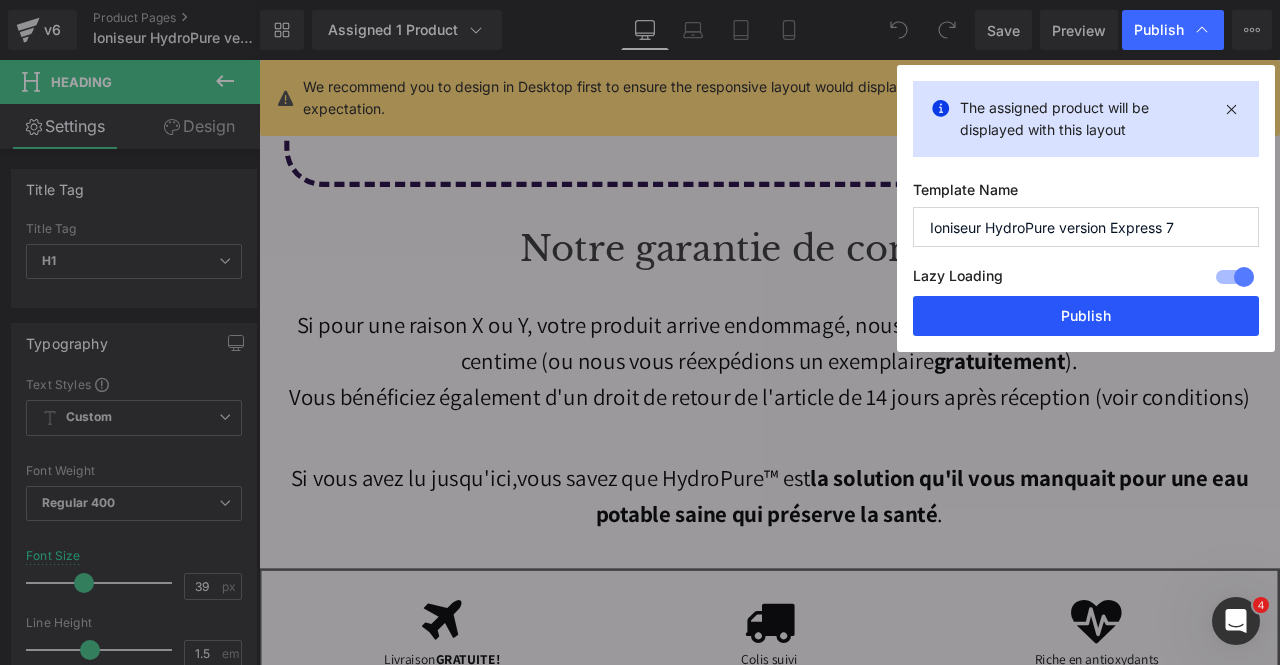 click on "Publish" at bounding box center [1086, 316] 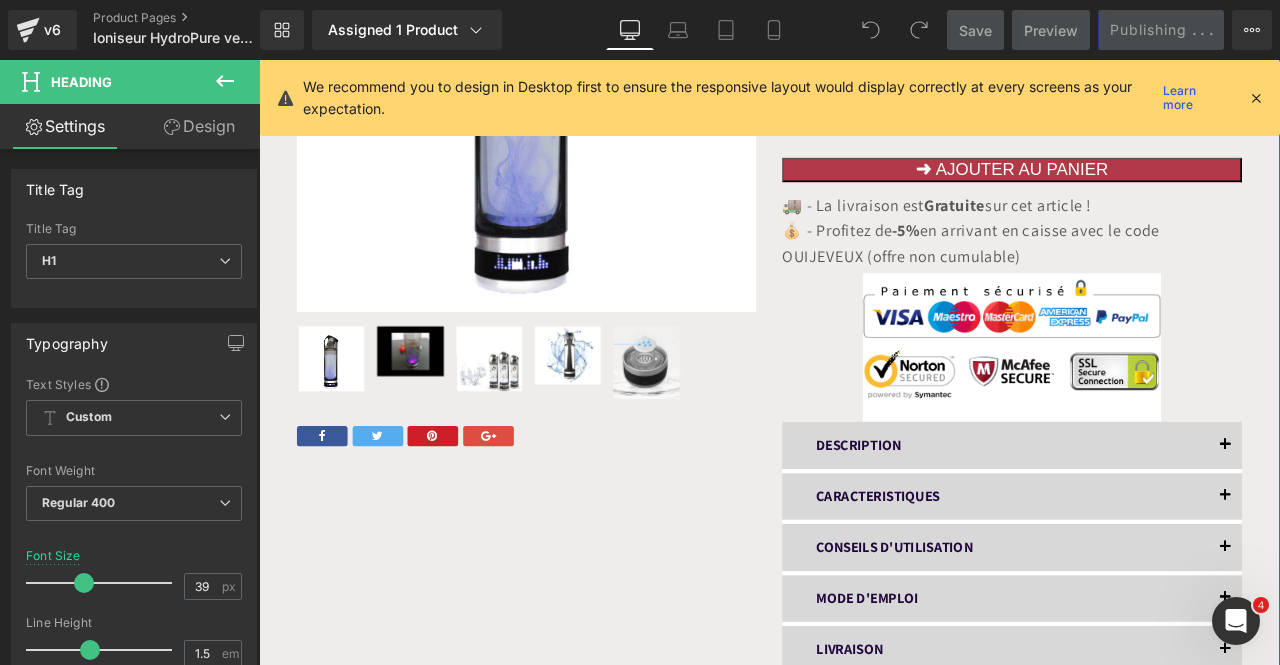 scroll, scrollTop: 10600, scrollLeft: 0, axis: vertical 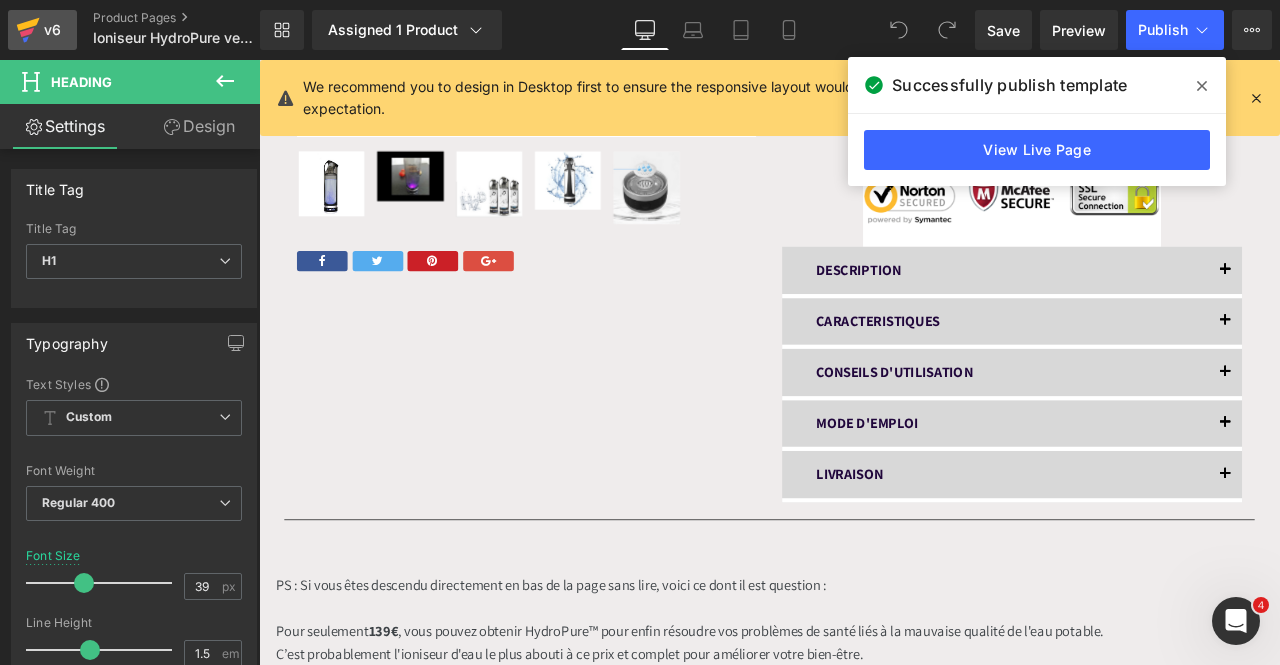 click on "v6" at bounding box center (42, 30) 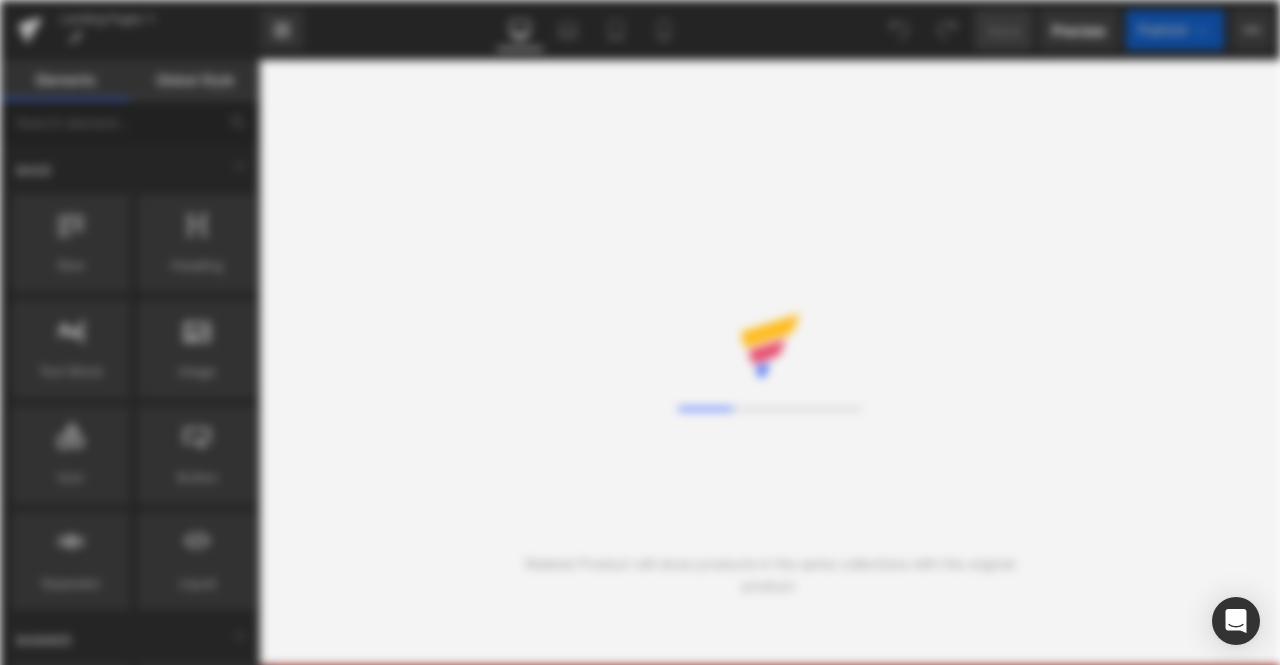 scroll, scrollTop: 0, scrollLeft: 0, axis: both 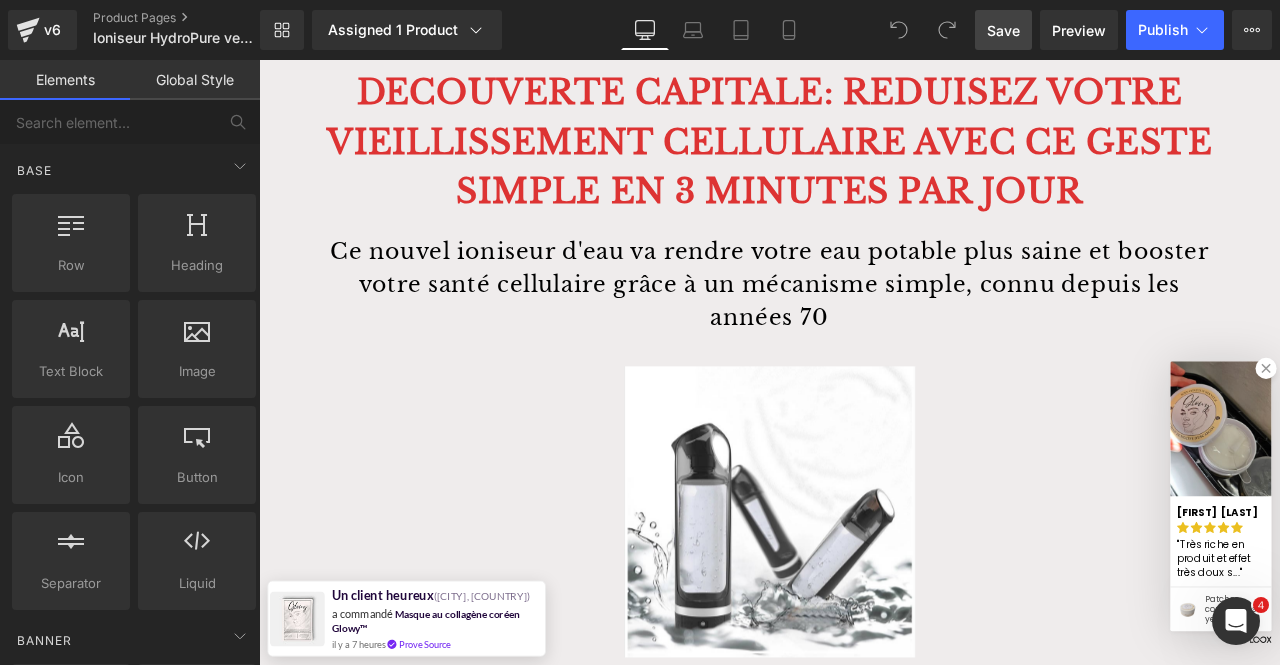 click on "Save" at bounding box center (1003, 30) 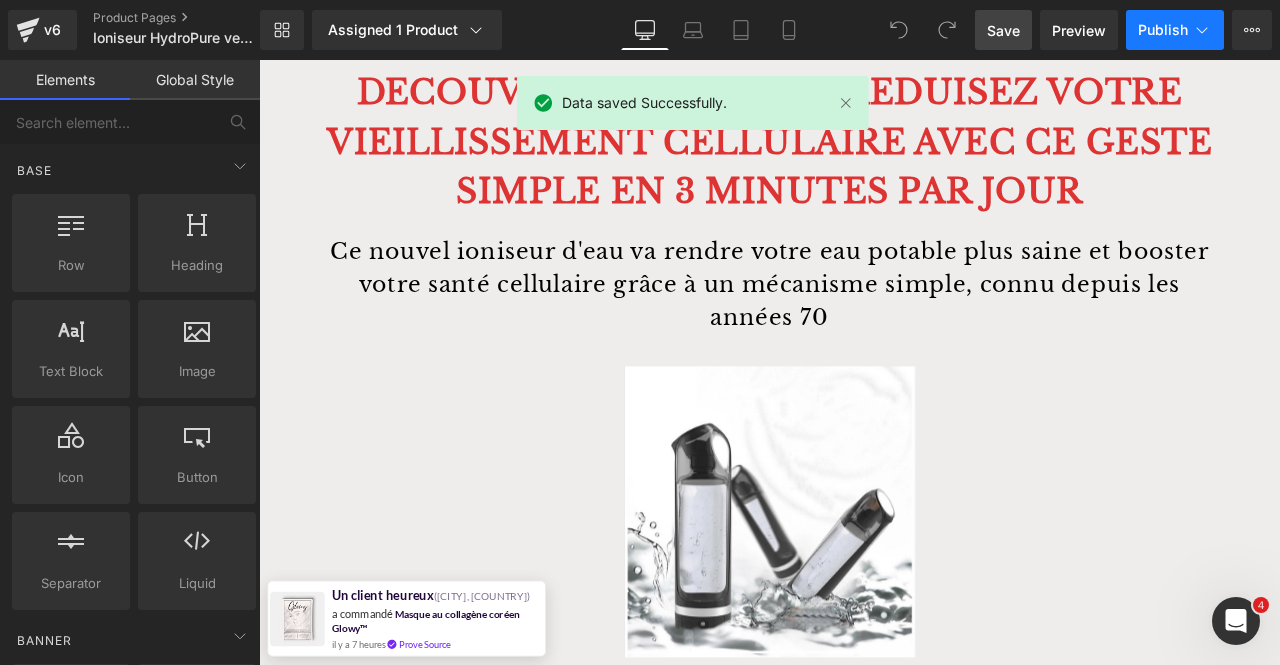 click on "Publish" at bounding box center [1163, 30] 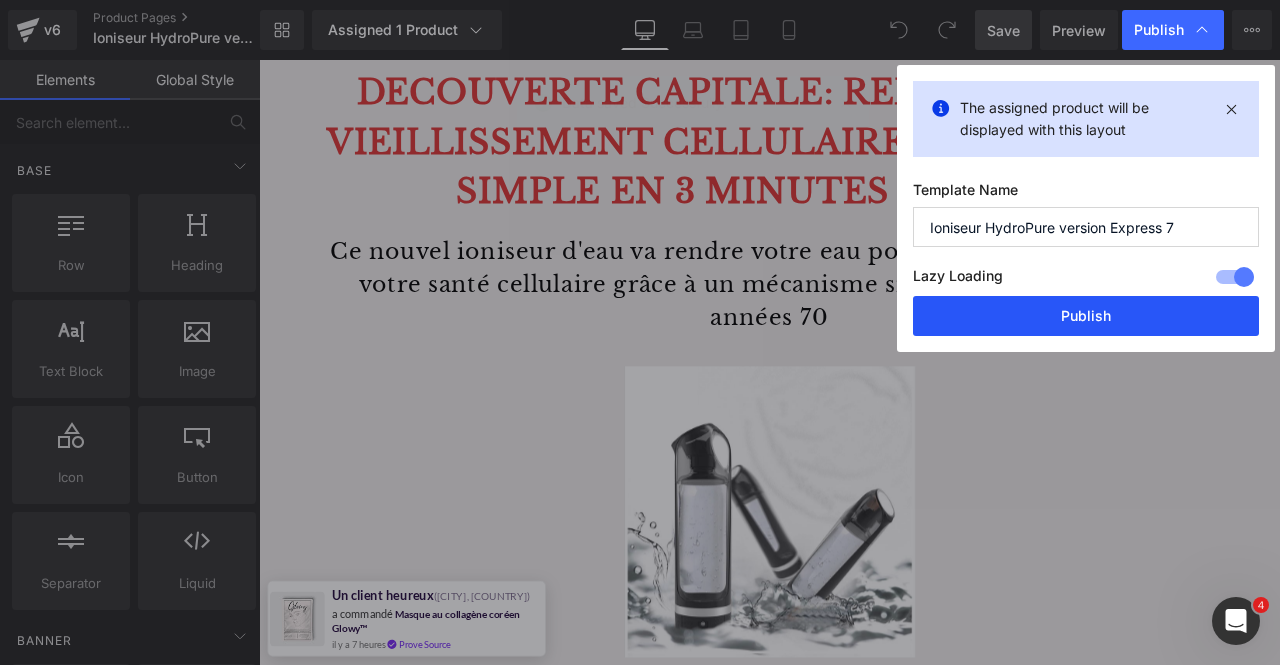 click on "Publish" at bounding box center (1086, 316) 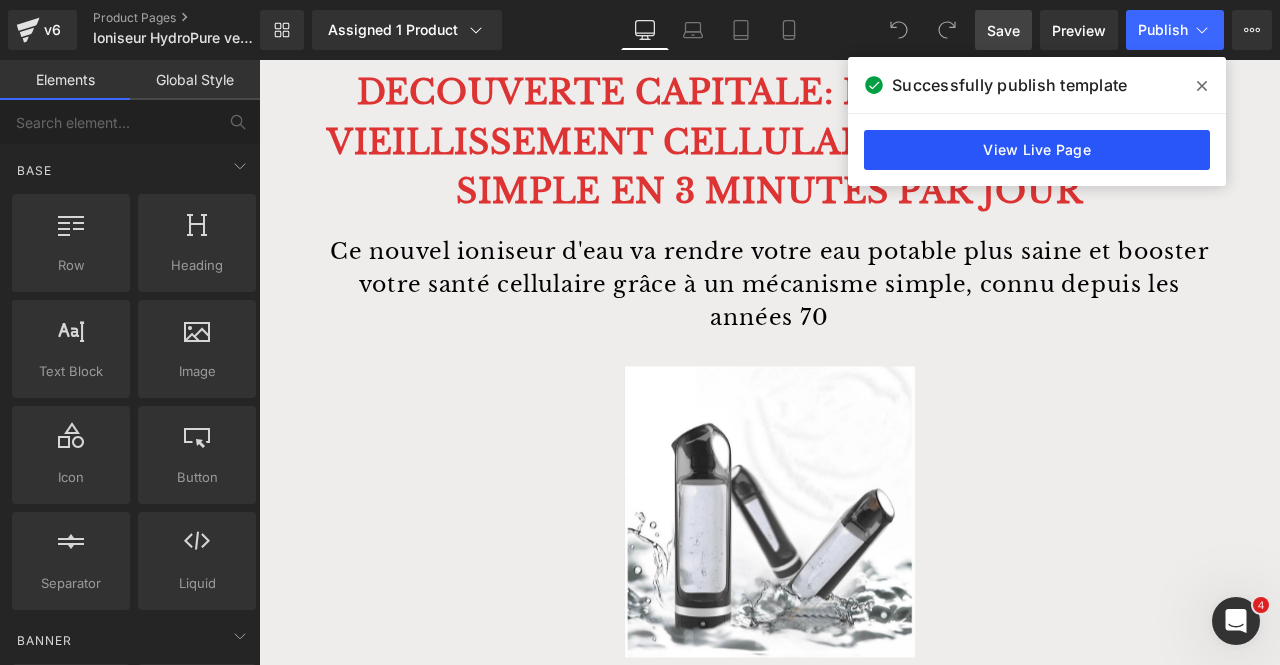 click on "View Live Page" at bounding box center [1037, 150] 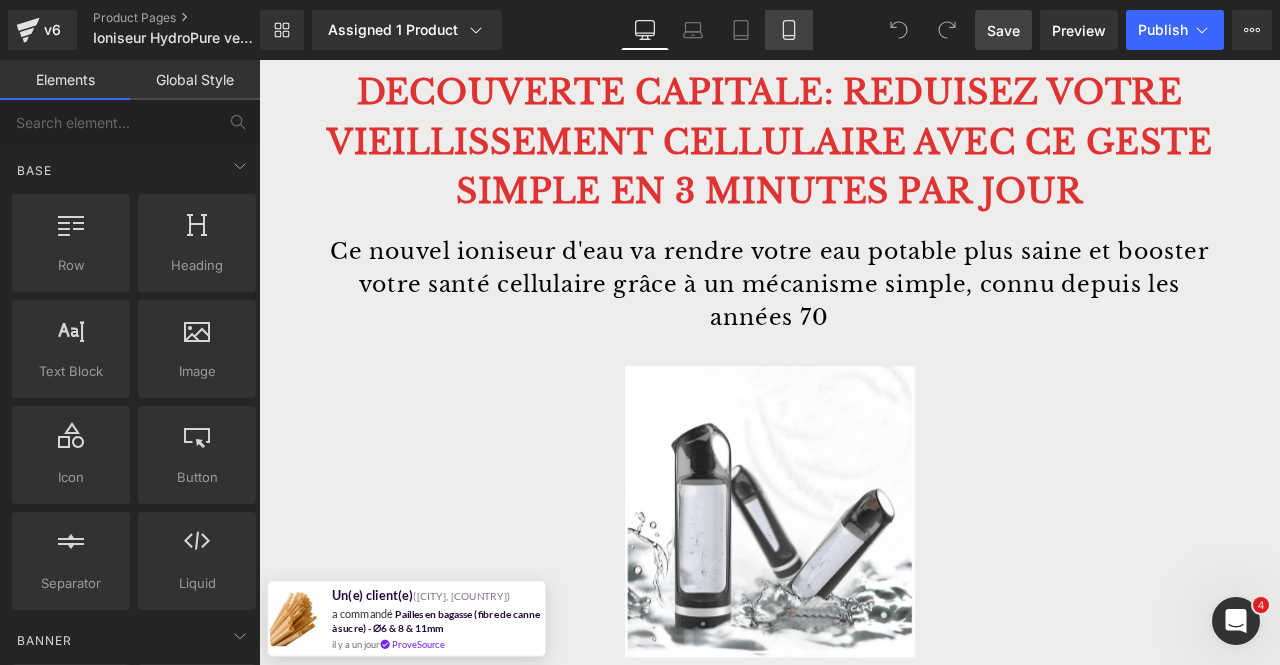 click 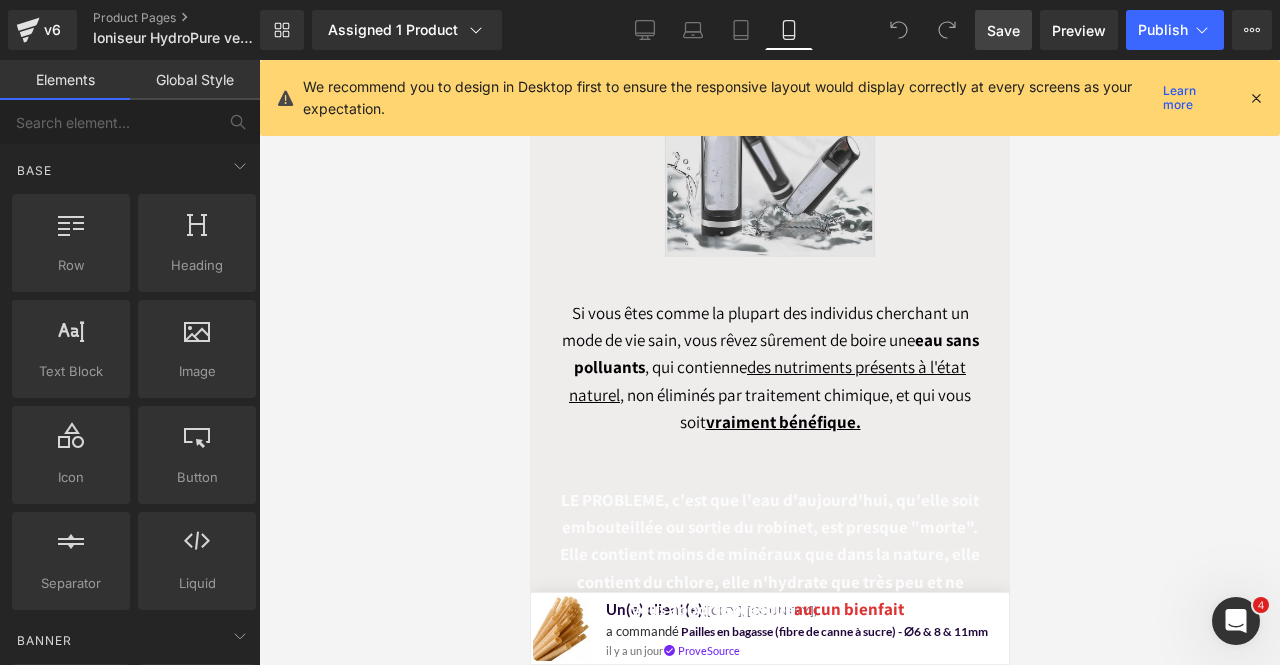 scroll, scrollTop: 700, scrollLeft: 0, axis: vertical 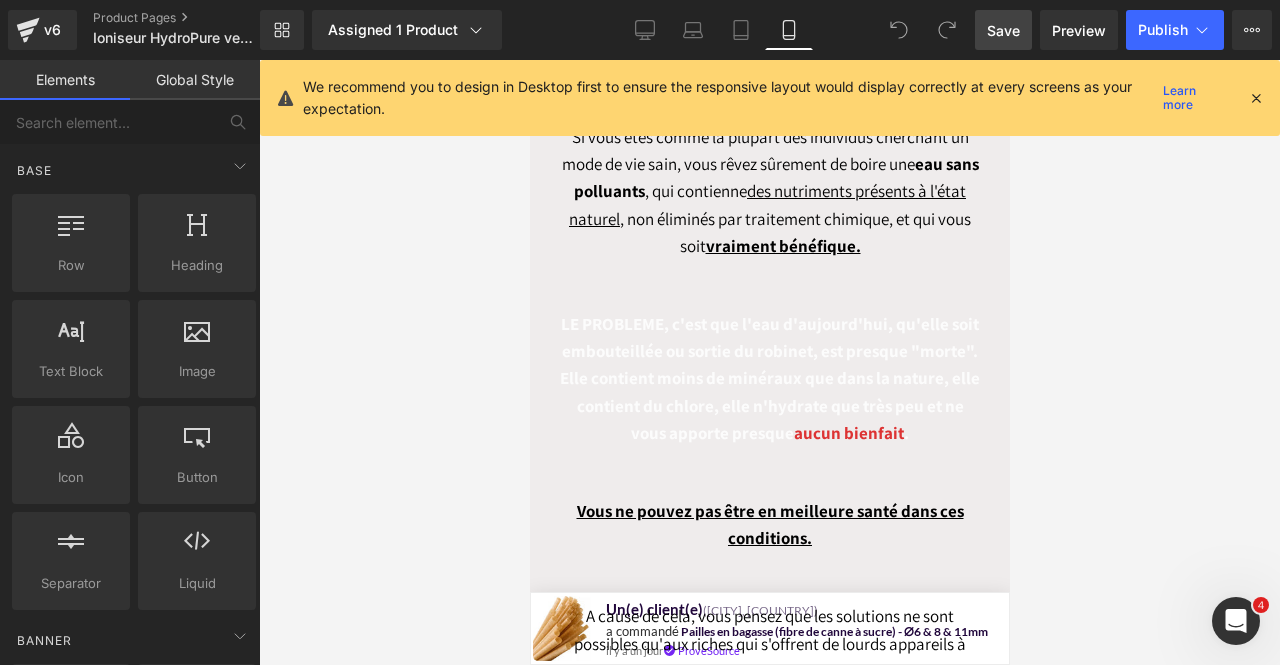 click on "LE PROBLEME, c'est que l'eau d'aujourd'hui, qu'elle soit embouteillée ou sortie du robinet, est presque "morte". Elle contient moins de minéraux que dans la nature, elle contient du chlore, elle n'hydrate que très peu et ne vous apporte presque  aucun bienfait ." at bounding box center (769, 378) 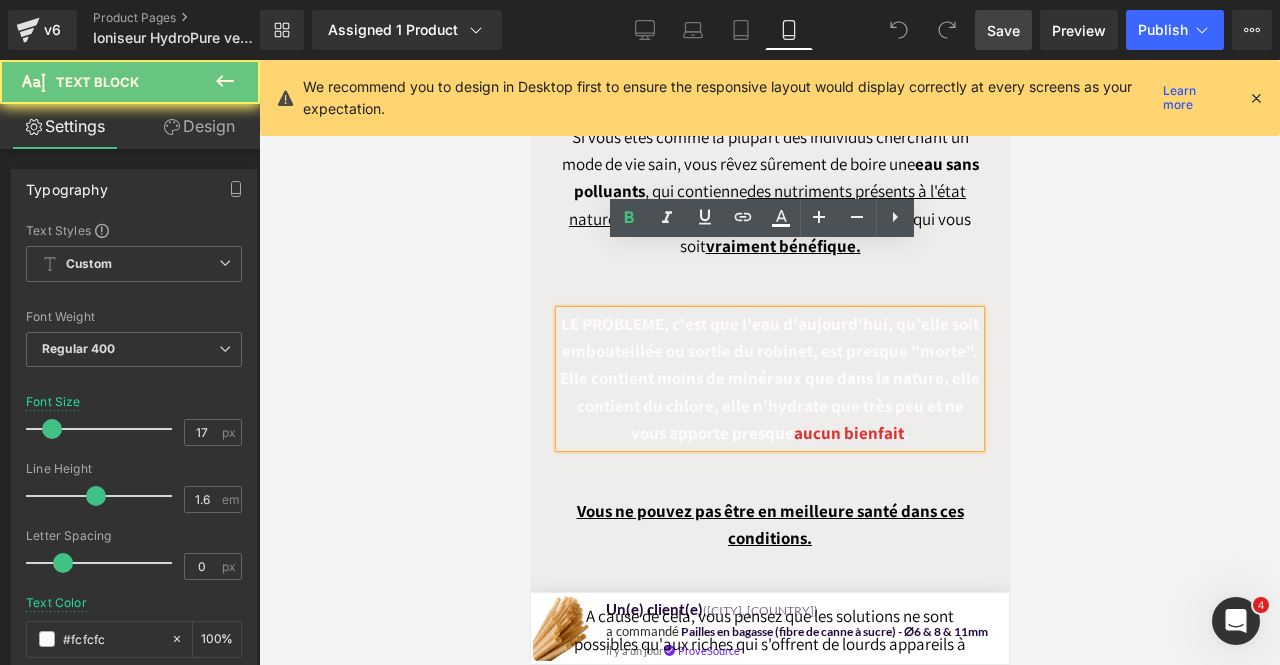 click on "LE PROBLEME, c'est que l'eau d'aujourd'hui, qu'elle soit embouteillée ou sortie du robinet, est presque "morte". Elle contient moins de minéraux que dans la nature, elle contient du chlore, elle n'hydrate que très peu et ne vous apporte presque  aucun bienfait ." at bounding box center [769, 378] 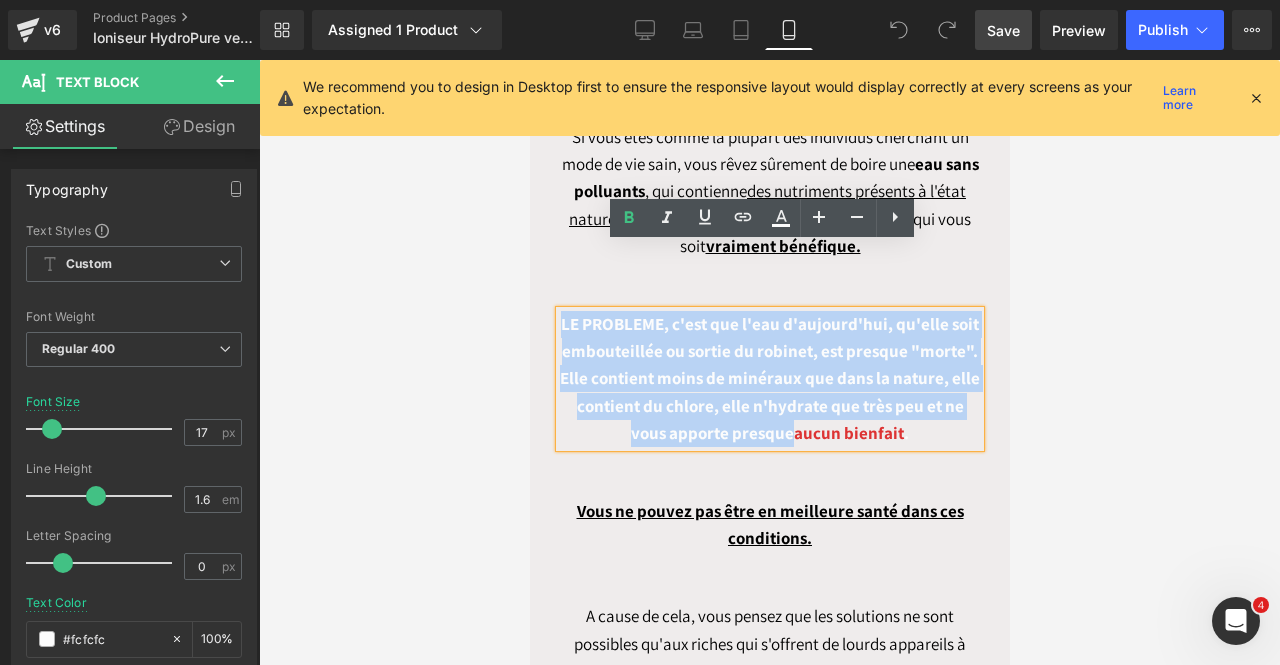 drag, startPoint x: 558, startPoint y: 265, endPoint x: 780, endPoint y: 363, distance: 242.6685 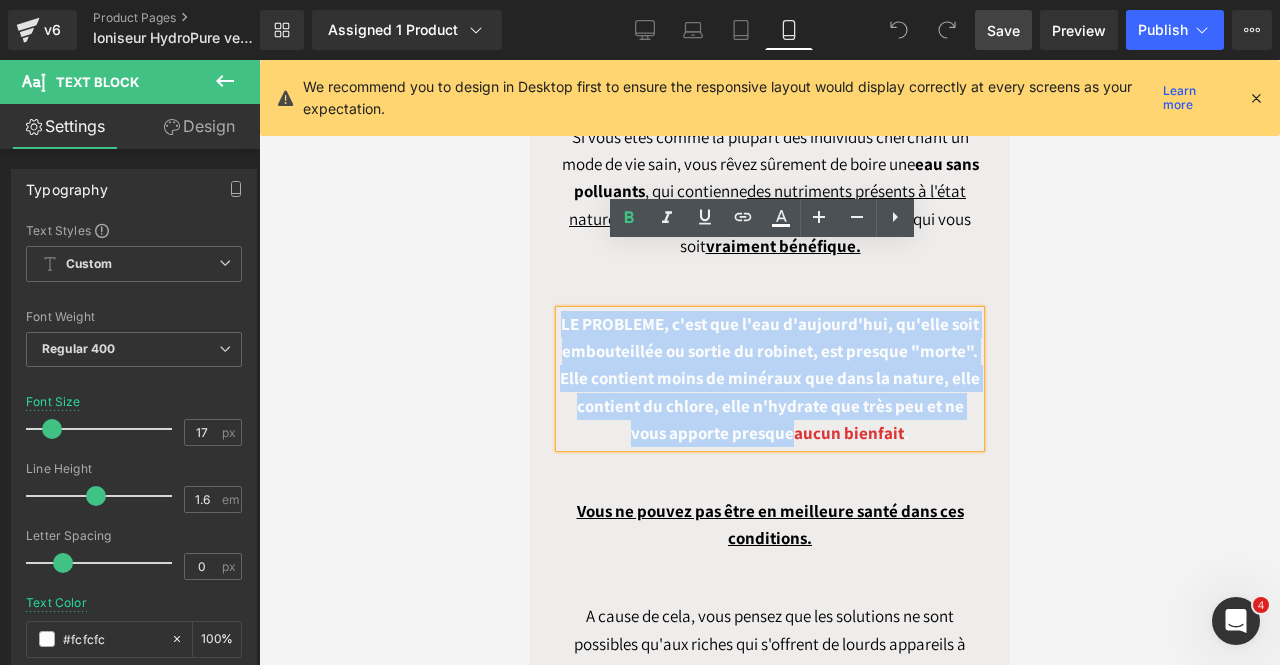 click on "LE PROBLEME, c'est que l'eau d'aujourd'hui, qu'elle soit embouteillée ou sortie du robinet, est presque "morte". Elle contient moins de minéraux que dans la nature, elle contient du chlore, elle n'hydrate que très peu et ne vous apporte presque  aucun bienfait ." at bounding box center (769, 378) 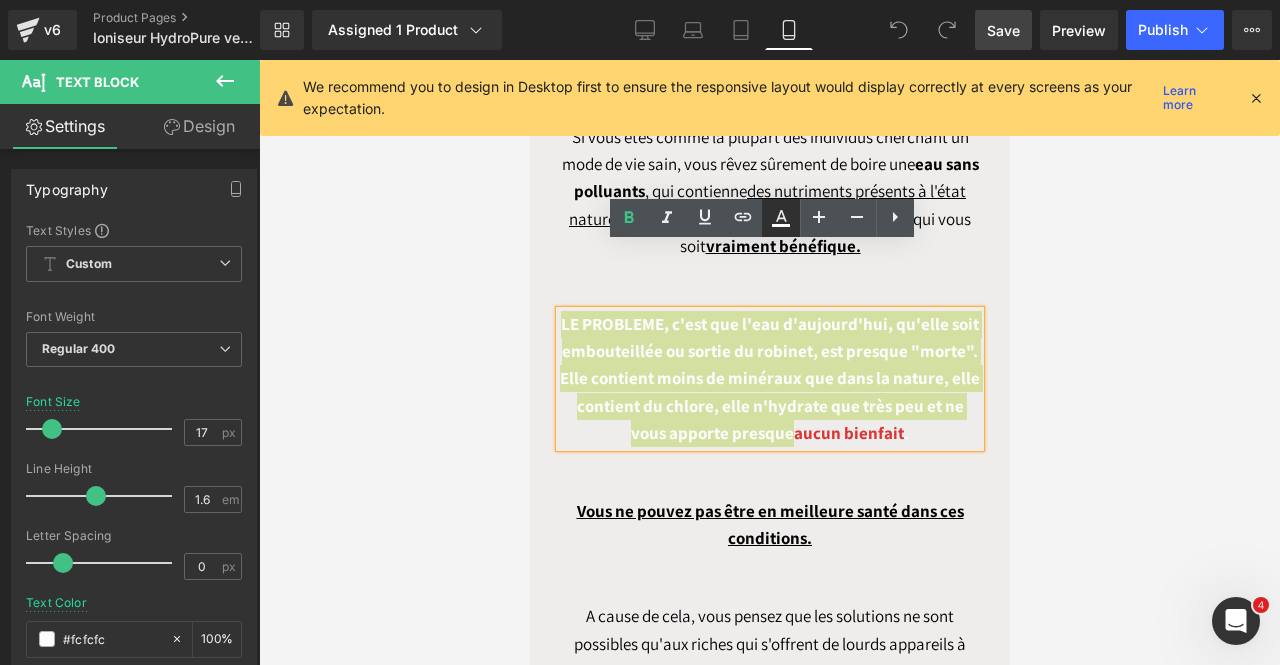 click 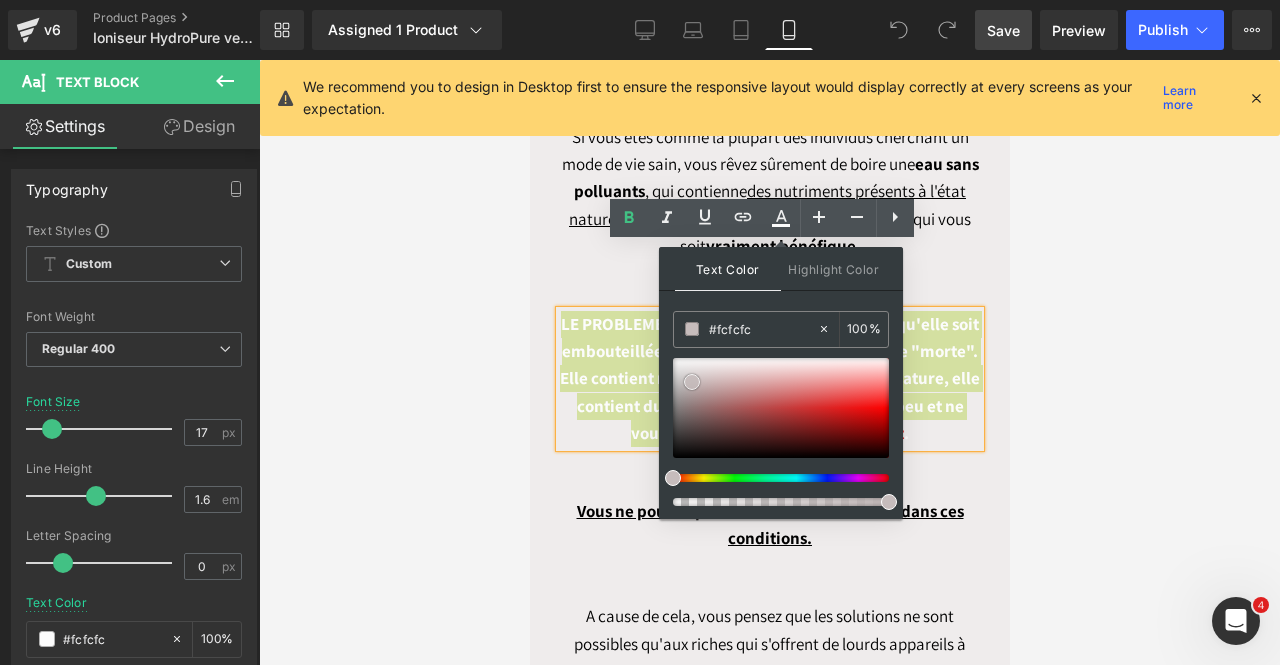 type 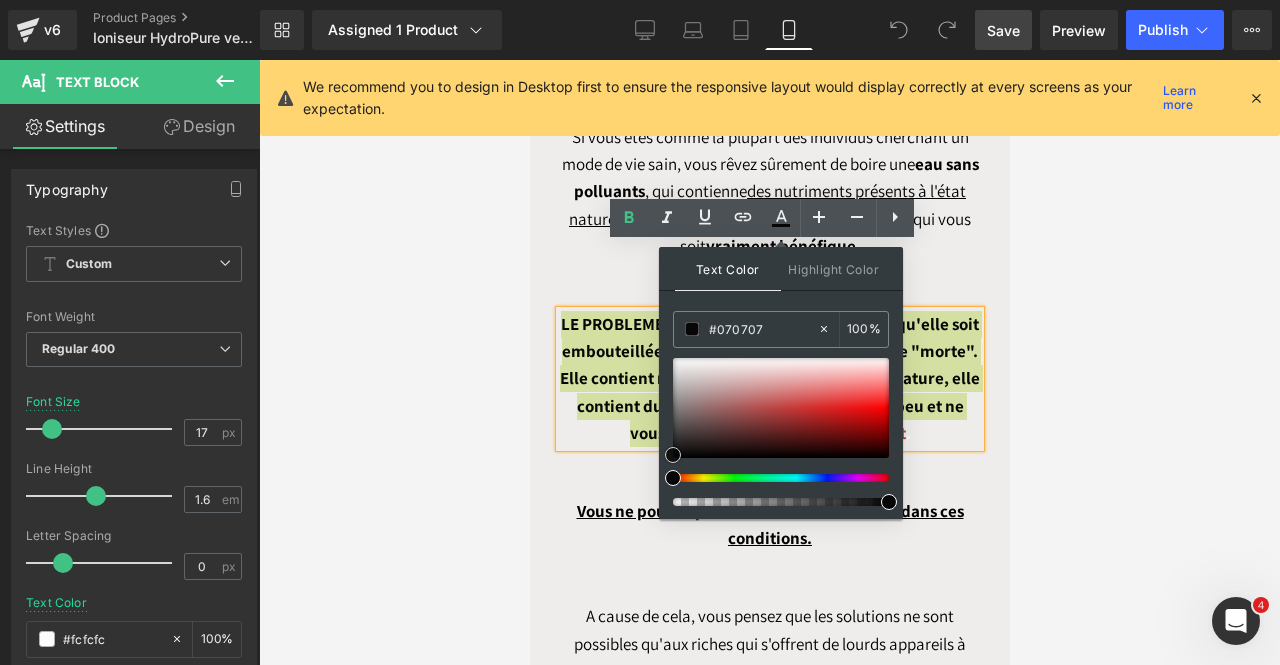 drag, startPoint x: 692, startPoint y: 381, endPoint x: 658, endPoint y: 454, distance: 80.529495 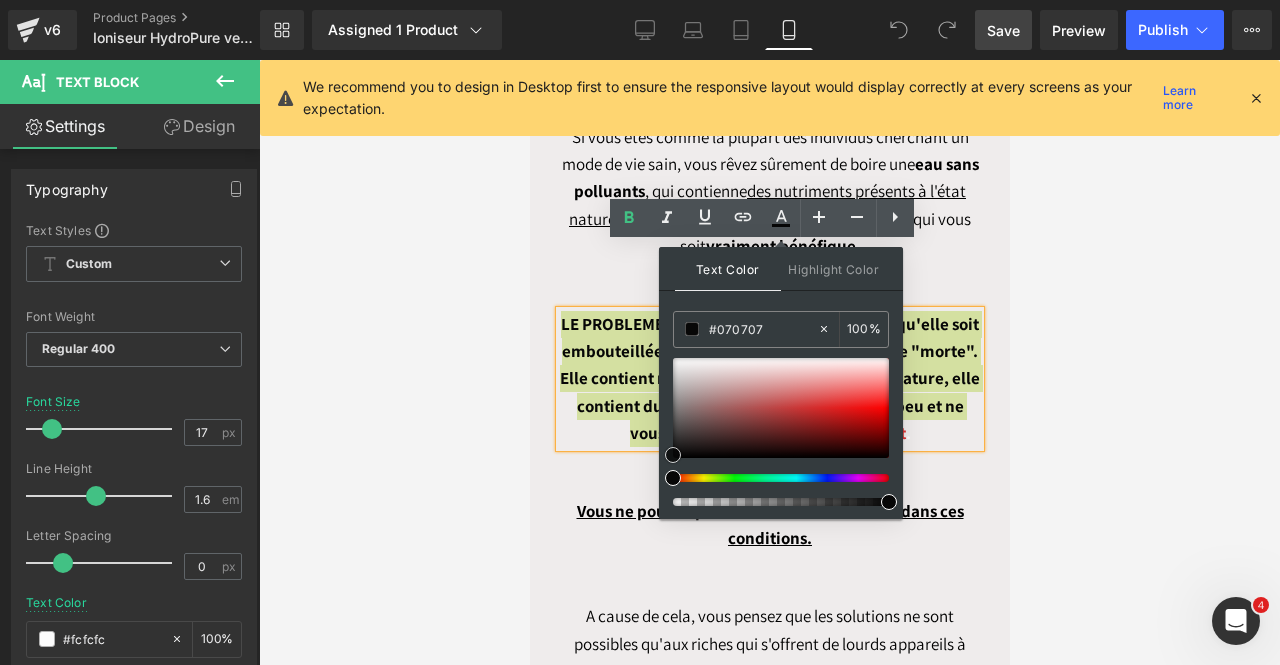 click on "Text Color Highlight Color #333333 #fcfcfc 100 % transparent 0 %" at bounding box center (781, 383) 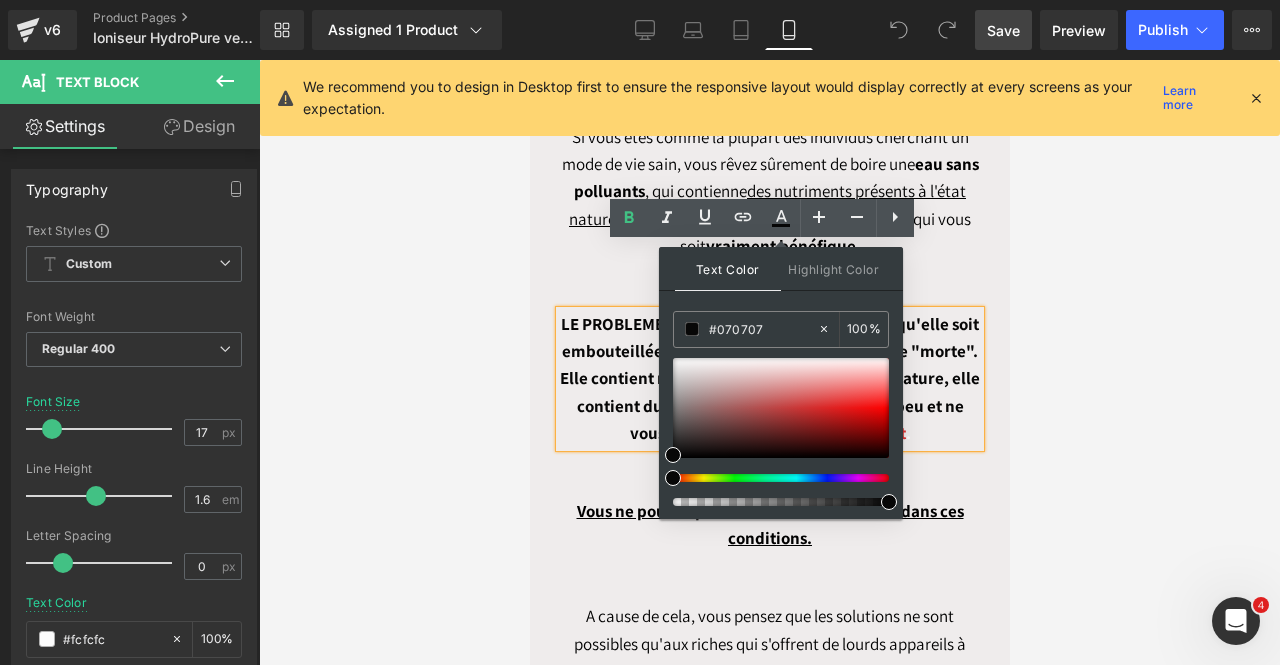click at bounding box center (769, 362) 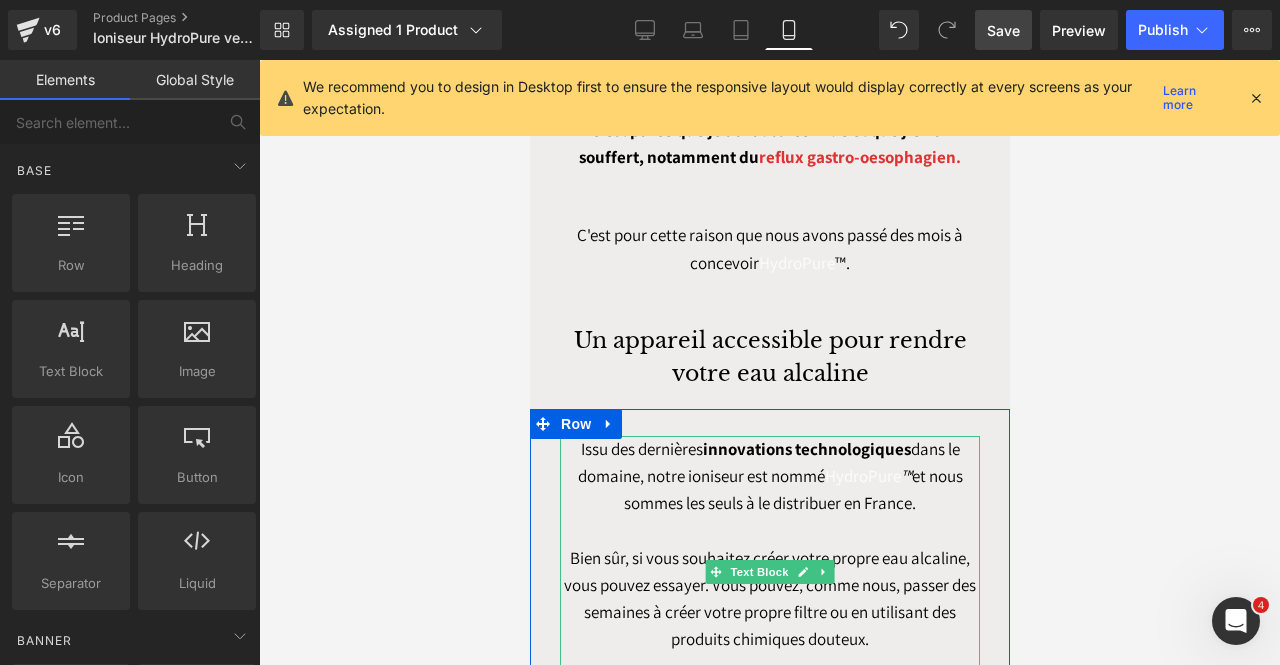 scroll, scrollTop: 1800, scrollLeft: 0, axis: vertical 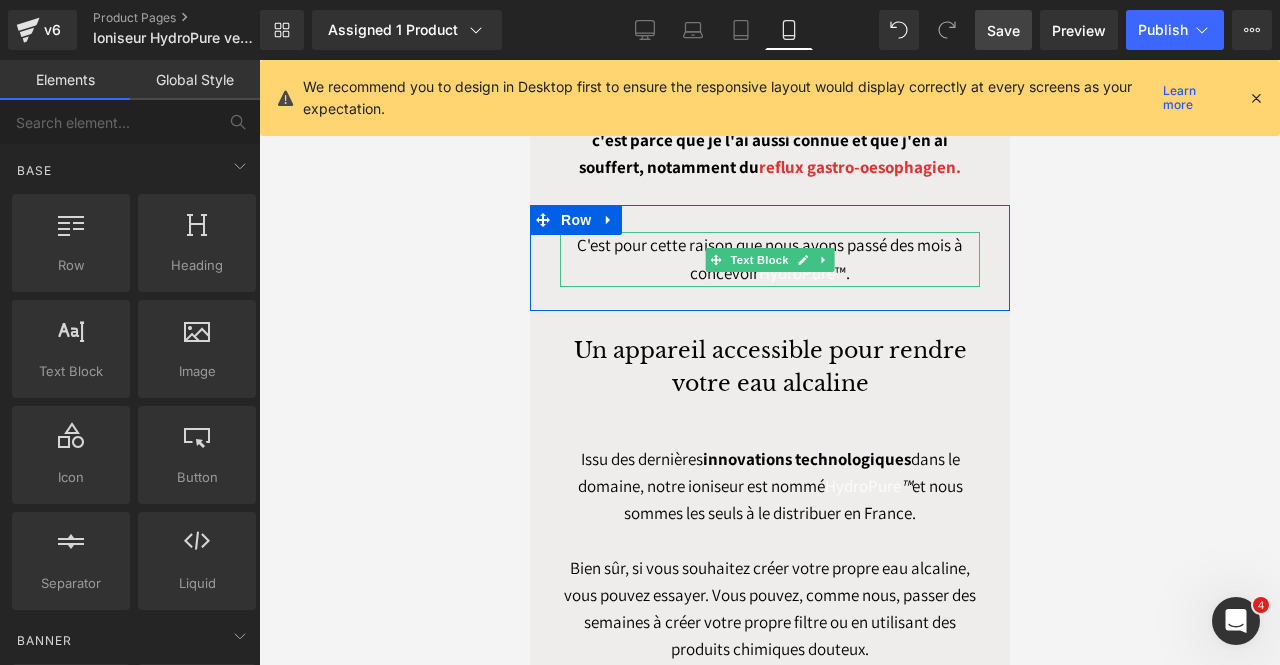 click on "C'est pour cette raison que nous avons passé des mois à concevoir  HydroPure ™." at bounding box center [769, 259] 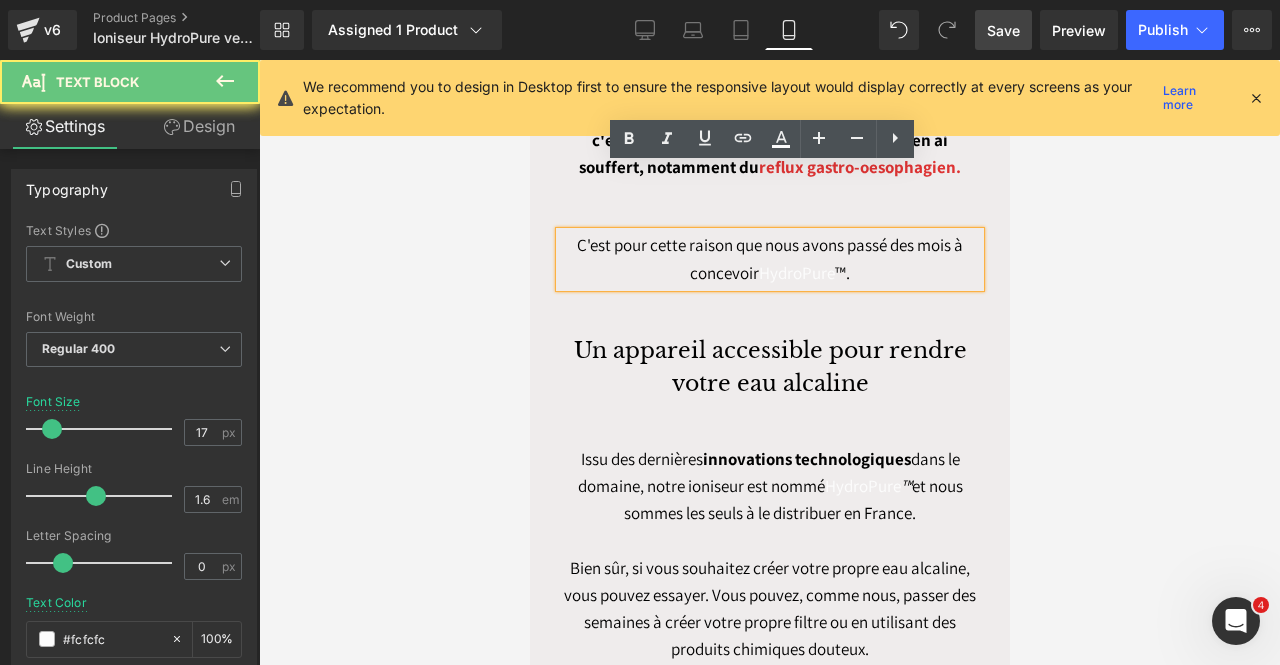 click on "C'est pour cette raison que nous avons passé des mois à concevoir  HydroPure ™." at bounding box center (769, 259) 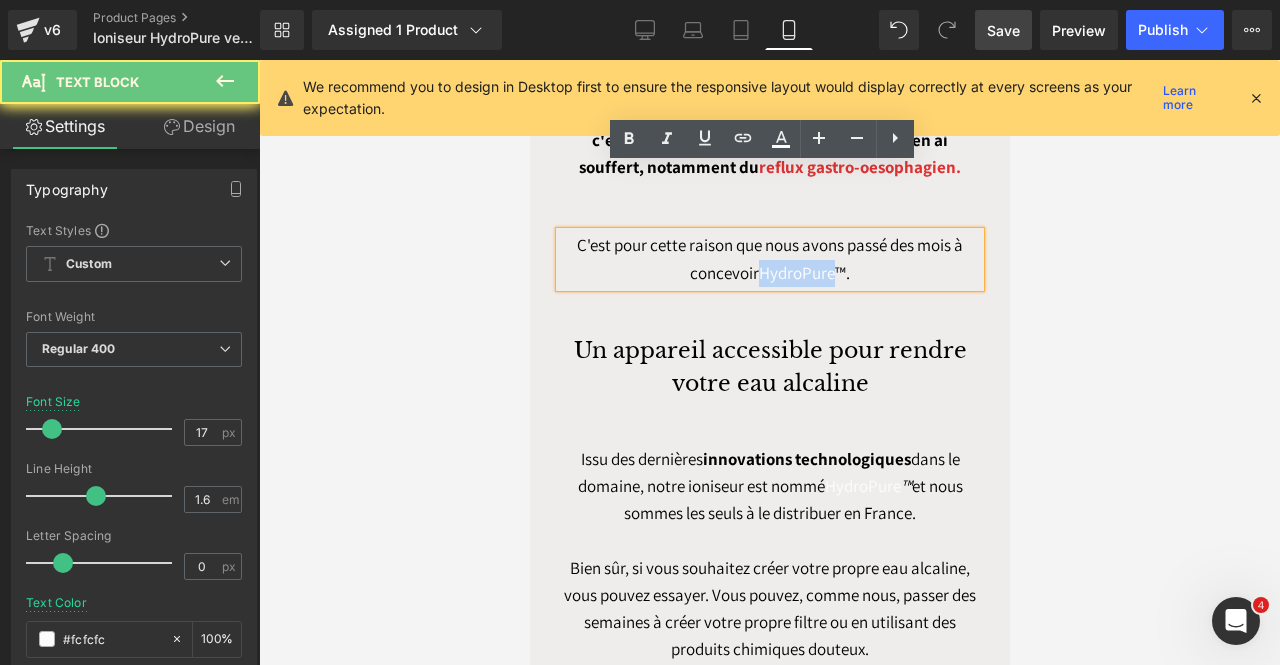click on "C'est pour cette raison que nous avons passé des mois à concevoir  HydroPure ™." at bounding box center (769, 259) 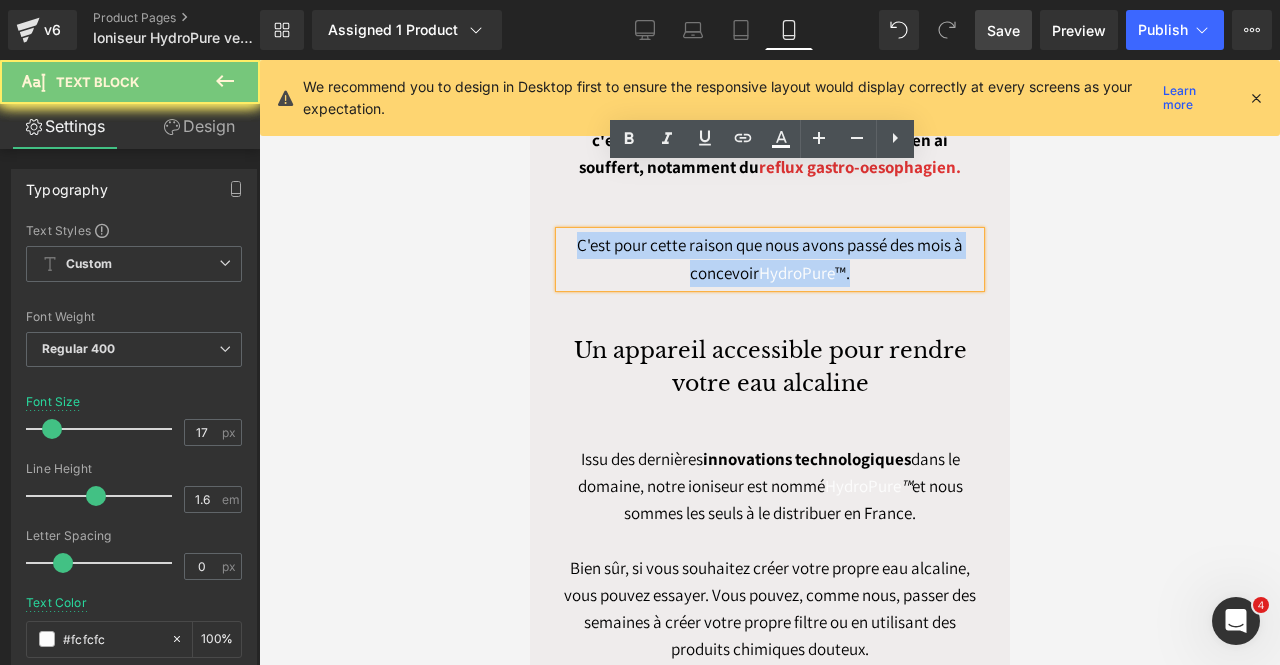 click on "C'est pour cette raison que nous avons passé des mois à concevoir  HydroPure ™." at bounding box center [769, 259] 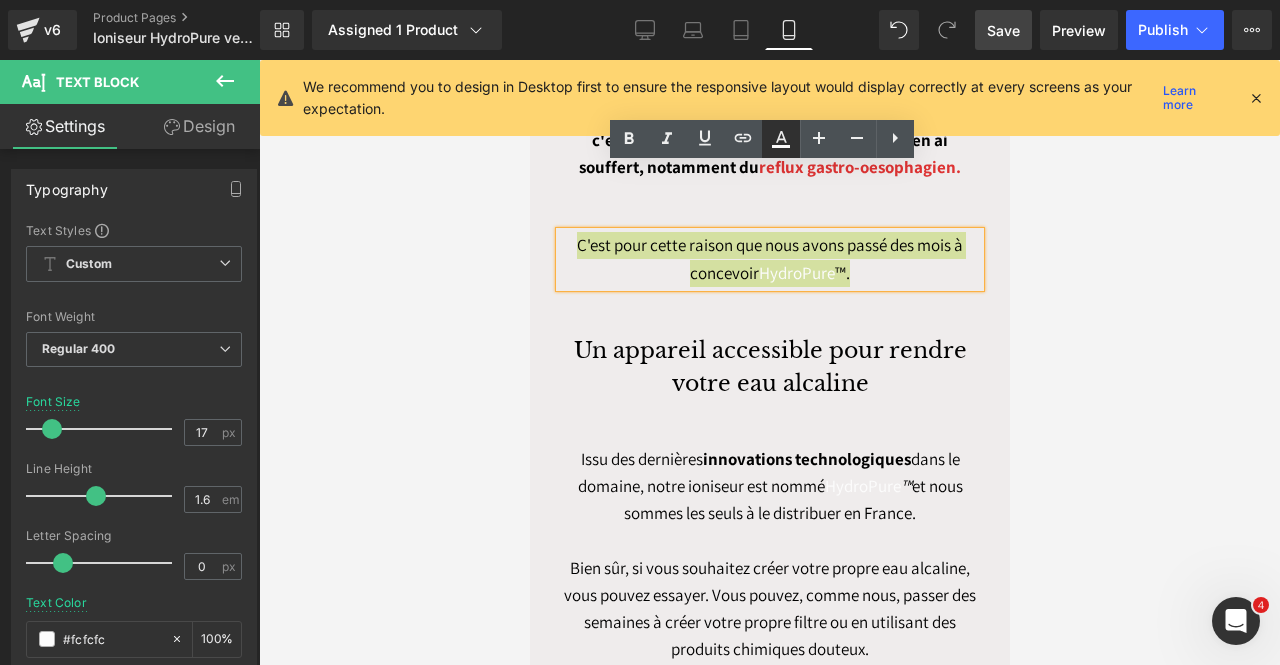 drag, startPoint x: 788, startPoint y: 152, endPoint x: 251, endPoint y: 100, distance: 539.51184 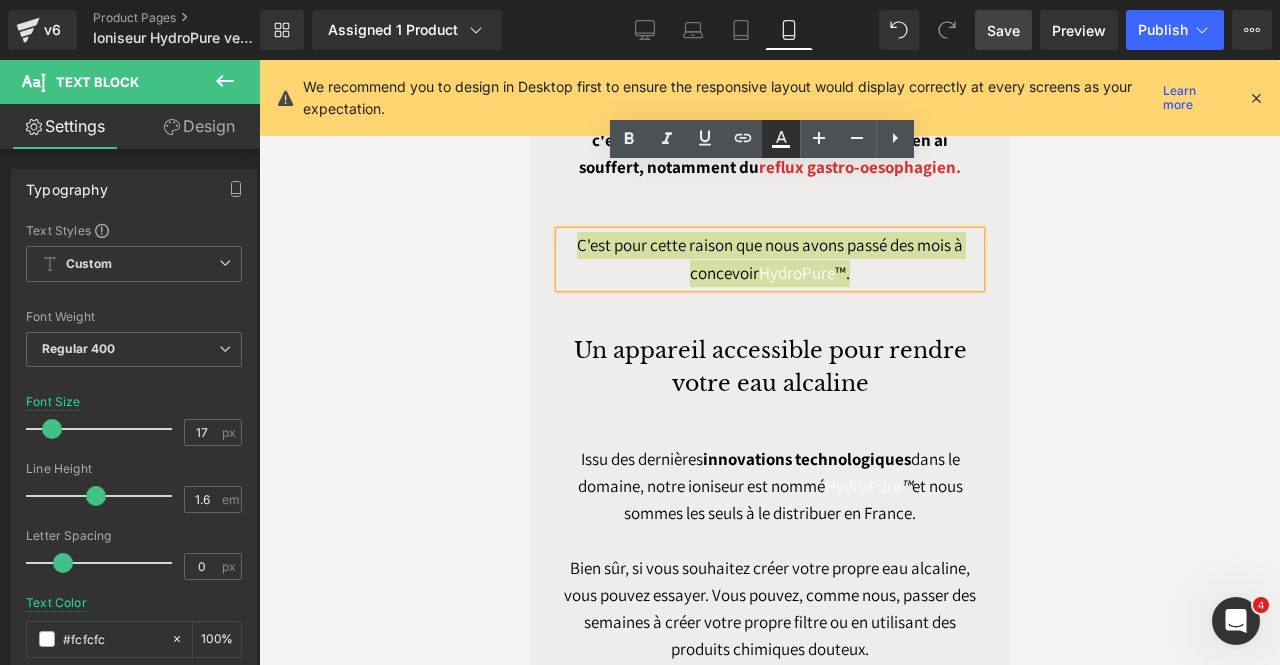 click at bounding box center [781, 139] 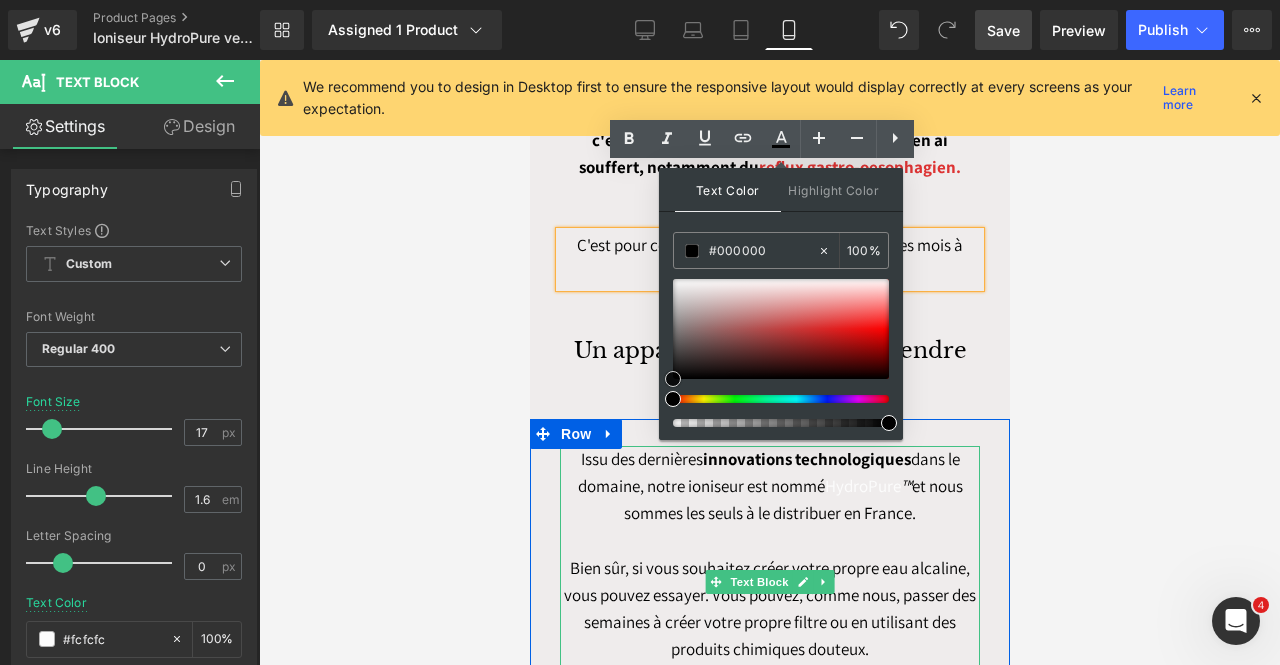 drag, startPoint x: 1224, startPoint y: 379, endPoint x: 645, endPoint y: 397, distance: 579.2797 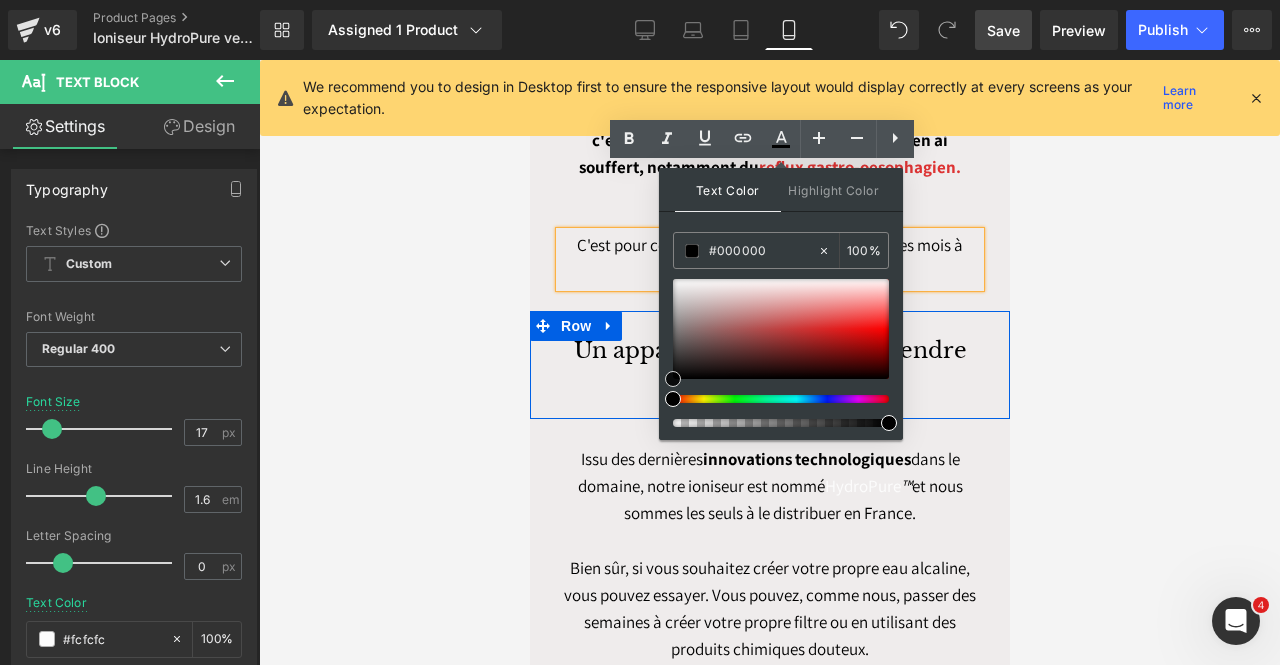 click on "Un appareil accessible pour rendre votre eau alcaline Heading         Row" at bounding box center (769, 365) 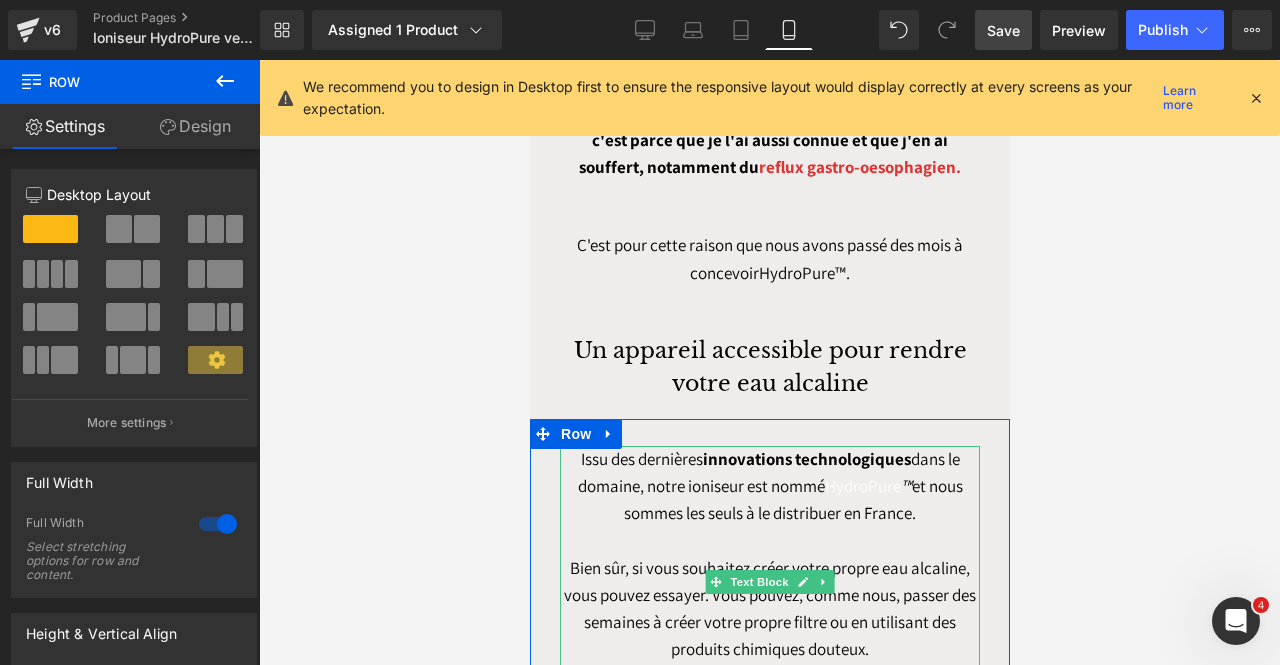 click on "Issu des dernières  innovations technologiques  dans le domaine, notre ioniseur est nommé  HydroPure ™  et nous sommes les seuls à le distribuer en France." at bounding box center (769, 487) 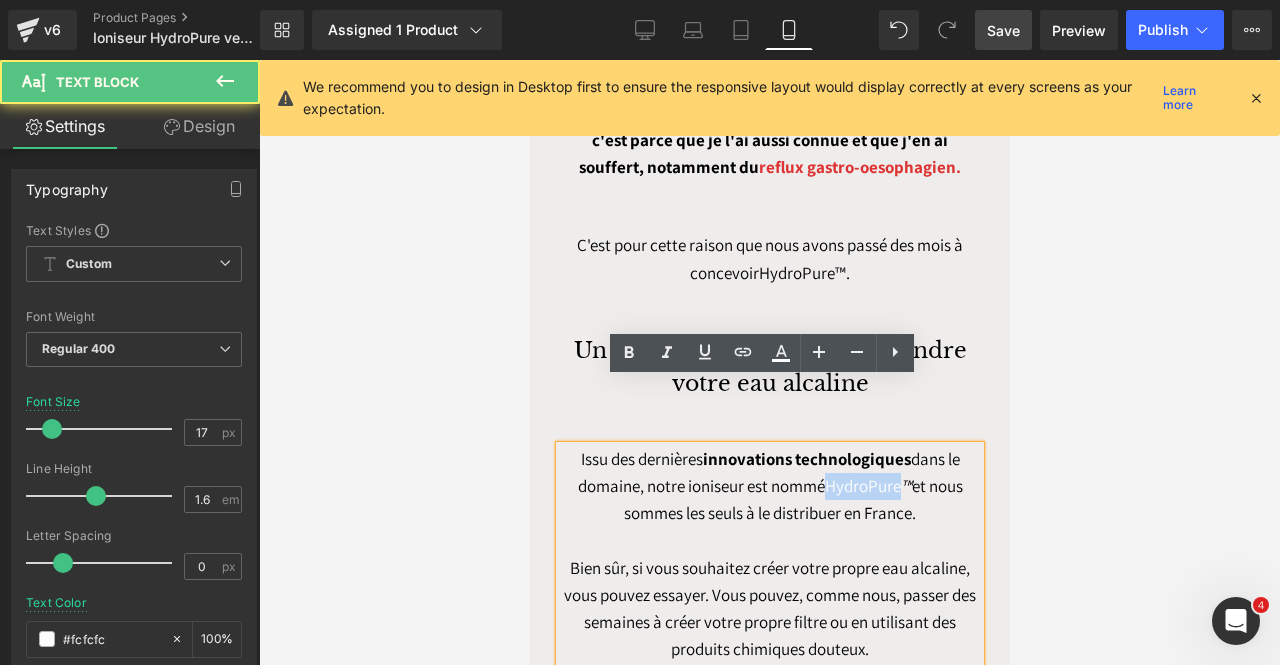 click on "Issu des dernières  innovations technologiques  dans le domaine, notre ioniseur est nommé  HydroPure ™  et nous sommes les seuls à le distribuer en France." at bounding box center (769, 487) 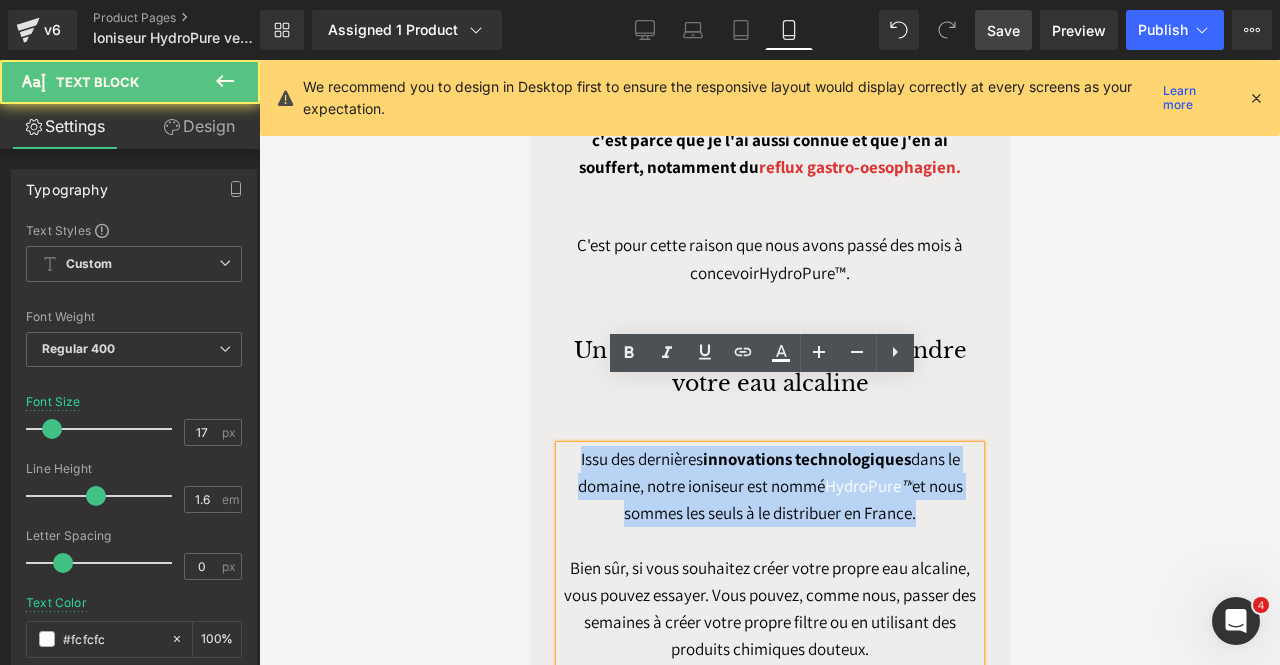 click on "Issu des dernières  innovations technologiques  dans le domaine, notre ioniseur est nommé  HydroPure ™  et nous sommes les seuls à le distribuer en France." at bounding box center [769, 487] 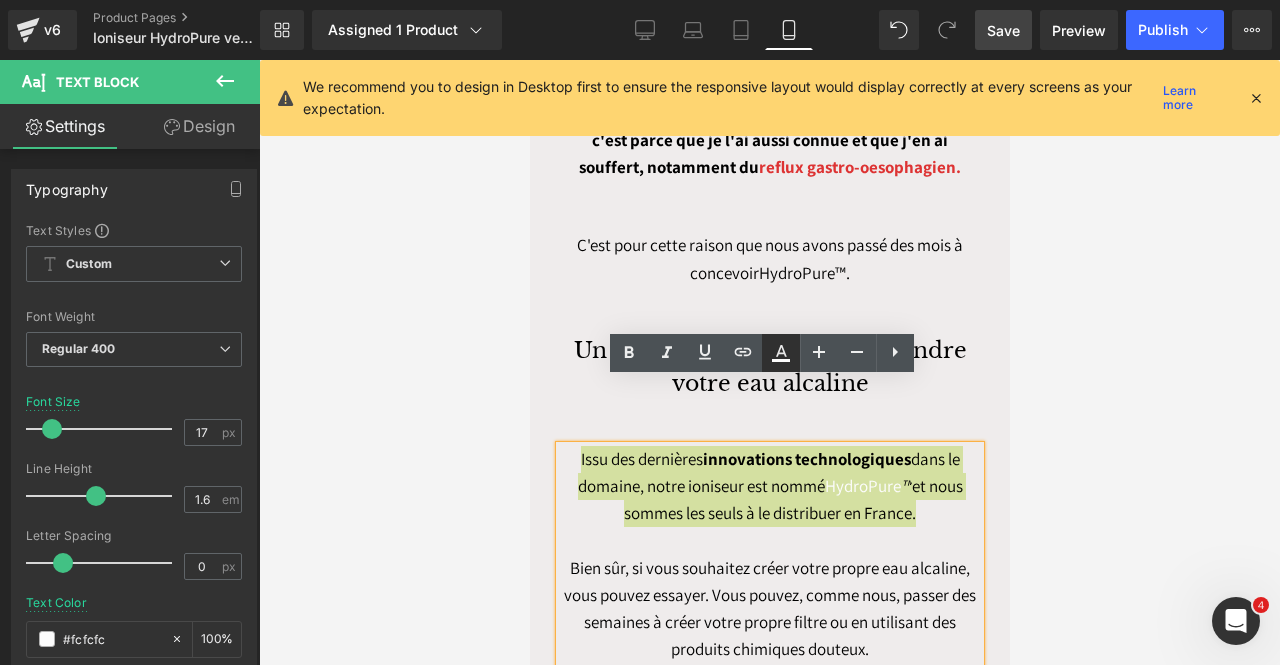 click at bounding box center [781, 353] 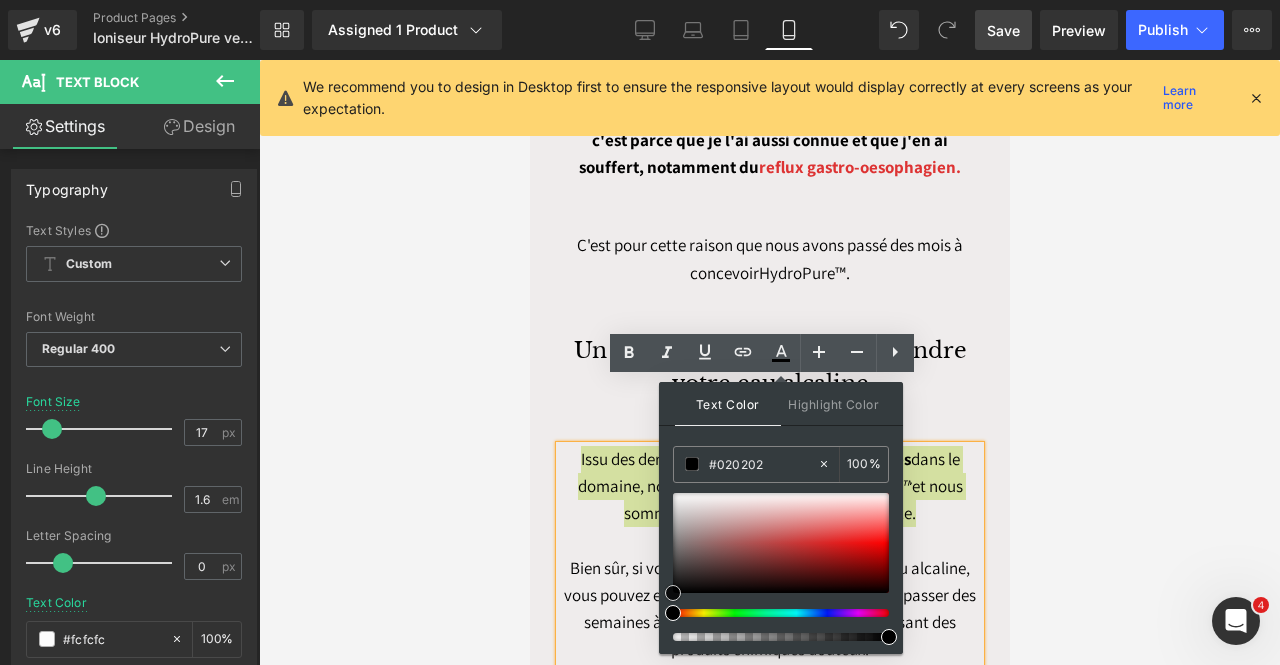 drag, startPoint x: 708, startPoint y: 511, endPoint x: 650, endPoint y: 597, distance: 103.73042 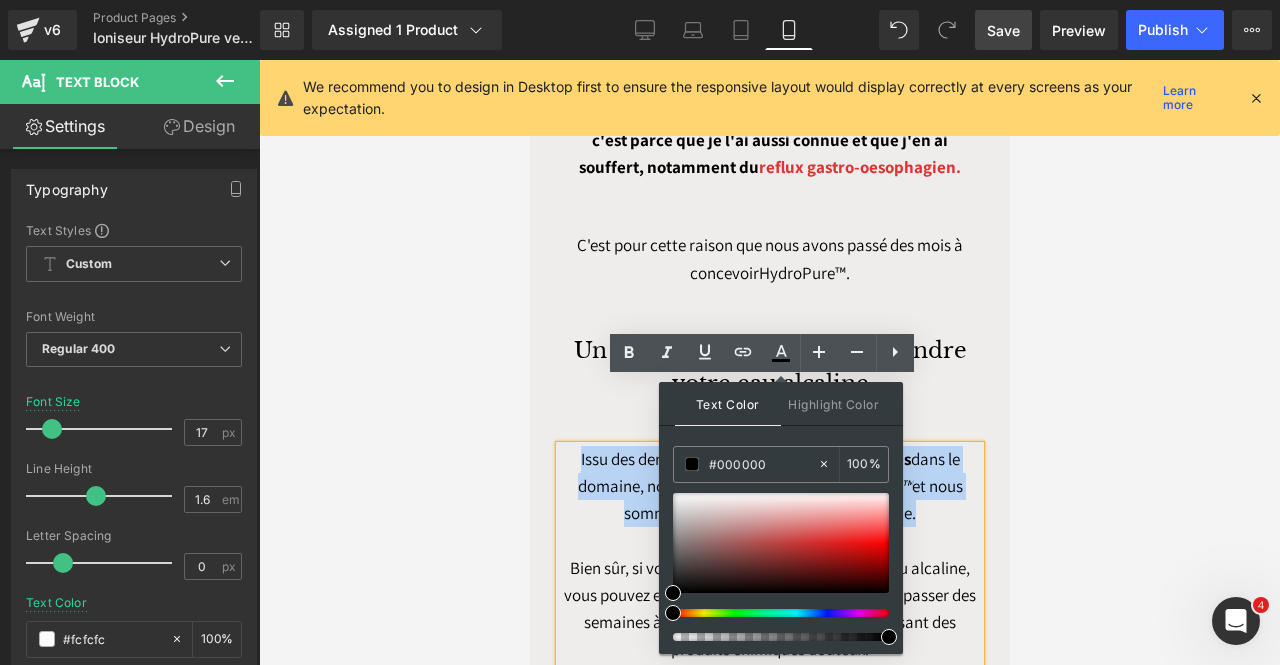 click on "Issu des dernières  innovations technologiques  dans le domaine, notre ioniseur est nommé  HydroPure ™  et nous sommes les seuls à le distribuer en France. Bien sûr, si vous souhaitez créer votre propre eau alcaline, vous pouvez essayer. Vous pouvez, comme nous, passer des semaines à créer votre propre filtre ou en utilisant des produits chimiques douteux. Ou alors... Text Block         Row" at bounding box center (769, 580) 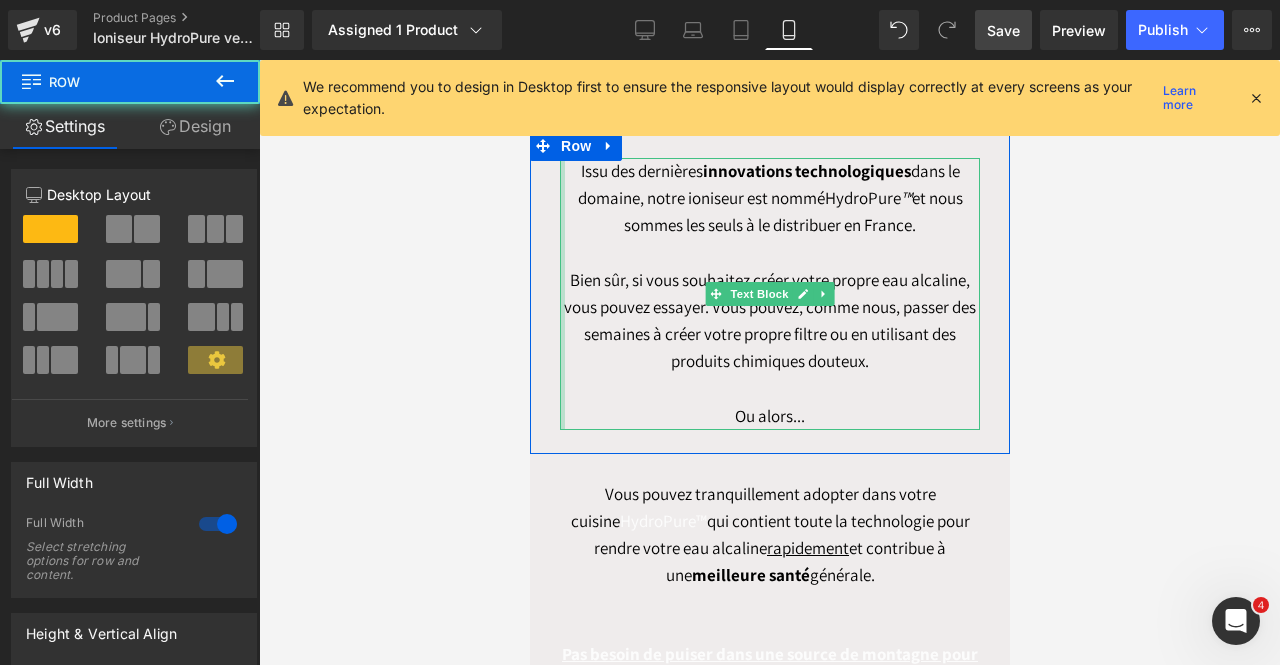 scroll, scrollTop: 2100, scrollLeft: 0, axis: vertical 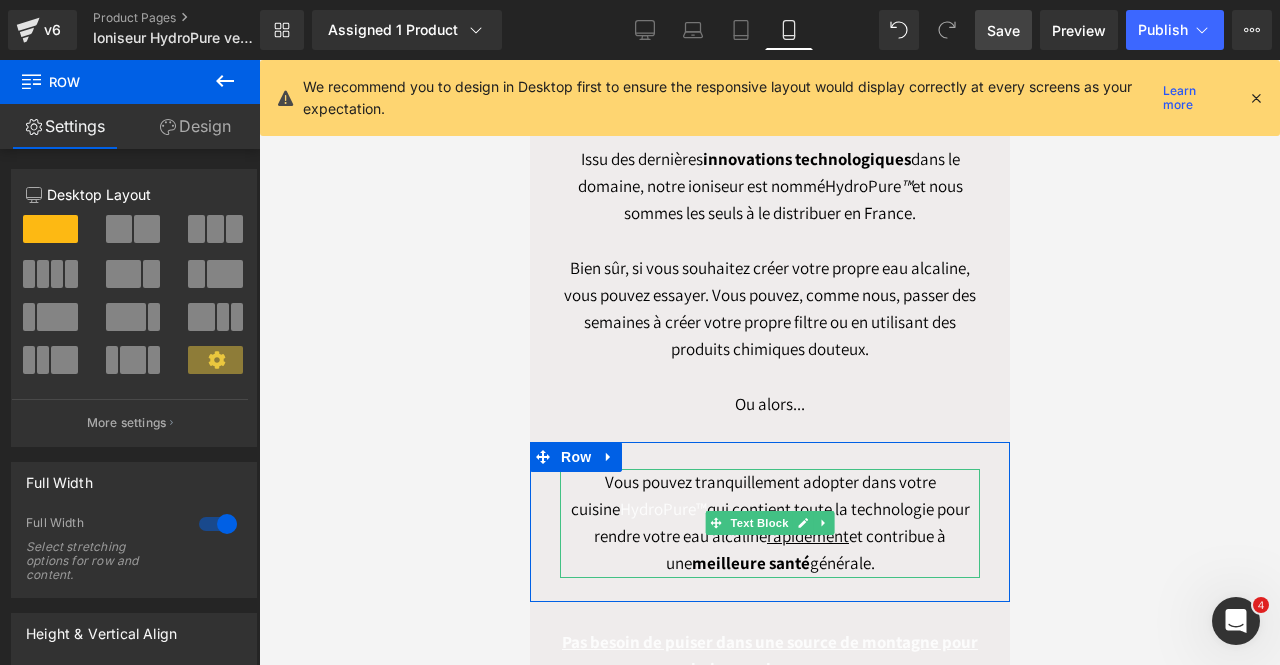 click on "Vous pouvez tranquillement adopter dans votre cuisine  HydroPure™  qui contient toute la technologie pour rendre votre eau alcaline  rapidement  et contribue à une  meilleure santé  générale." at bounding box center [769, 523] 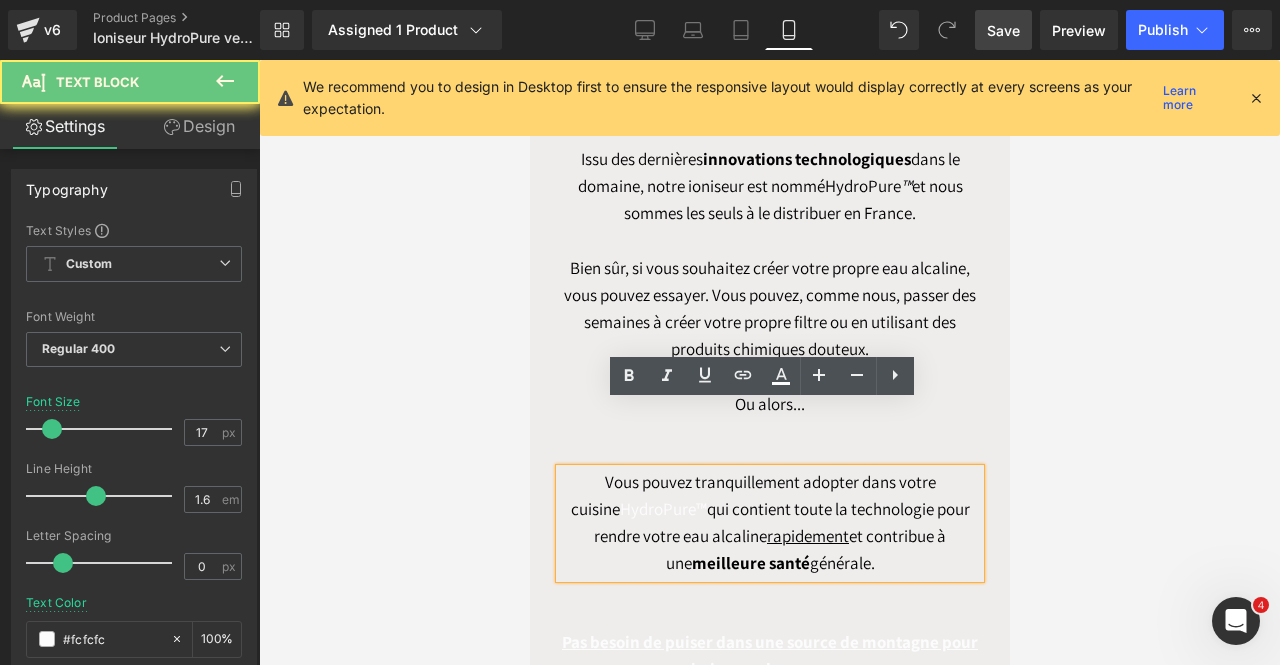 click on "Vous pouvez tranquillement adopter dans votre cuisine  HydroPure™  qui contient toute la technologie pour rendre votre eau alcaline  rapidement  et contribue à une  meilleure santé  générale." at bounding box center [769, 523] 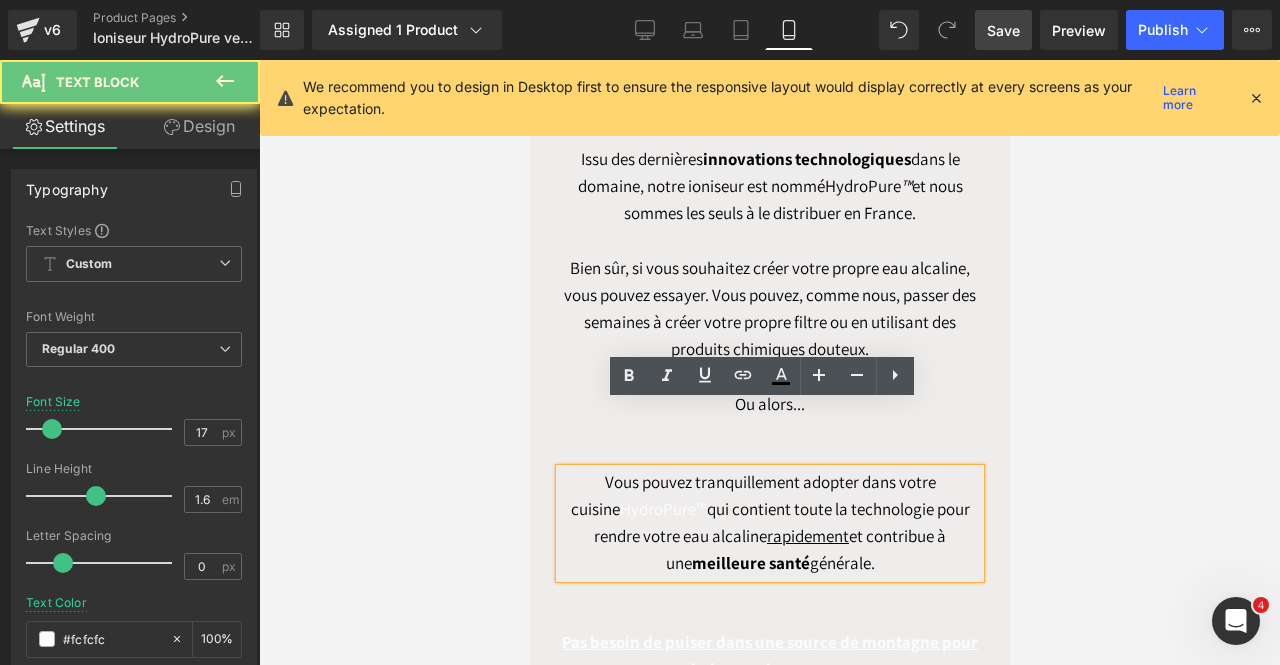 click on "qui contient toute la technologie pour rendre votre eau alcaline  rapidement  et contribue à une  meilleure santé  générale." at bounding box center (781, 536) 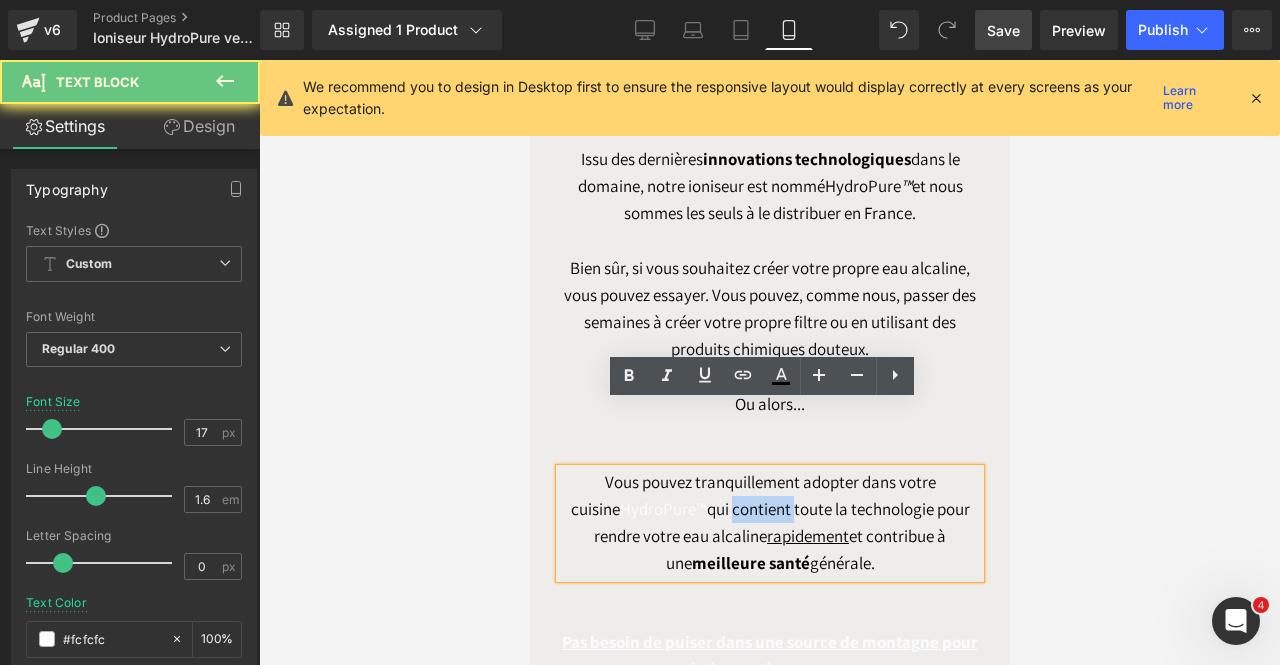 click on "qui contient toute la technologie pour rendre votre eau alcaline  rapidement  et contribue à une  meilleure santé  générale." at bounding box center (781, 536) 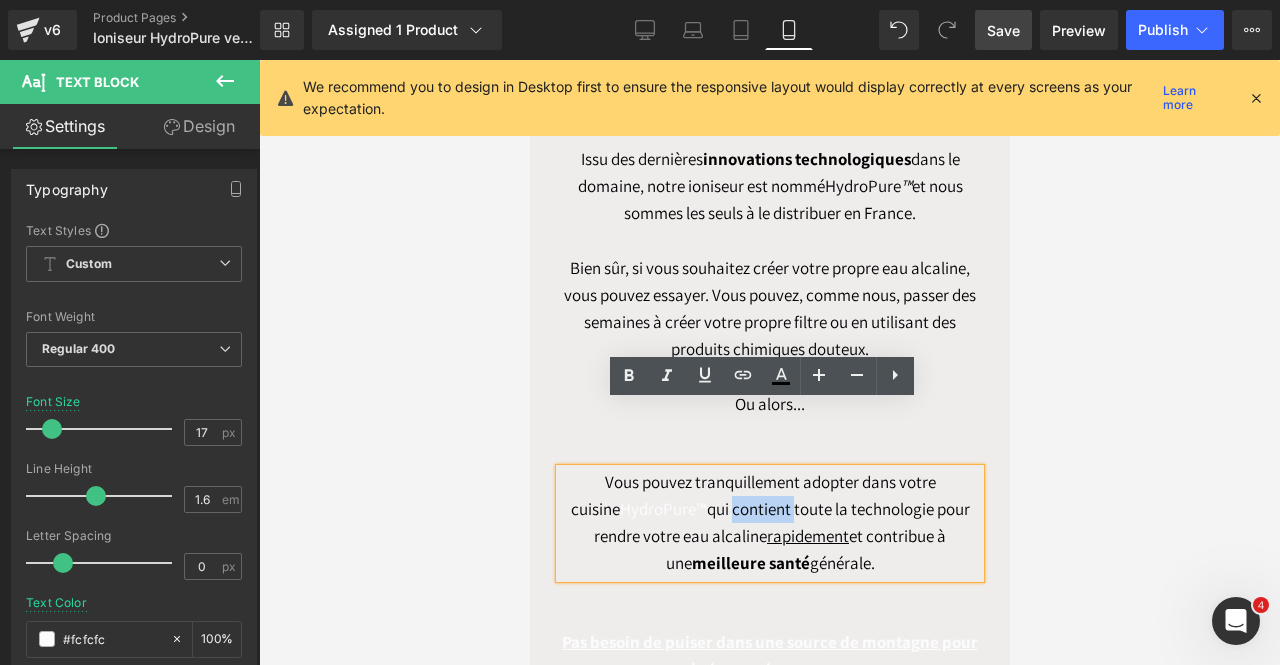 click on "qui contient toute la technologie pour rendre votre eau alcaline  rapidement  et contribue à une  meilleure santé  générale." at bounding box center [781, 536] 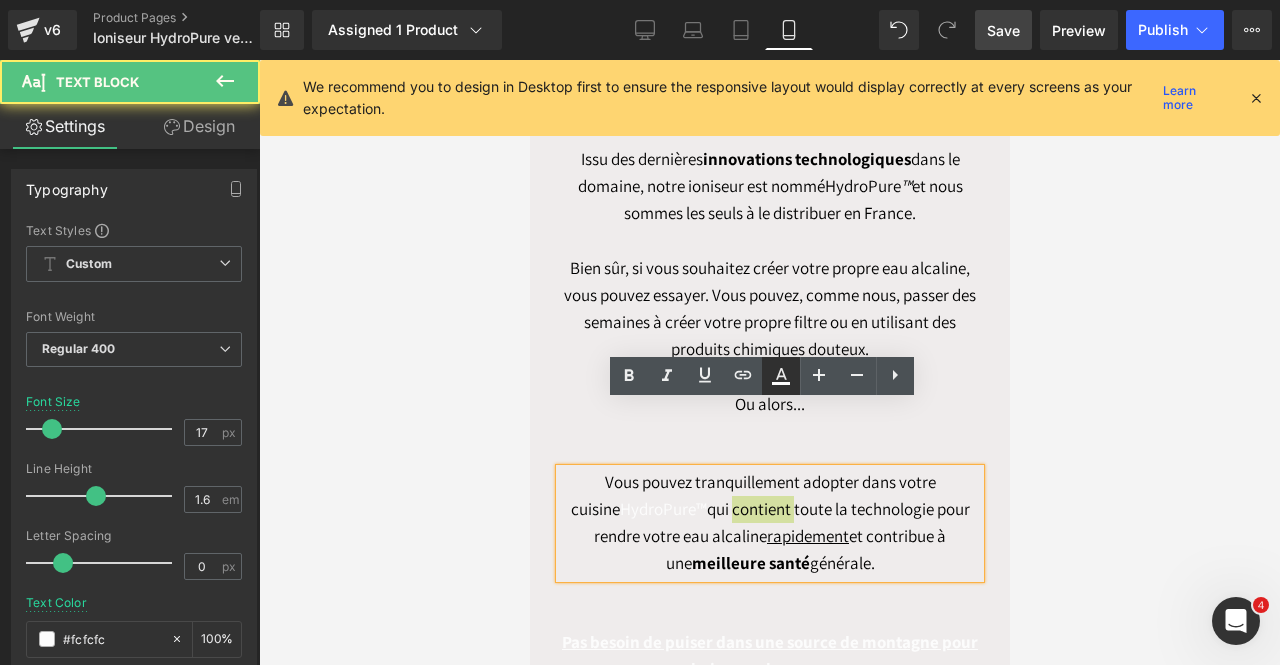 click at bounding box center (781, 376) 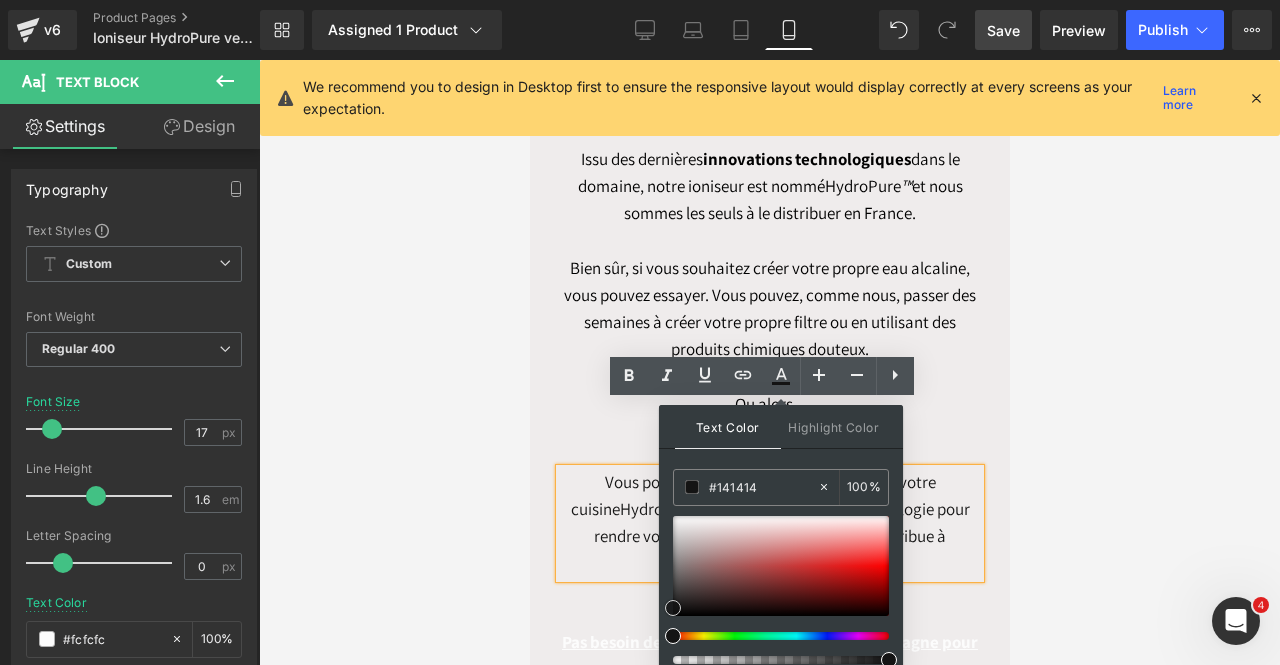 drag, startPoint x: 1224, startPoint y: 627, endPoint x: 650, endPoint y: 619, distance: 574.0557 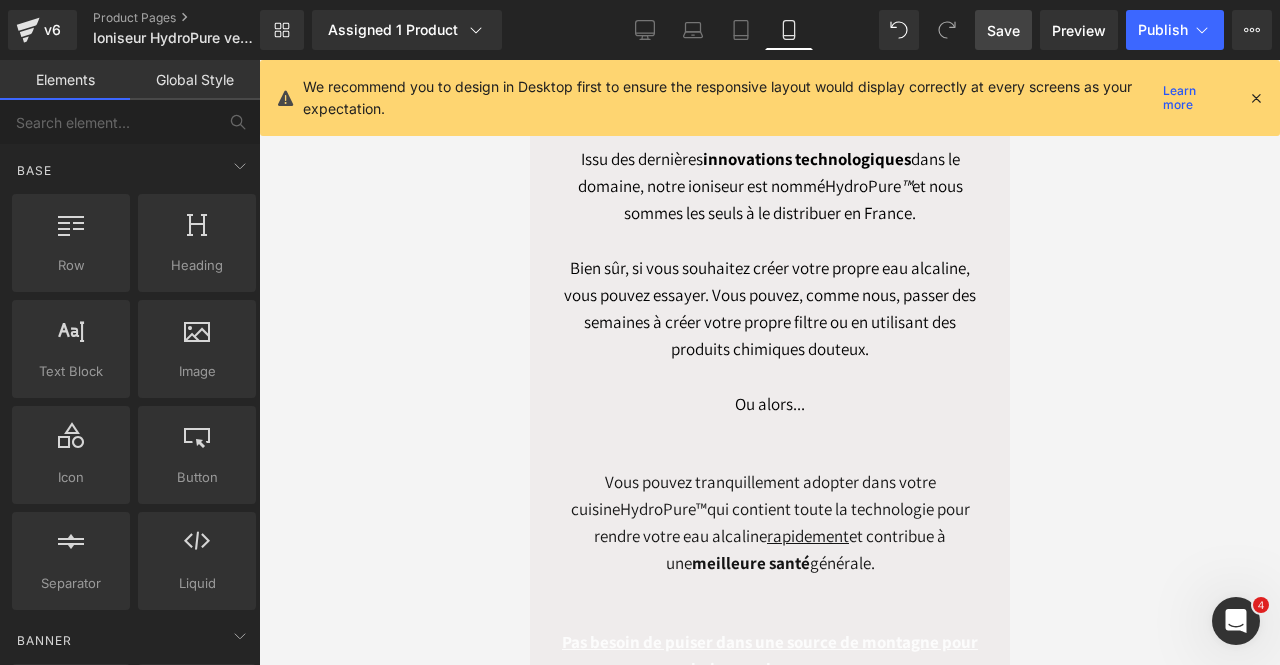 click at bounding box center [769, 362] 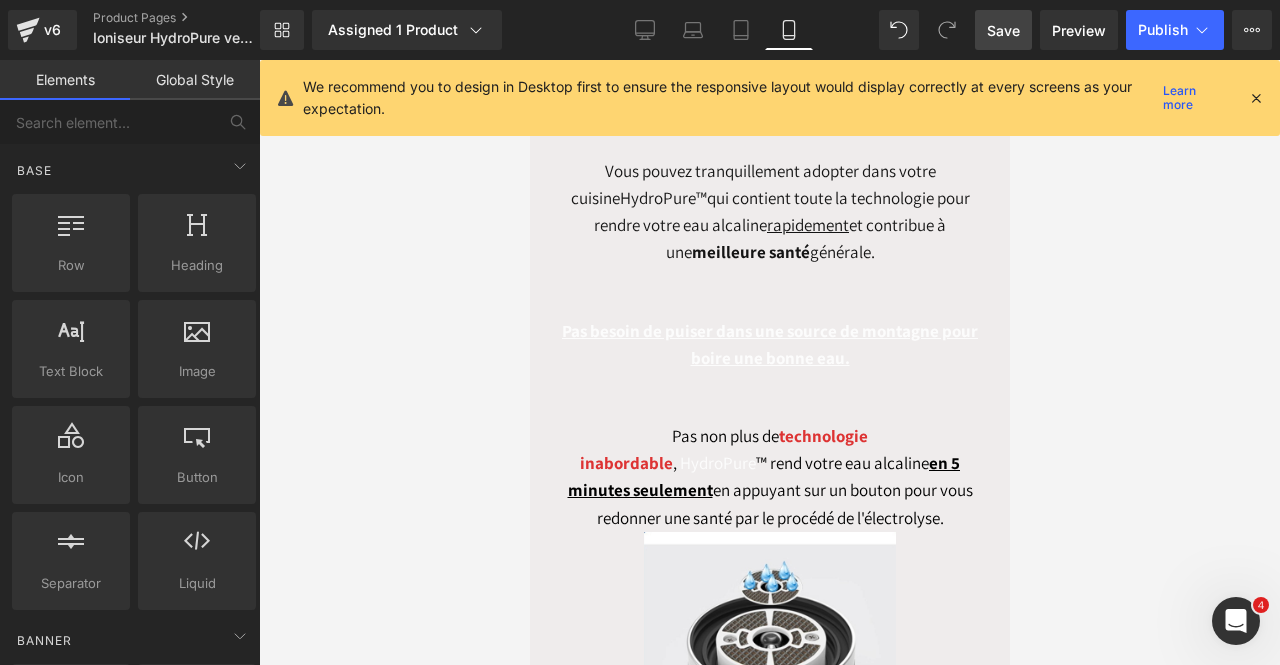 scroll, scrollTop: 2400, scrollLeft: 0, axis: vertical 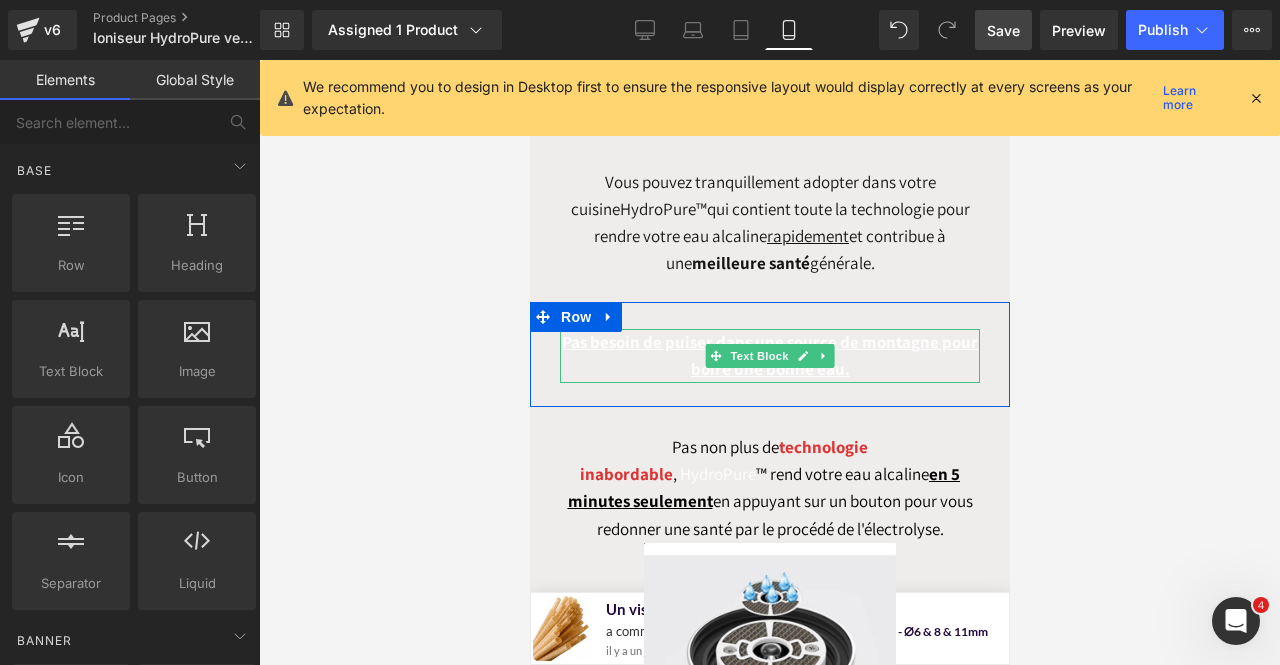 click on "Pas besoin de puiser dans une source de montagne pour boire une bonne eau." at bounding box center [769, 355] 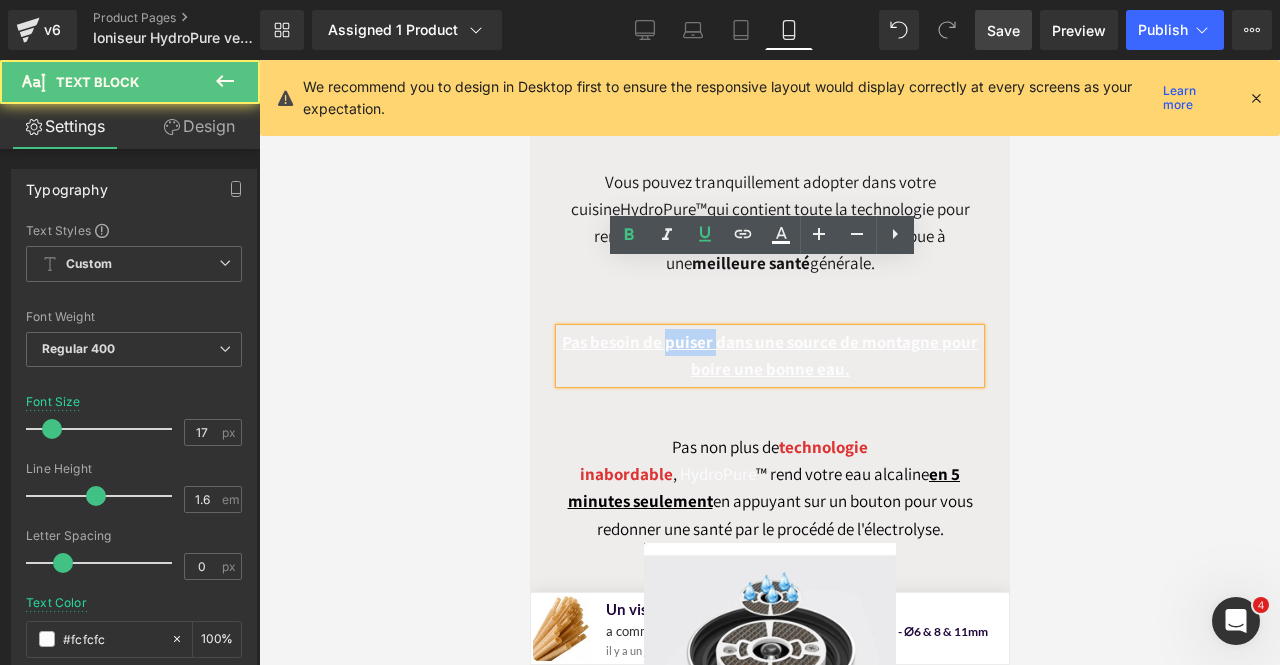 click on "Pas besoin de puiser dans une source de montagne pour boire une bonne eau." at bounding box center (769, 355) 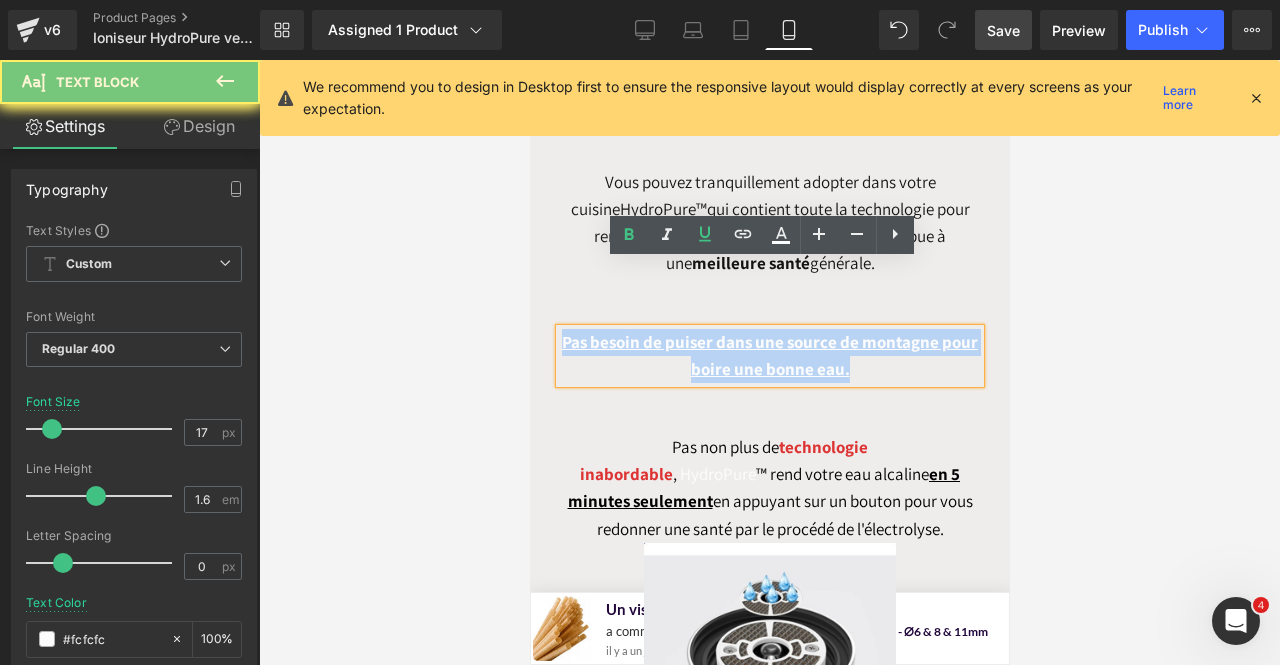 click on "Pas besoin de puiser dans une source de montagne pour boire une bonne eau." at bounding box center [769, 355] 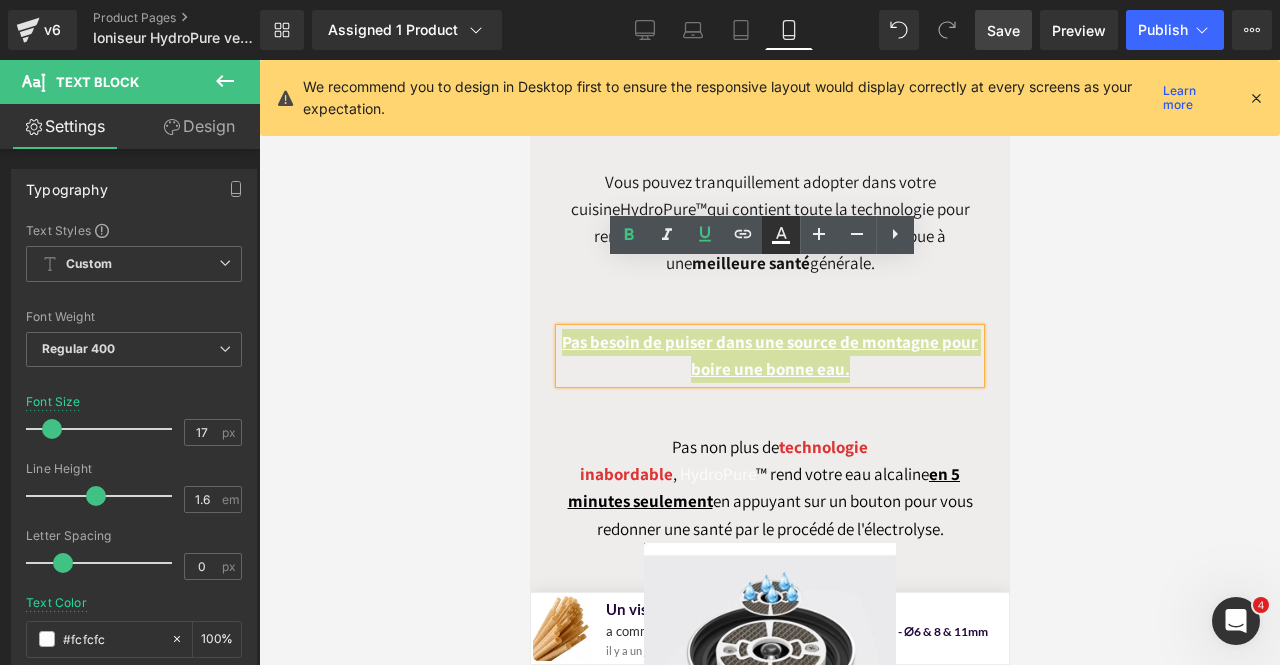 click 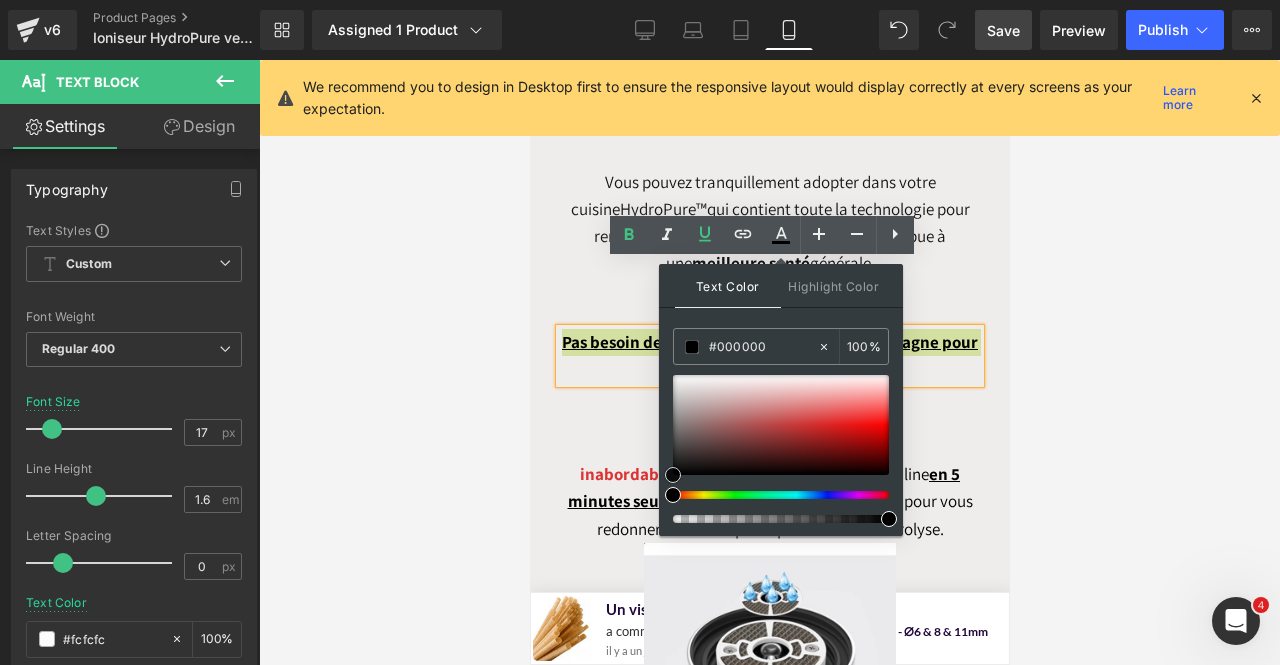 drag, startPoint x: 686, startPoint y: 398, endPoint x: 660, endPoint y: 484, distance: 89.84431 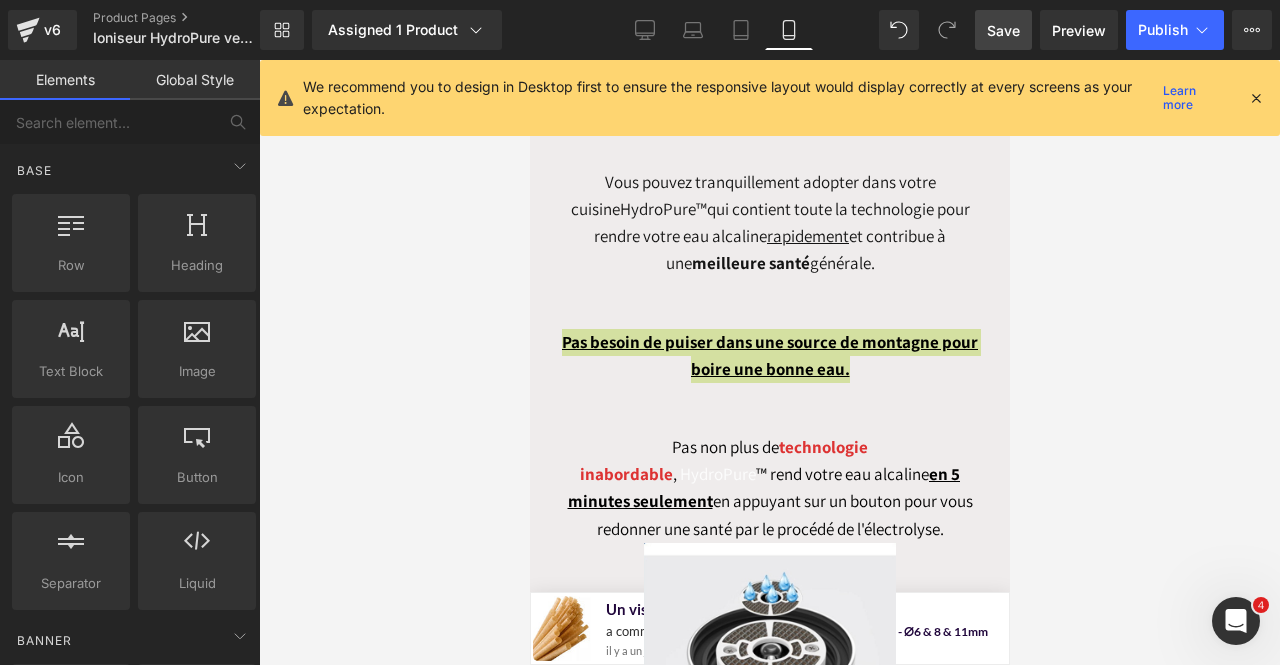 click at bounding box center (769, 362) 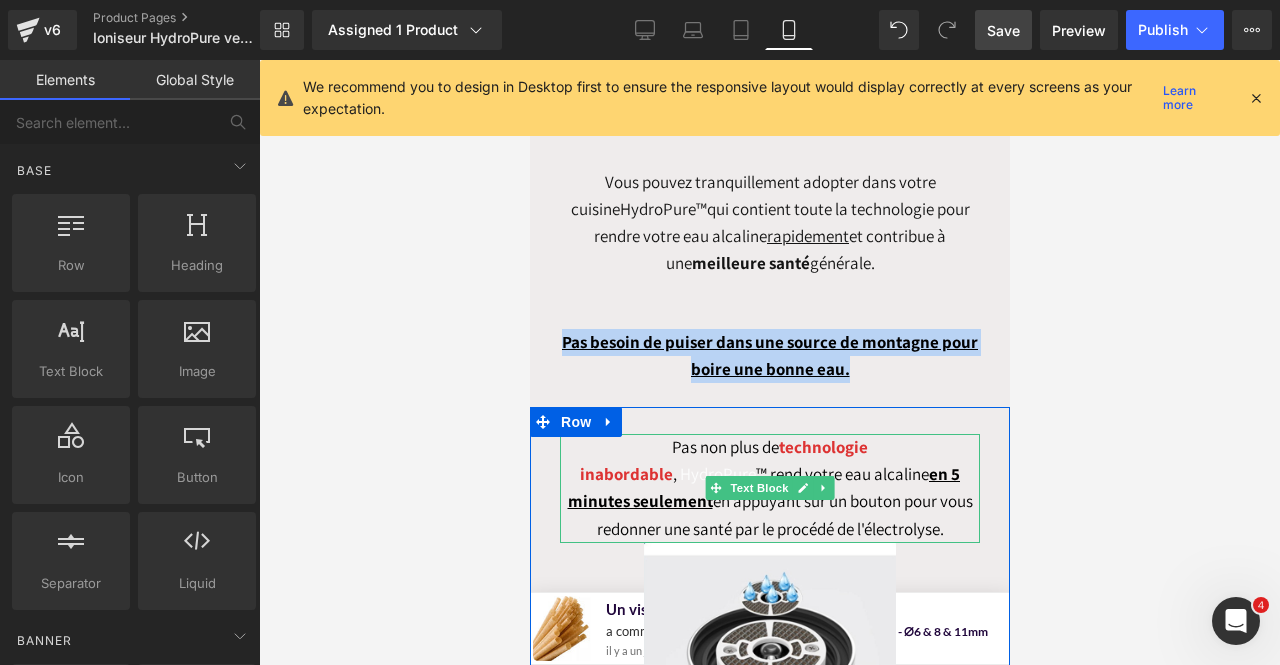 click on "™" at bounding box center (760, 474) 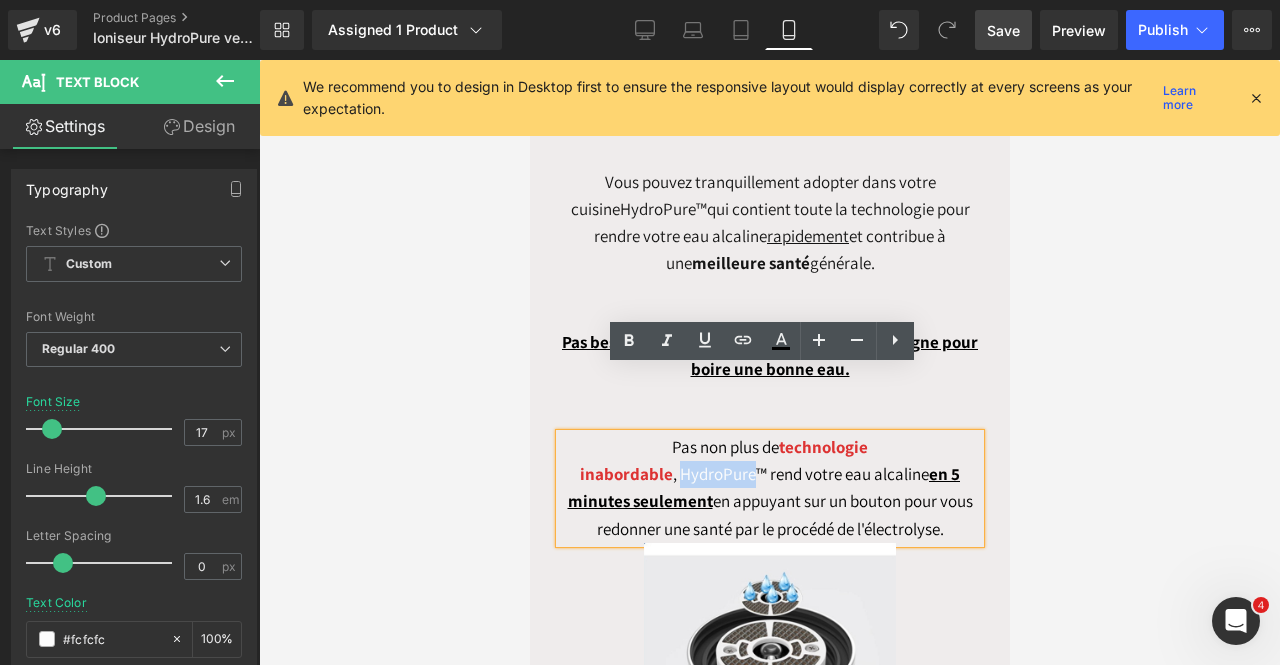 drag, startPoint x: 672, startPoint y: 411, endPoint x: 742, endPoint y: 406, distance: 70.178345 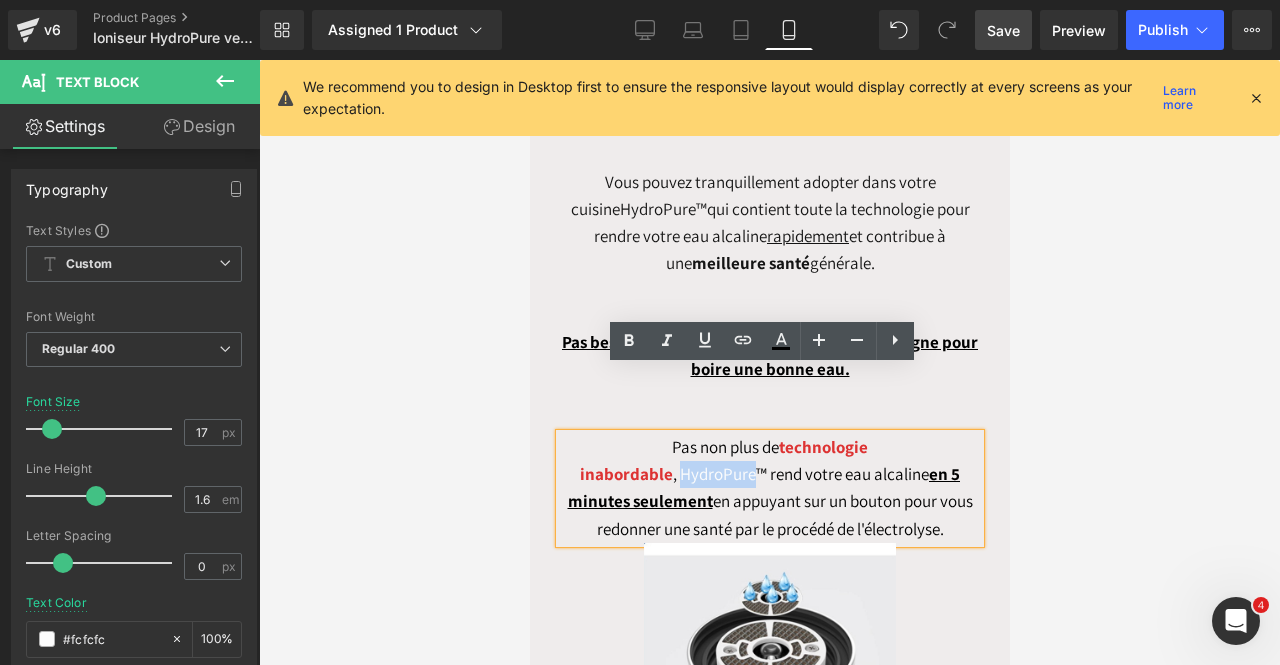 click on "Pas non plus de  technologie inabordable ,   HydroPure ™   rend votre eau alcaline  en 5 minutes seulement  en appuyant sur un bouton pour vous redonner une santé par le procédé de l'électrolyse." at bounding box center (769, 488) 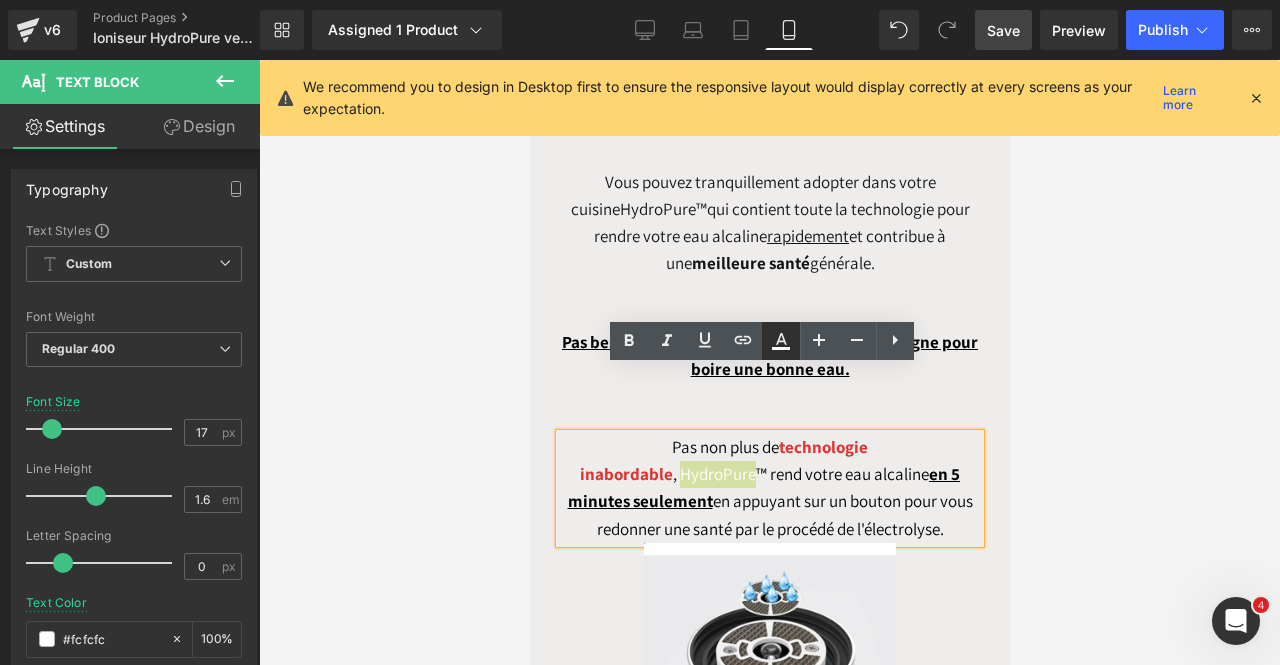 click at bounding box center [781, 341] 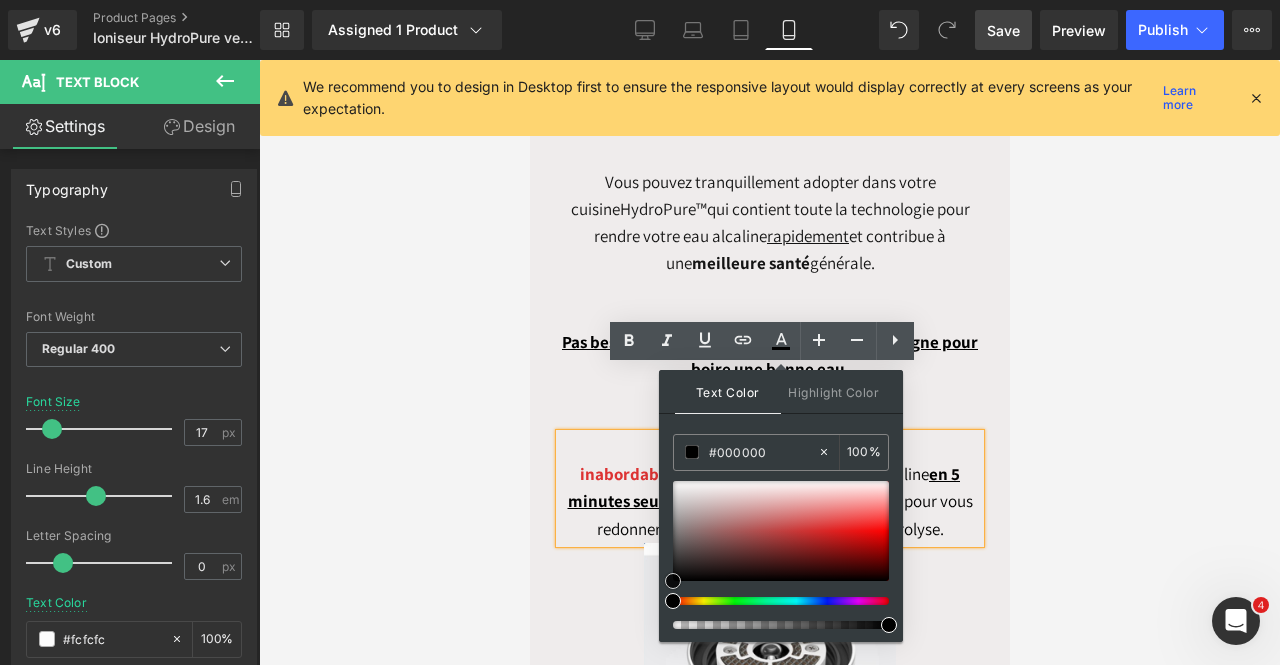 drag, startPoint x: 693, startPoint y: 509, endPoint x: 666, endPoint y: 581, distance: 76.896034 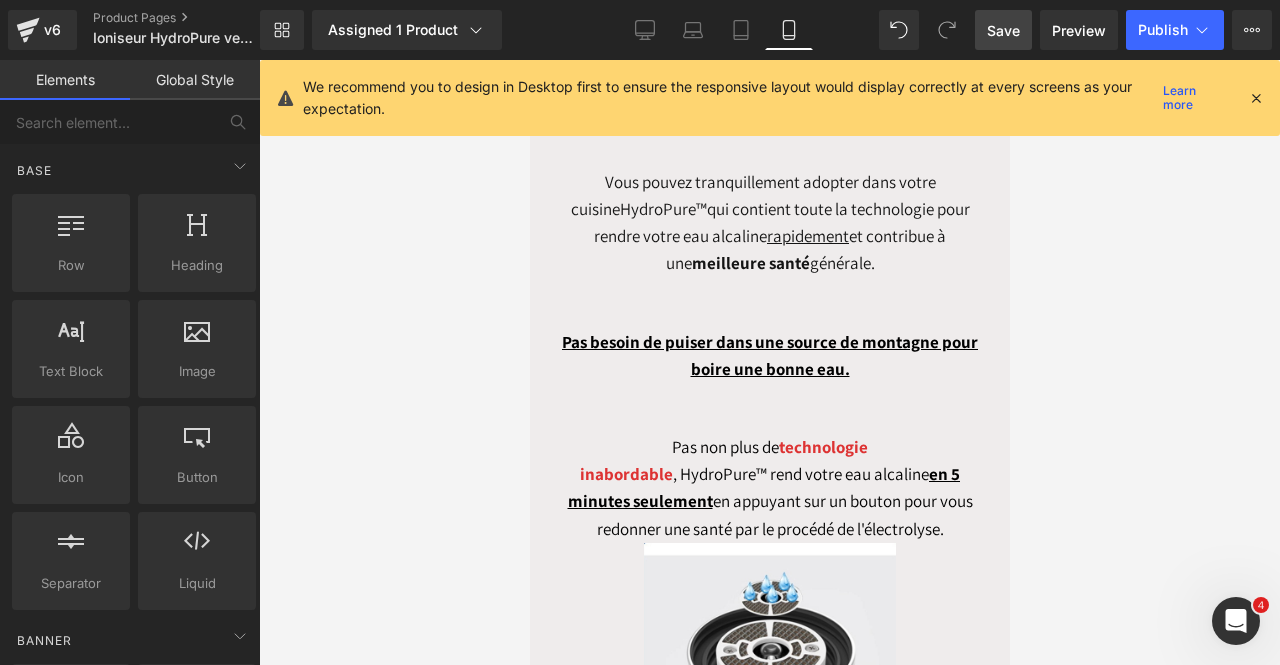 click at bounding box center (769, 362) 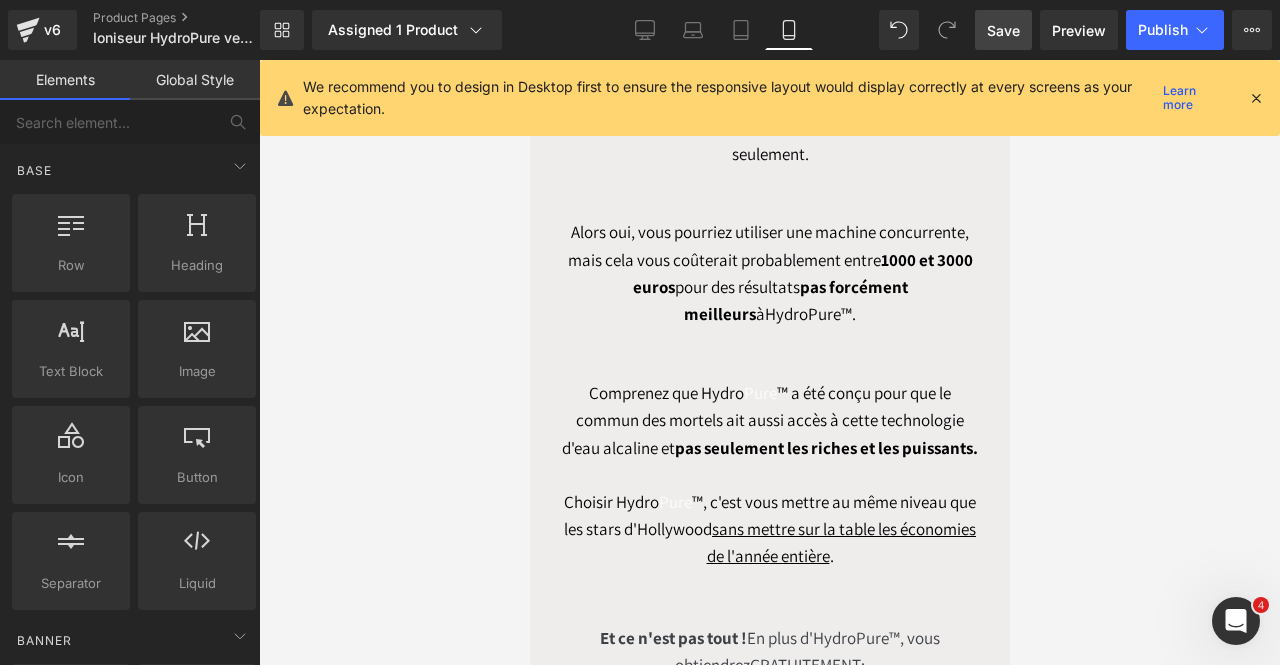 scroll, scrollTop: 7900, scrollLeft: 0, axis: vertical 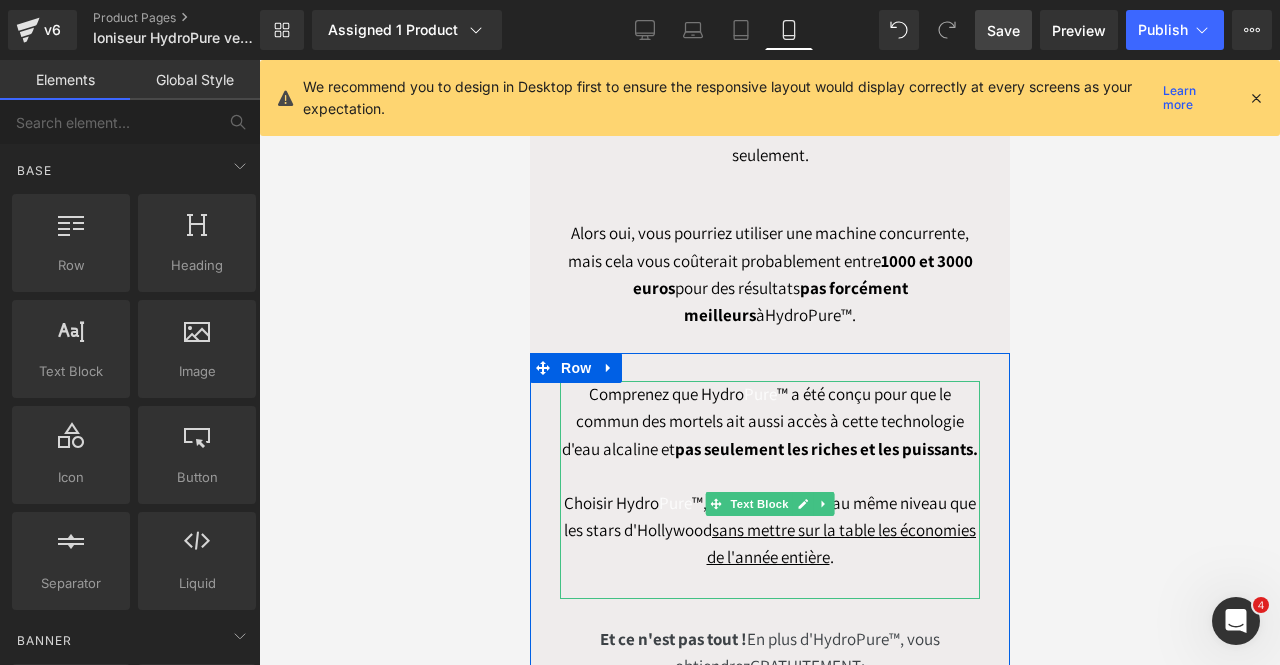 click on "Comprenez que Hydro" at bounding box center [665, 394] 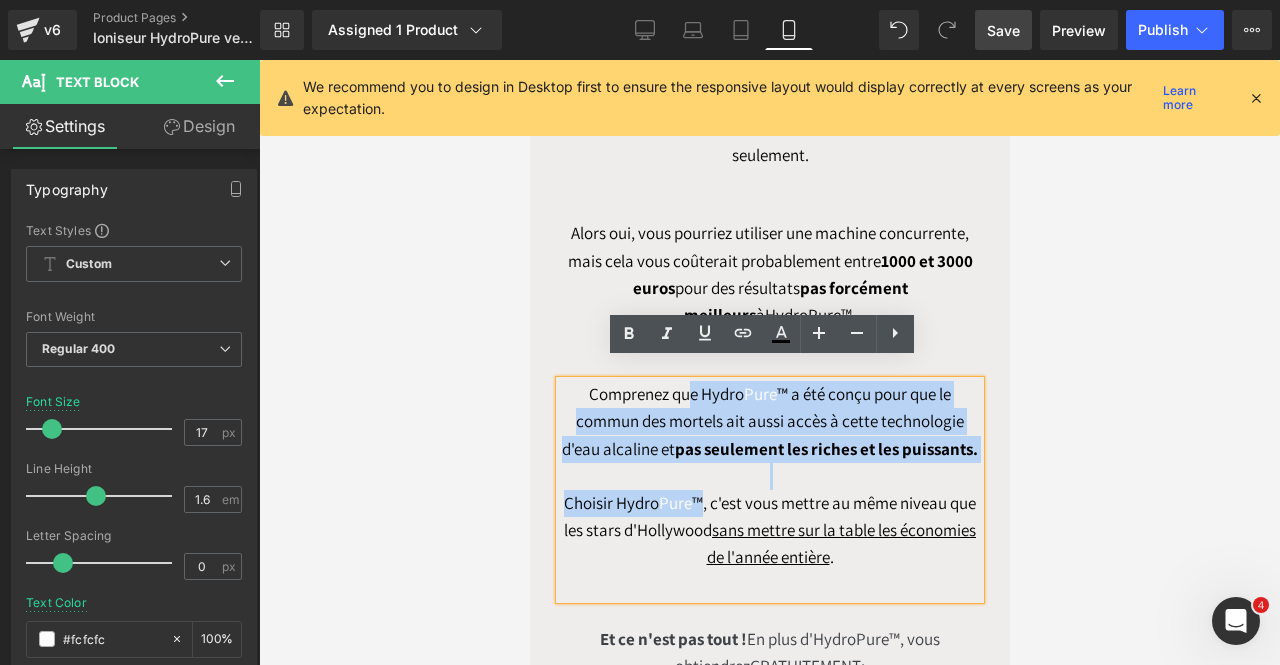 drag, startPoint x: 676, startPoint y: 380, endPoint x: 687, endPoint y: 512, distance: 132.45753 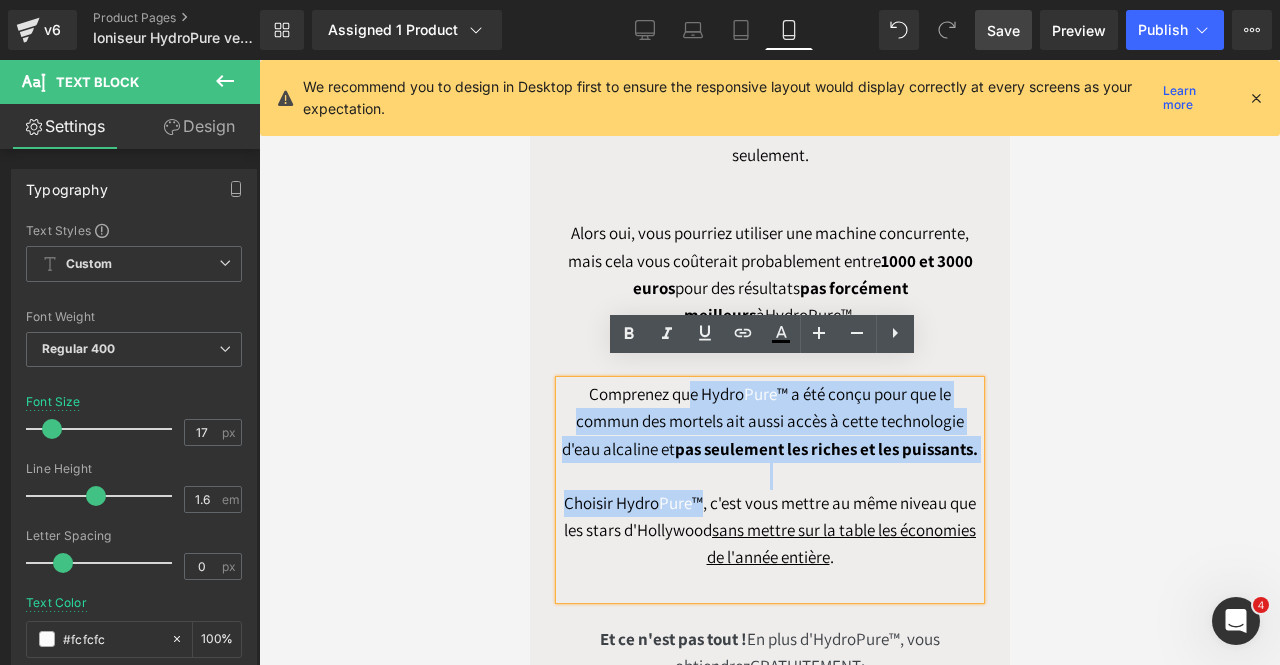 click on "Comprenez que Hydro Pure ™ a été conçu pour que le commun des mortels ait aussi accès à cette technologie d'eau alcaline et  pas seulement les riches et les puissants. Choisir Hydro Pure ™, c'est vous mettre au même niveau que les stars d'Hollywood  sans mettre sur la table les économies de l'année entière ." at bounding box center (769, 490) 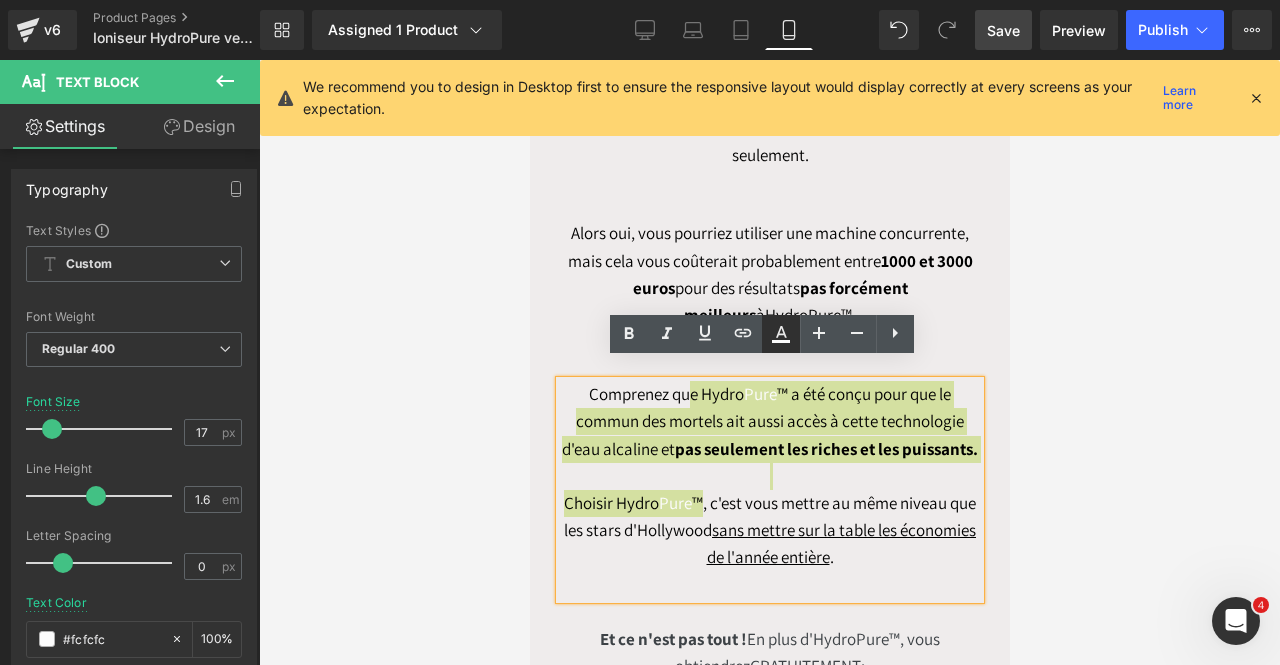 click 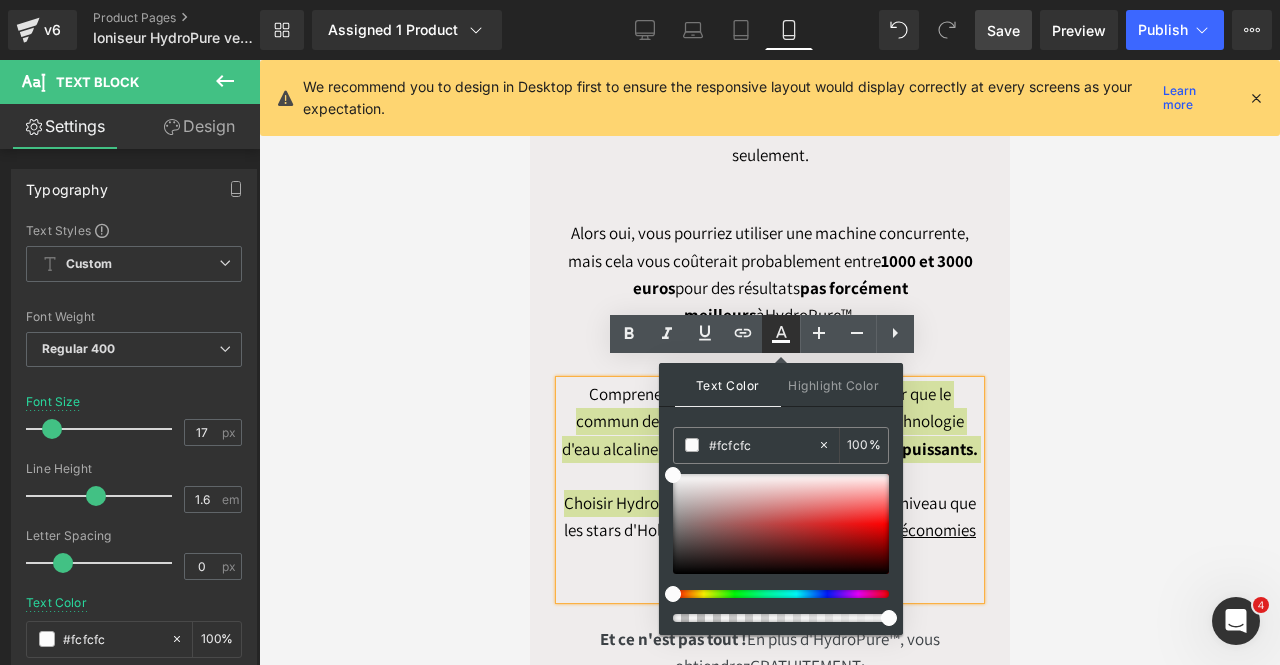type 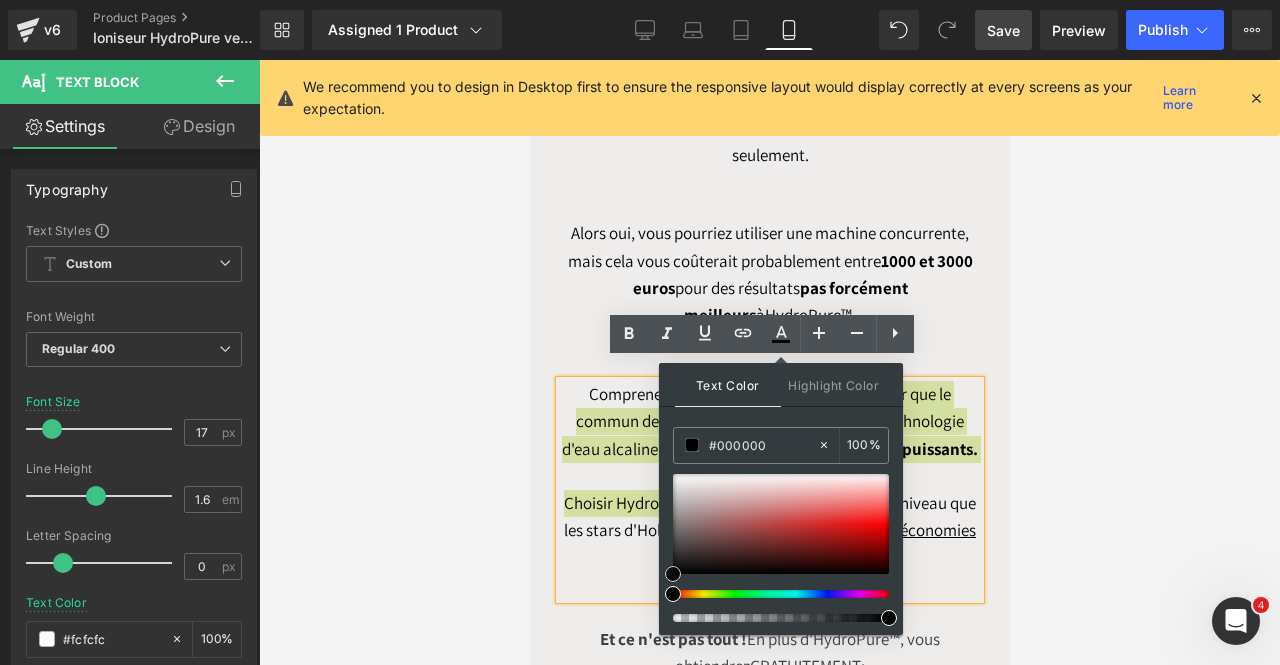 drag, startPoint x: 690, startPoint y: 501, endPoint x: 669, endPoint y: 579, distance: 80.77747 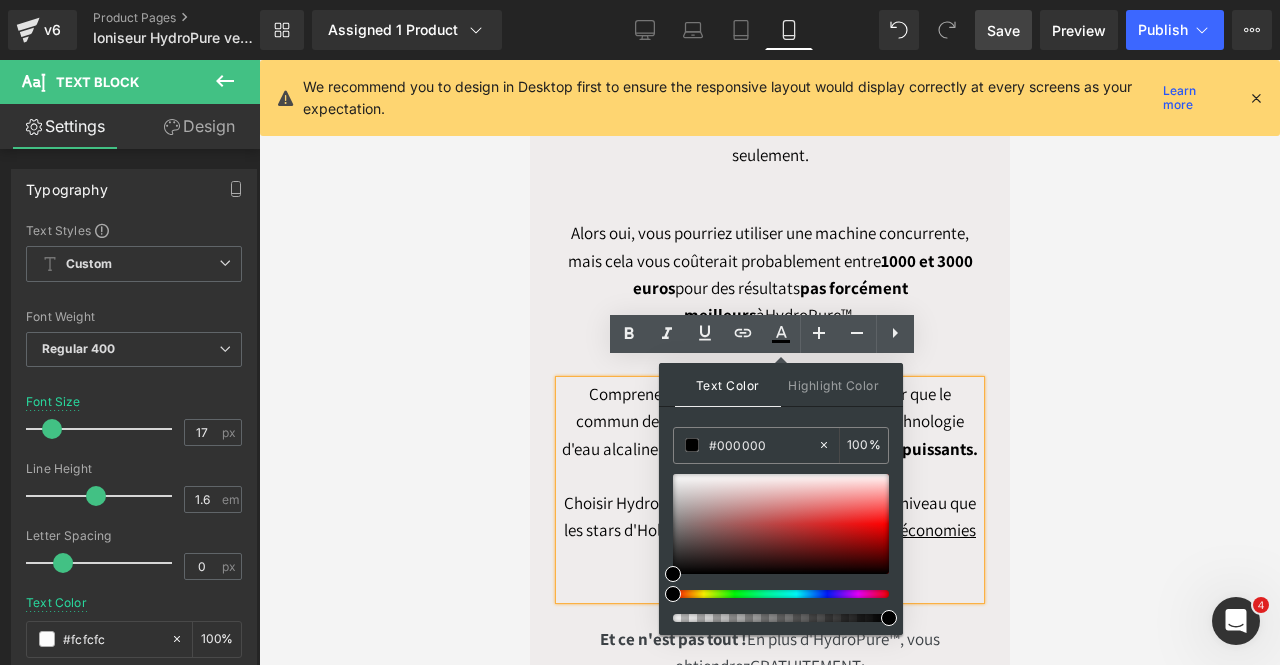click on ", c'est vous mettre au même niveau que les stars d'Hollywood  sans mettre sur la table les économies de l'année entière ." at bounding box center [769, 530] 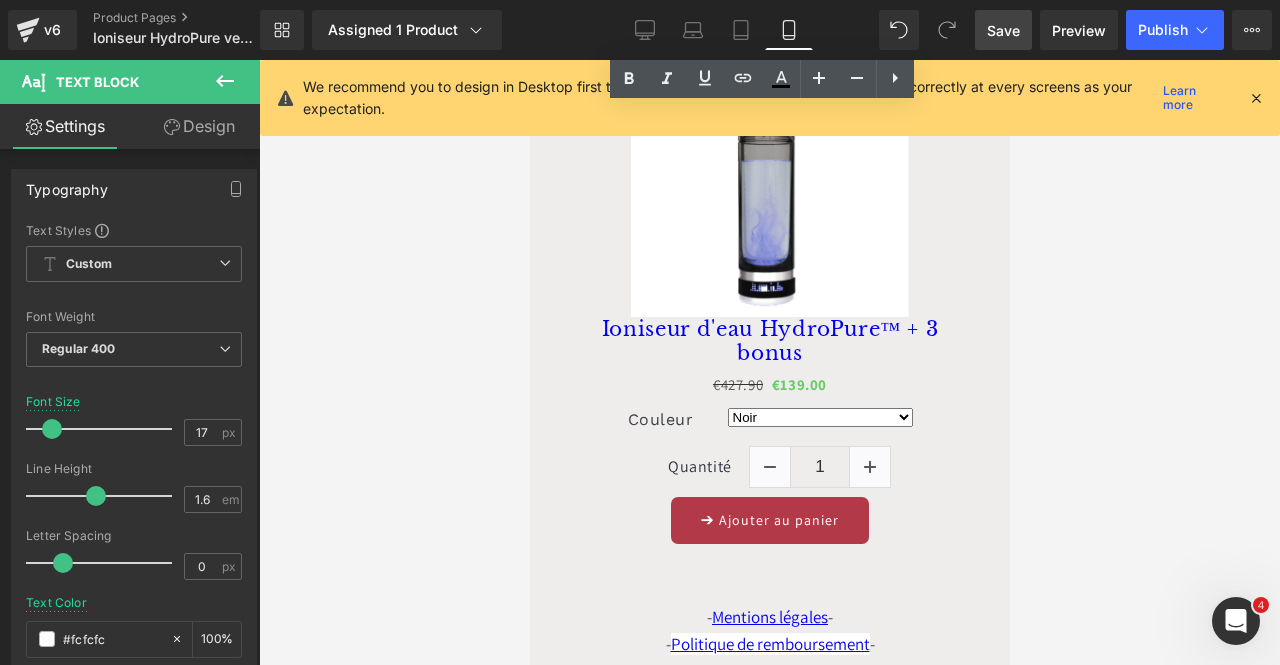 scroll, scrollTop: 13500, scrollLeft: 0, axis: vertical 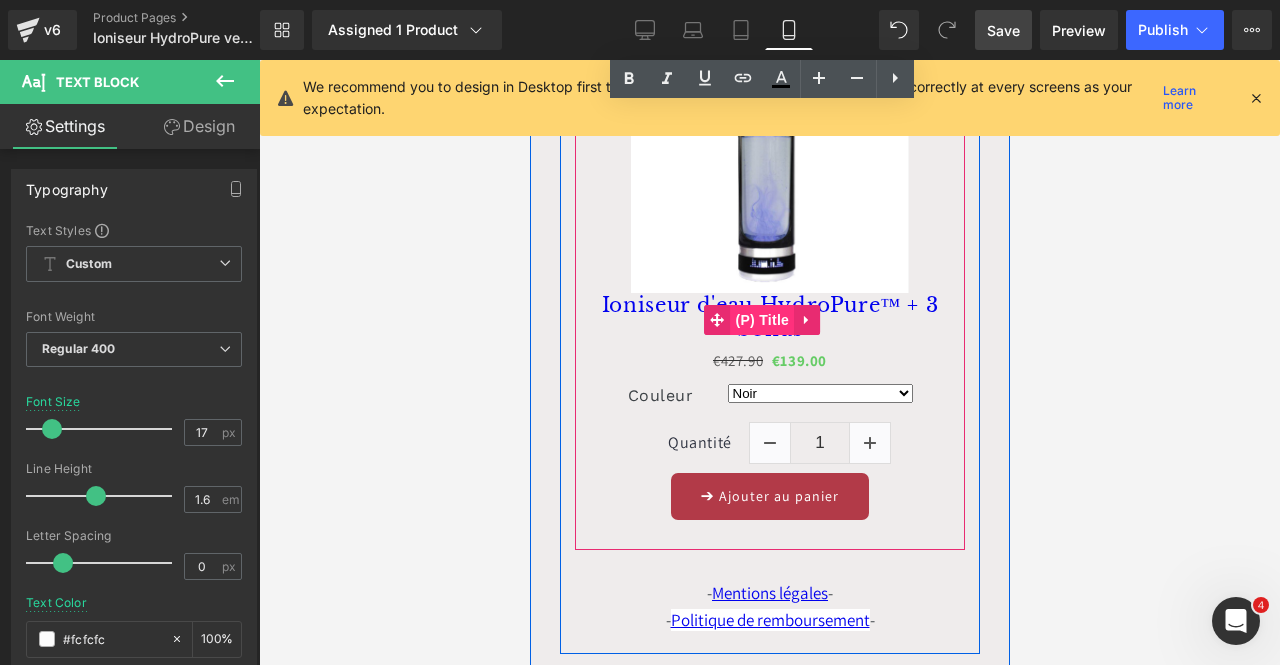click on "(P) Title" at bounding box center (761, 320) 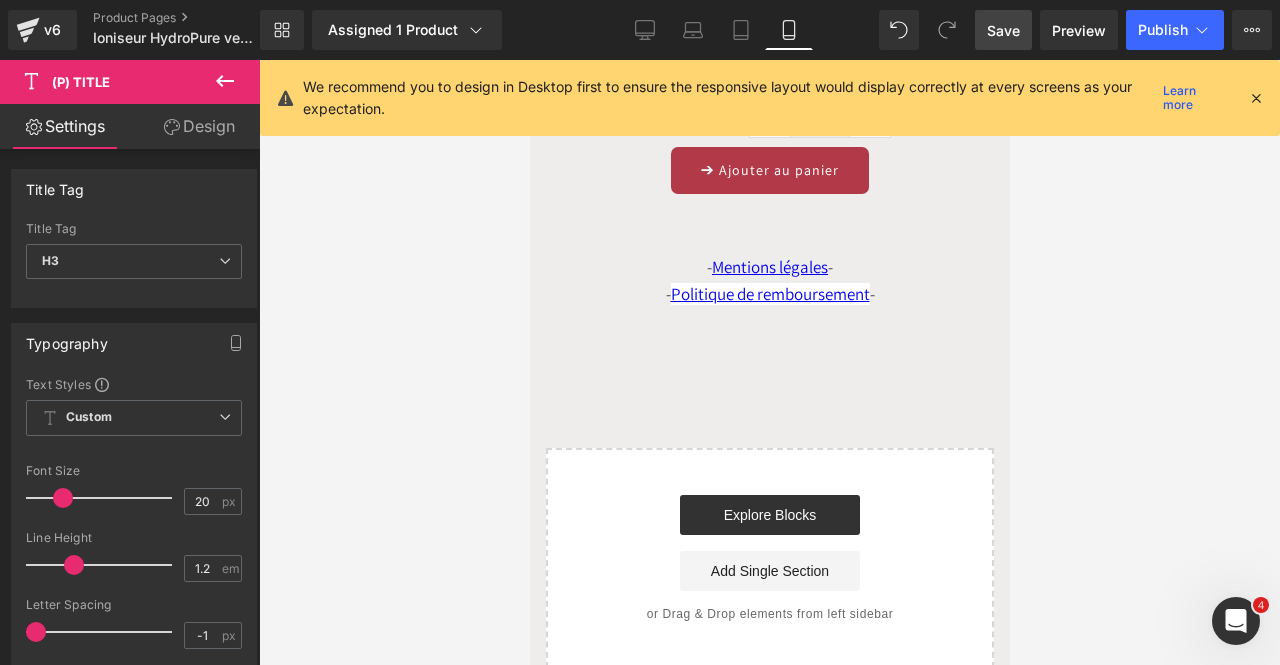scroll, scrollTop: 13832, scrollLeft: 0, axis: vertical 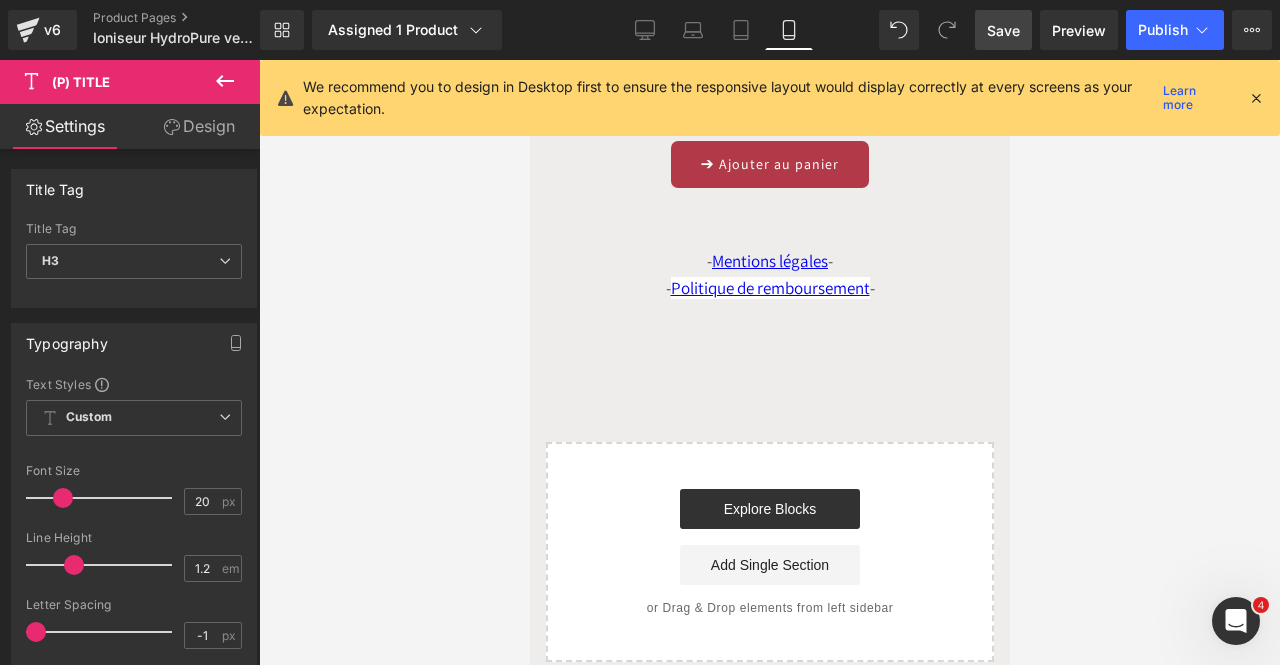 click on "Save" at bounding box center (1003, 30) 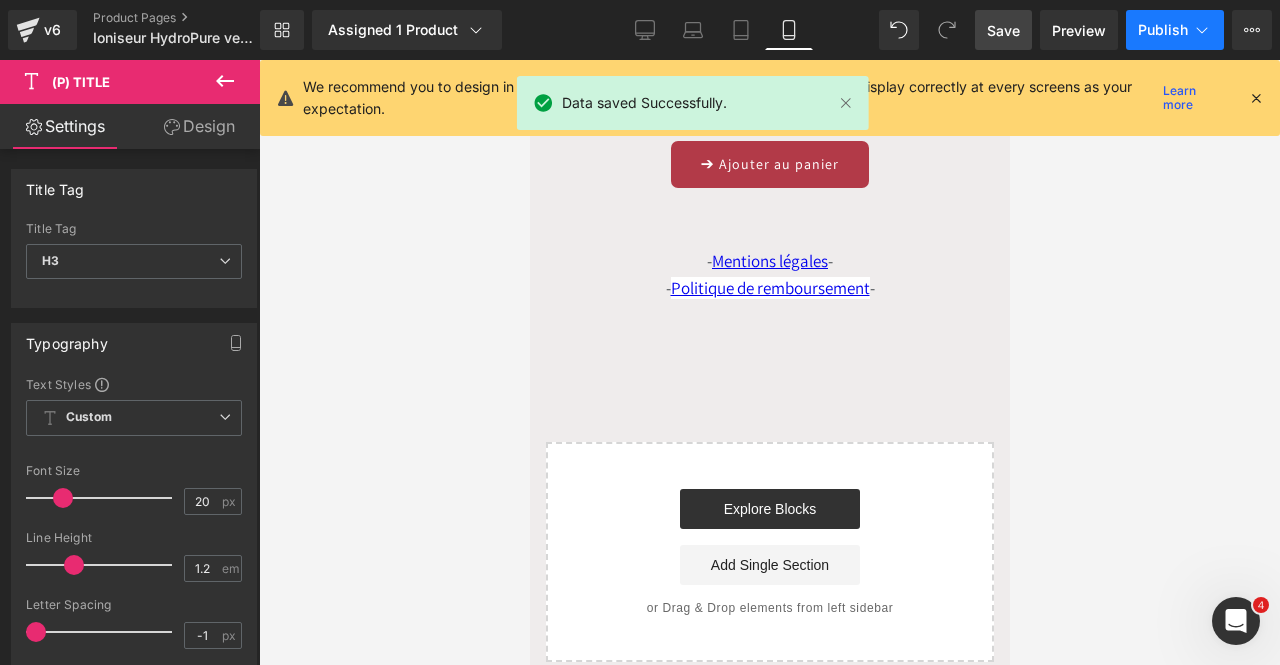 click on "Publish" at bounding box center [1175, 30] 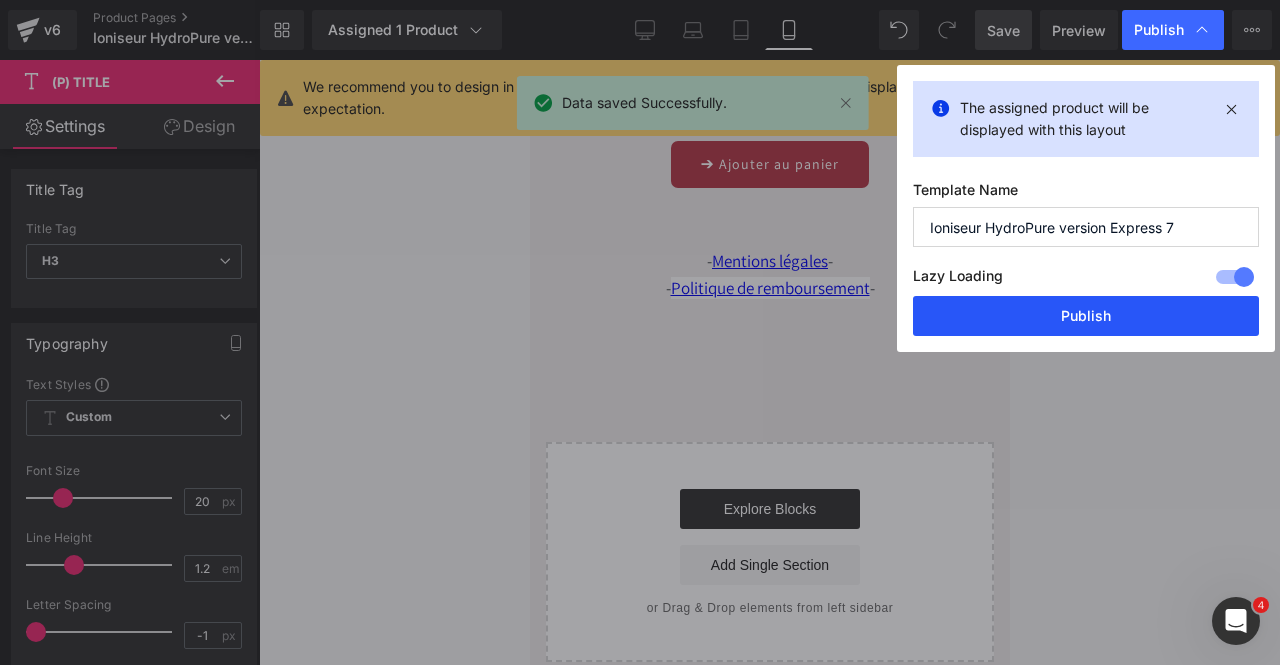 click on "Publish" at bounding box center [1086, 316] 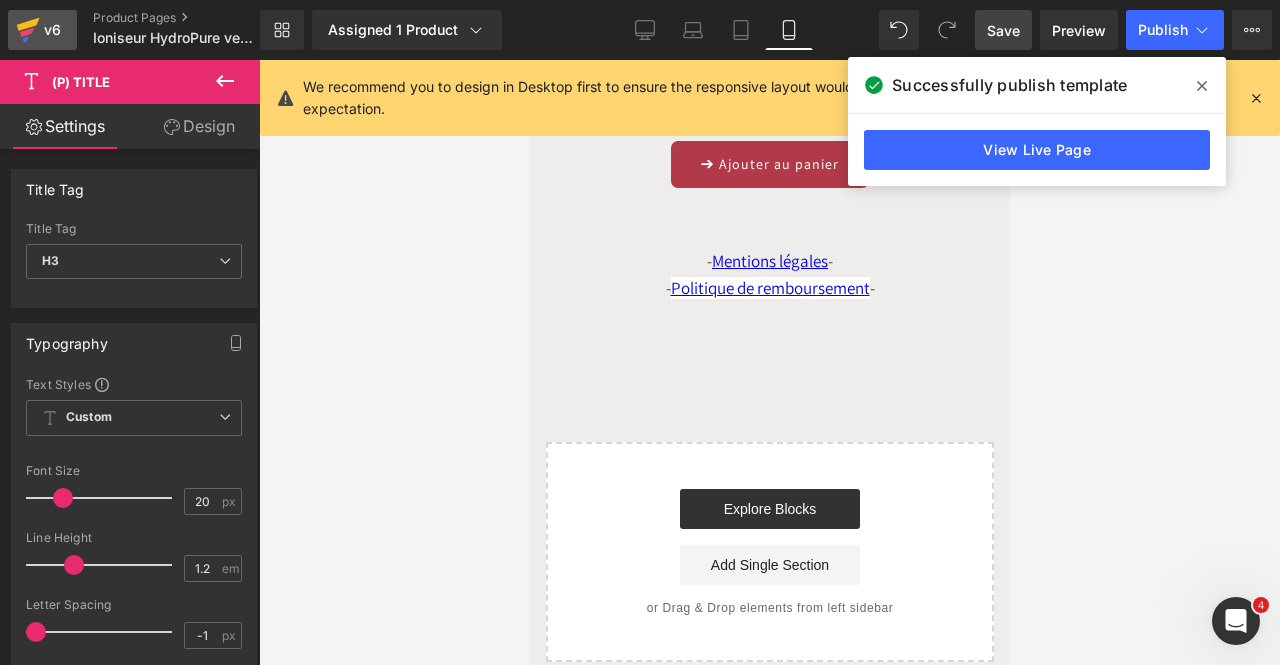 click 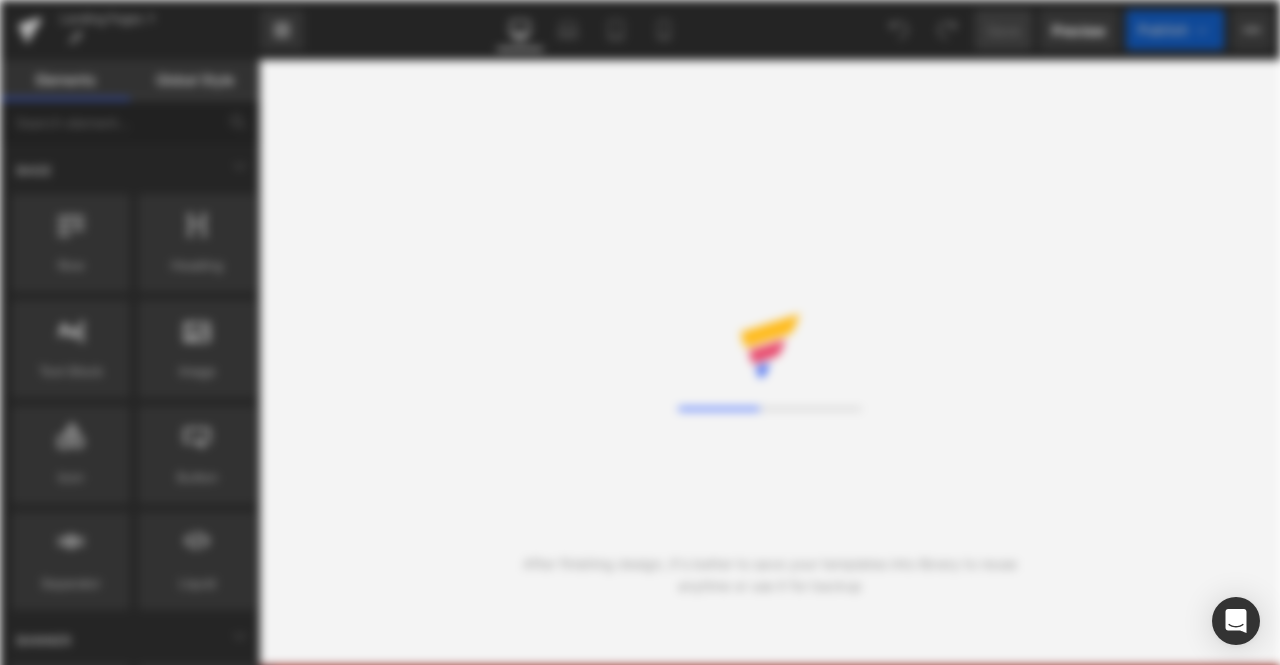 scroll, scrollTop: 0, scrollLeft: 0, axis: both 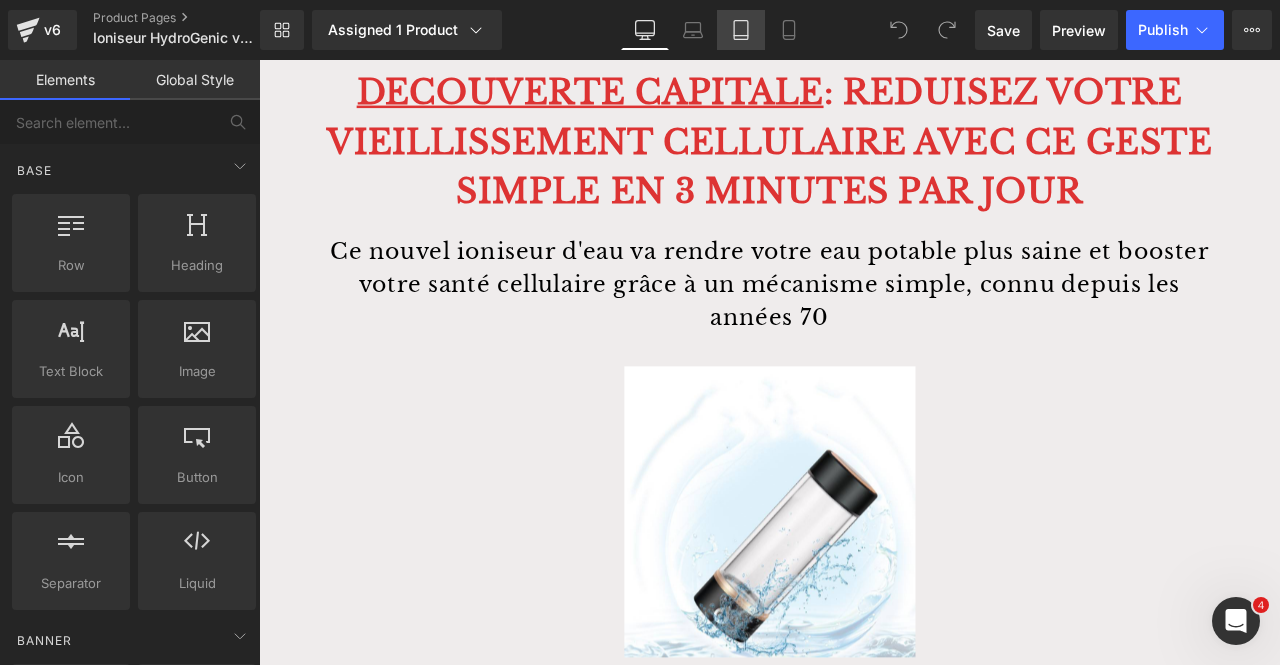 click on "Tablet" at bounding box center [741, 30] 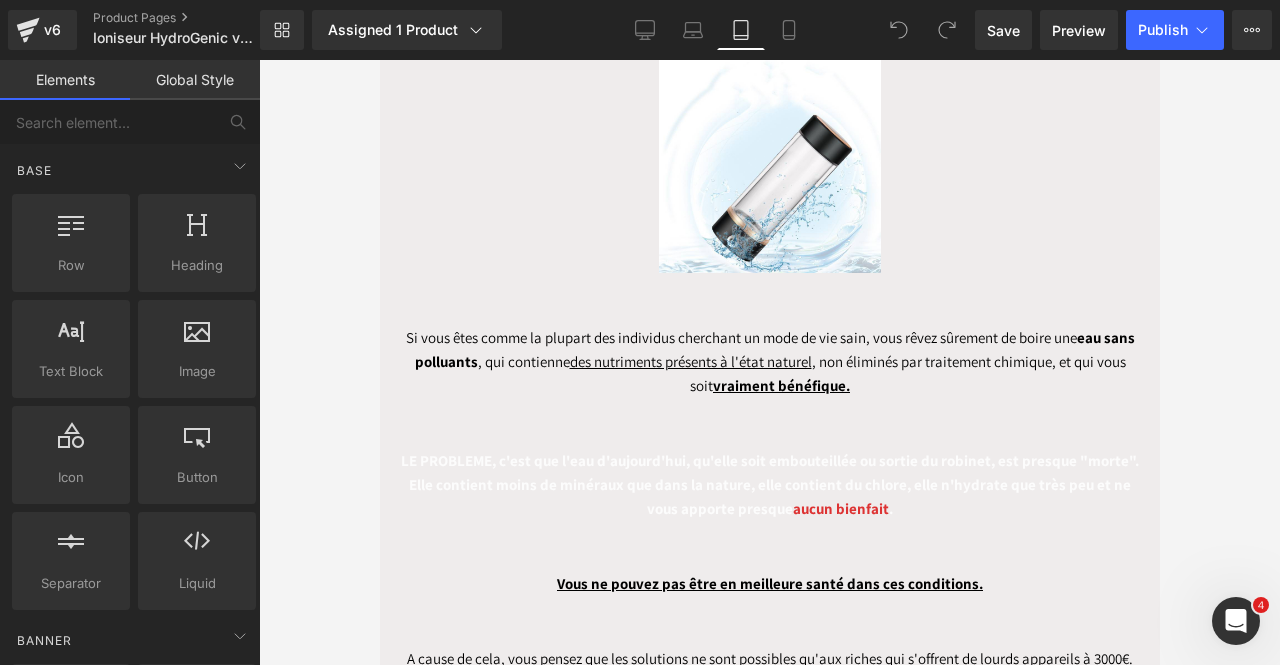 scroll, scrollTop: 400, scrollLeft: 0, axis: vertical 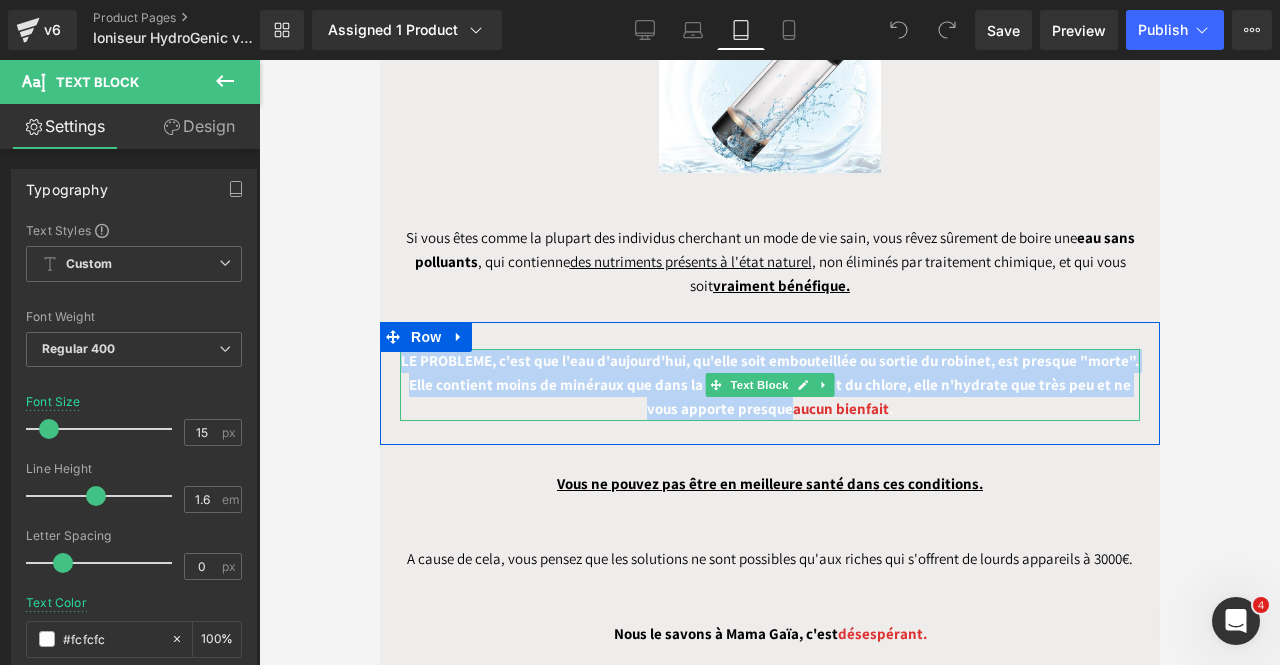 drag, startPoint x: 764, startPoint y: 413, endPoint x: 397, endPoint y: 366, distance: 369.99728 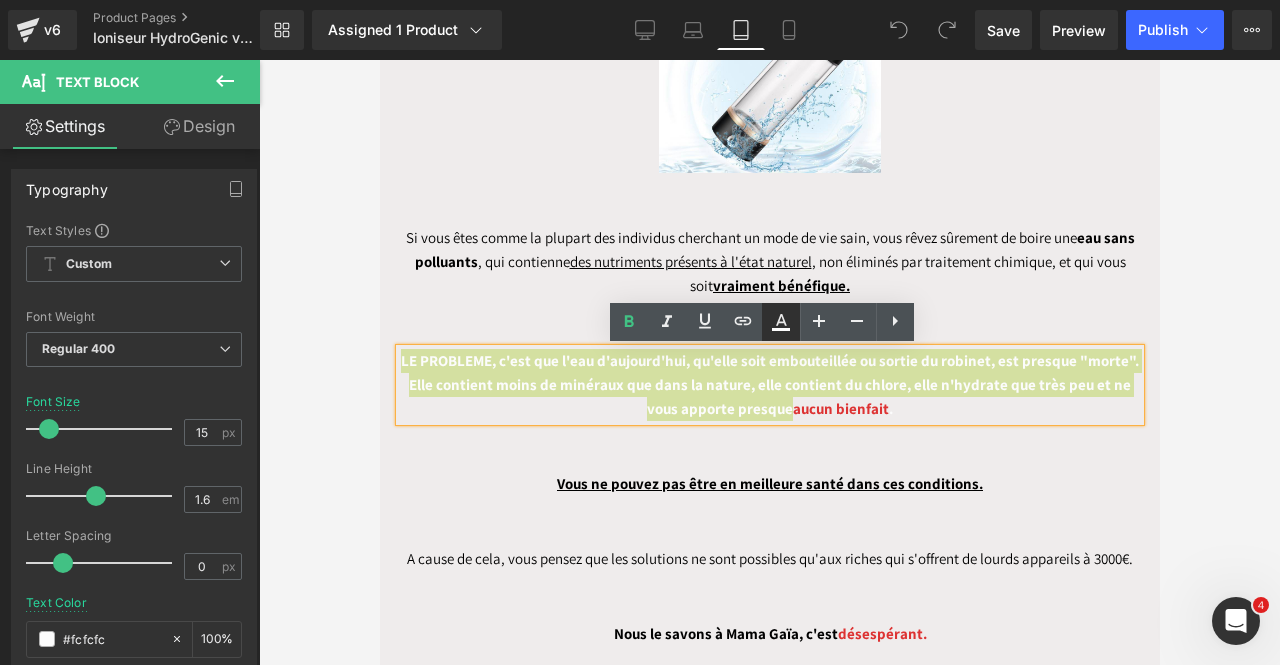 click 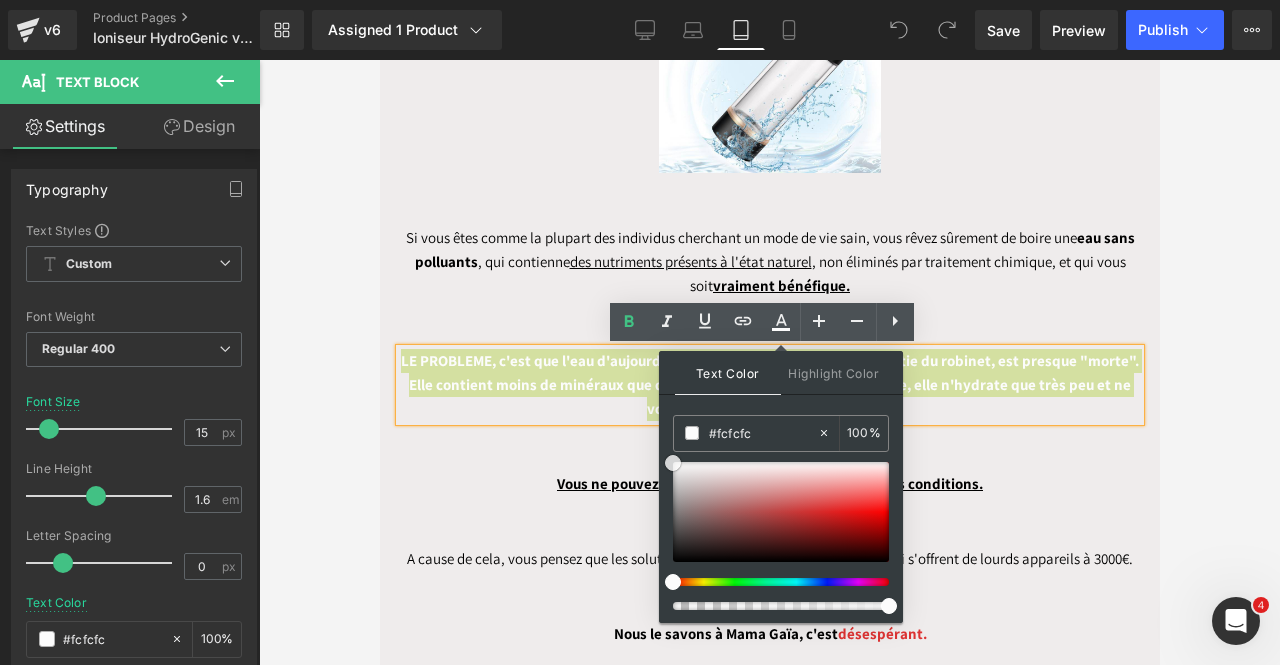 type 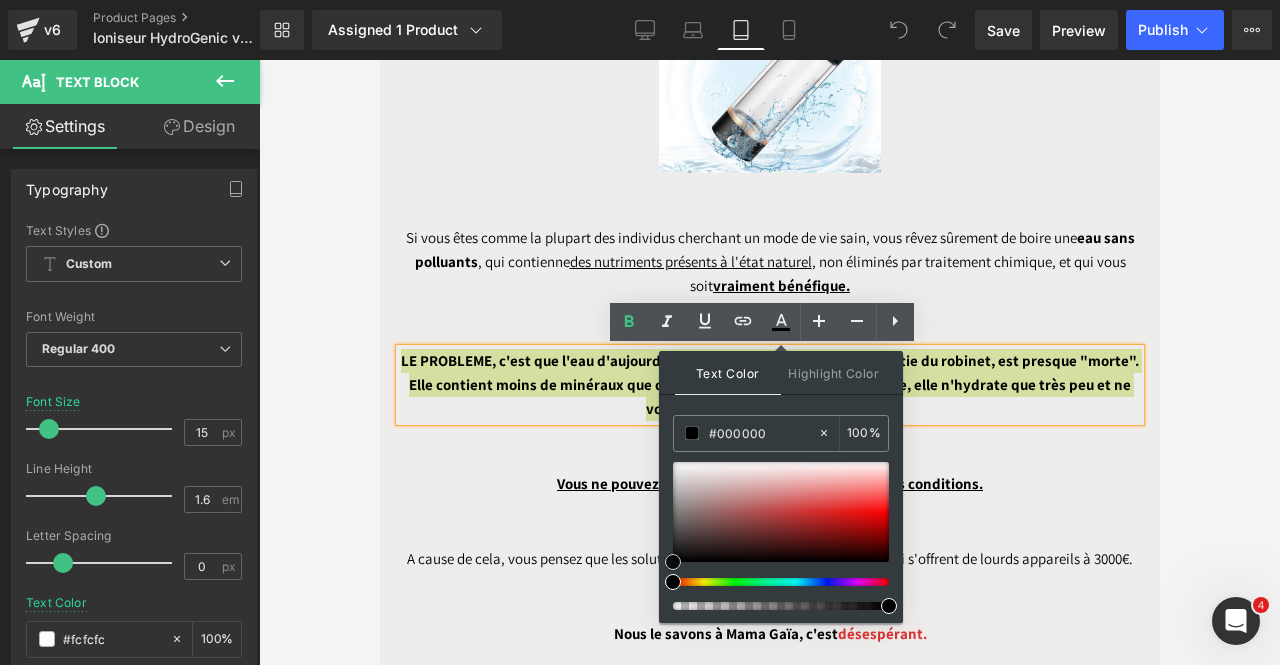 drag, startPoint x: 703, startPoint y: 507, endPoint x: 663, endPoint y: 563, distance: 68.8186 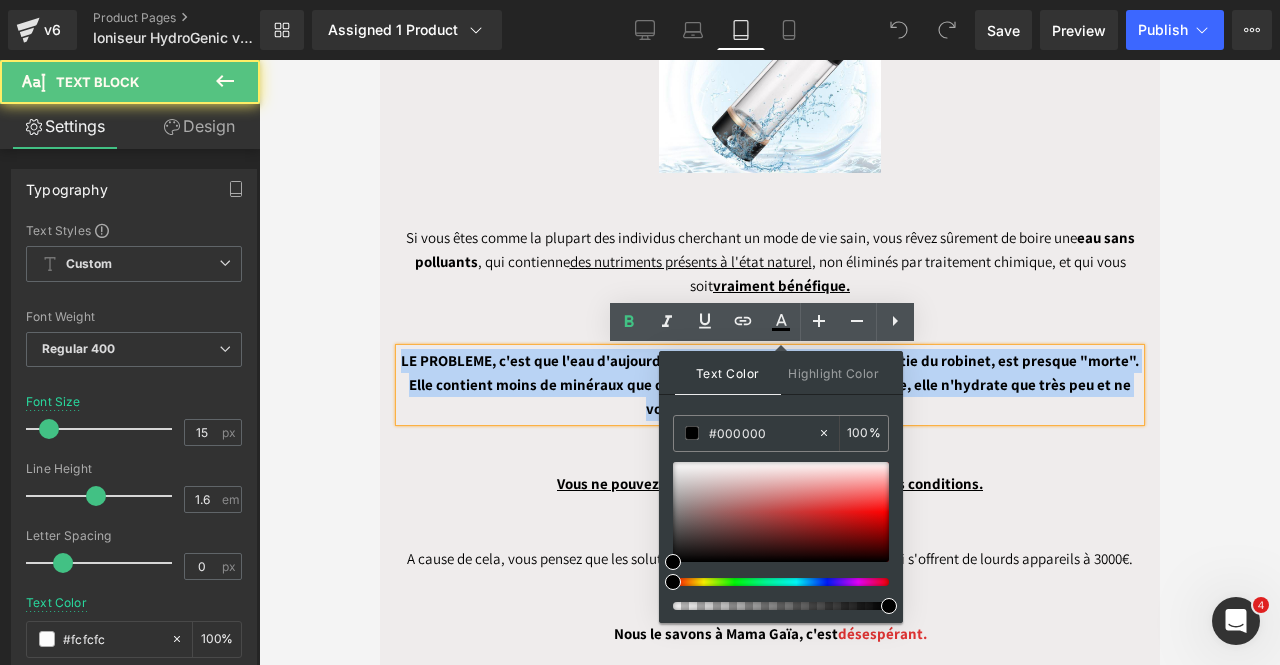 click on "LE PROBLEME, c'est que l'eau d'aujourd'hui, qu'elle soit embouteillée ou sortie du robinet, est presque "morte". Elle contient moins de minéraux que dans la nature, elle contient du chlore, elle n'hydrate que très peu et ne vous apporte presque" at bounding box center (769, 384) 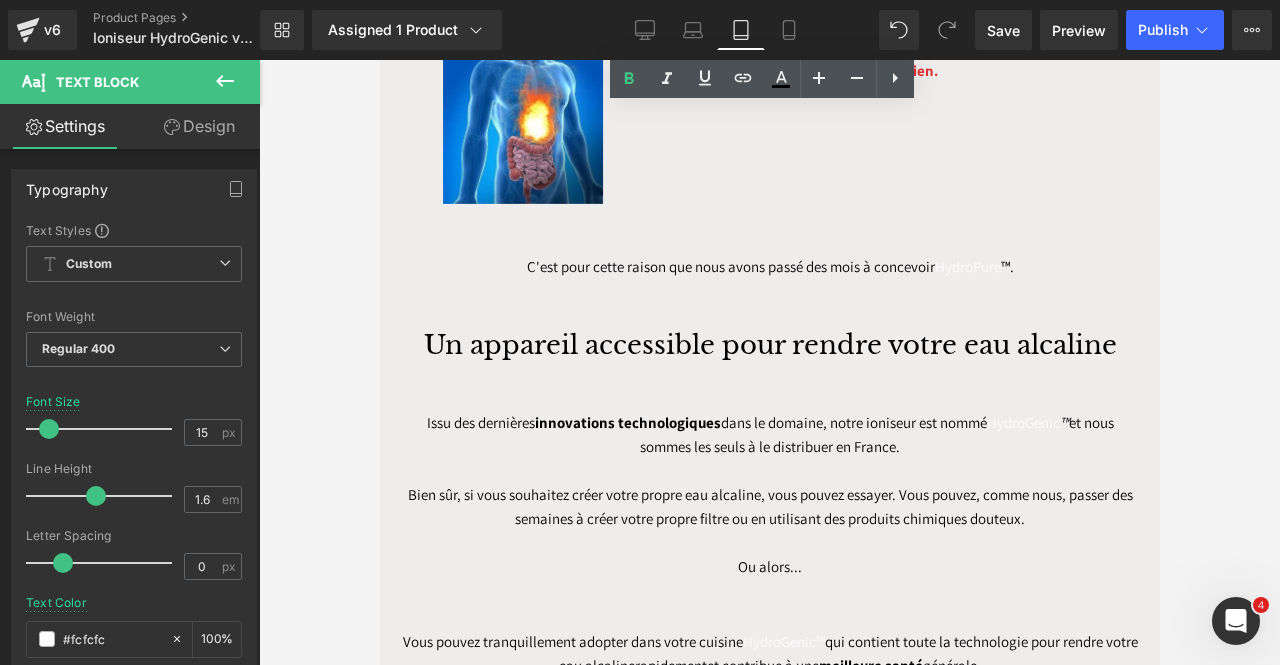 scroll, scrollTop: 1200, scrollLeft: 0, axis: vertical 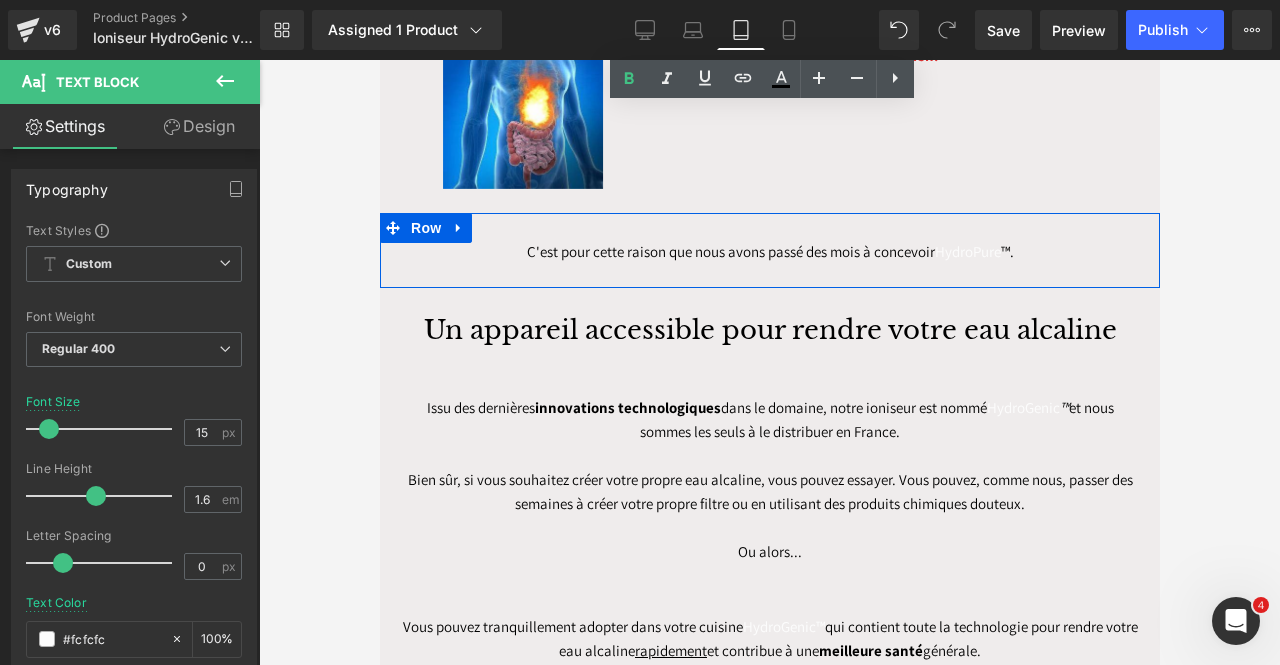 click on "C'est pour cette raison que nous avons passé des mois à concevoir  HydroPure ™." at bounding box center (769, 252) 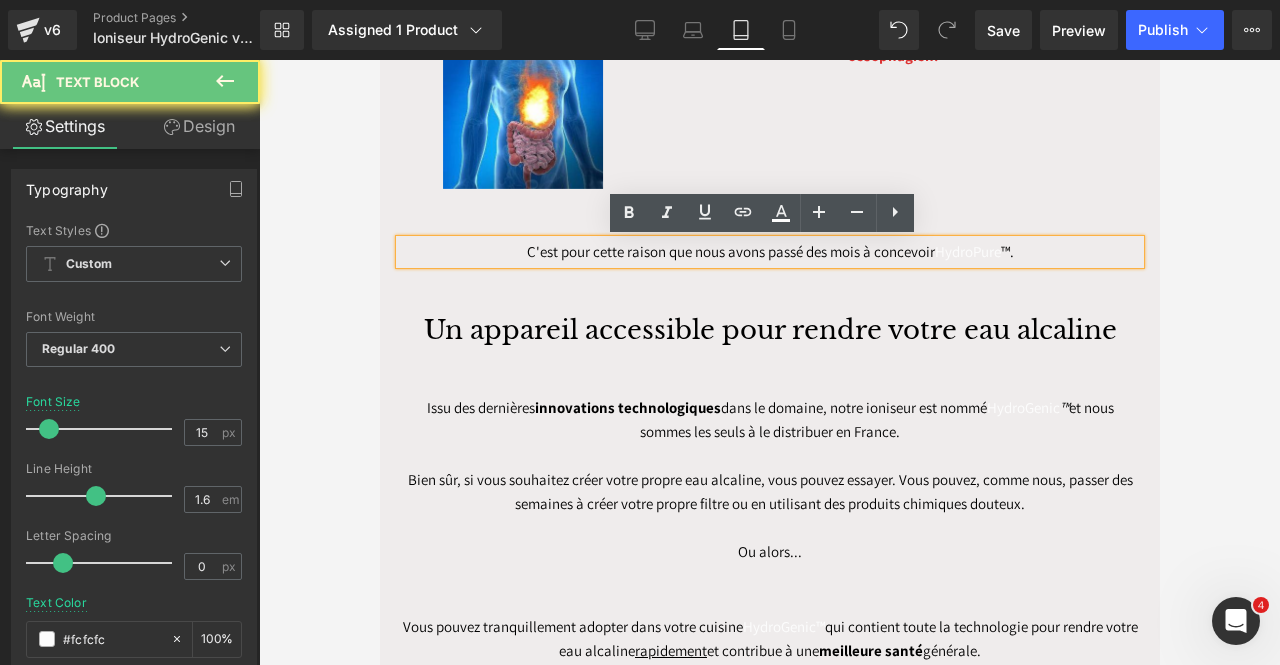 click on "C'est pour cette raison que nous avons passé des mois à concevoir  HydroPure ™." at bounding box center [769, 252] 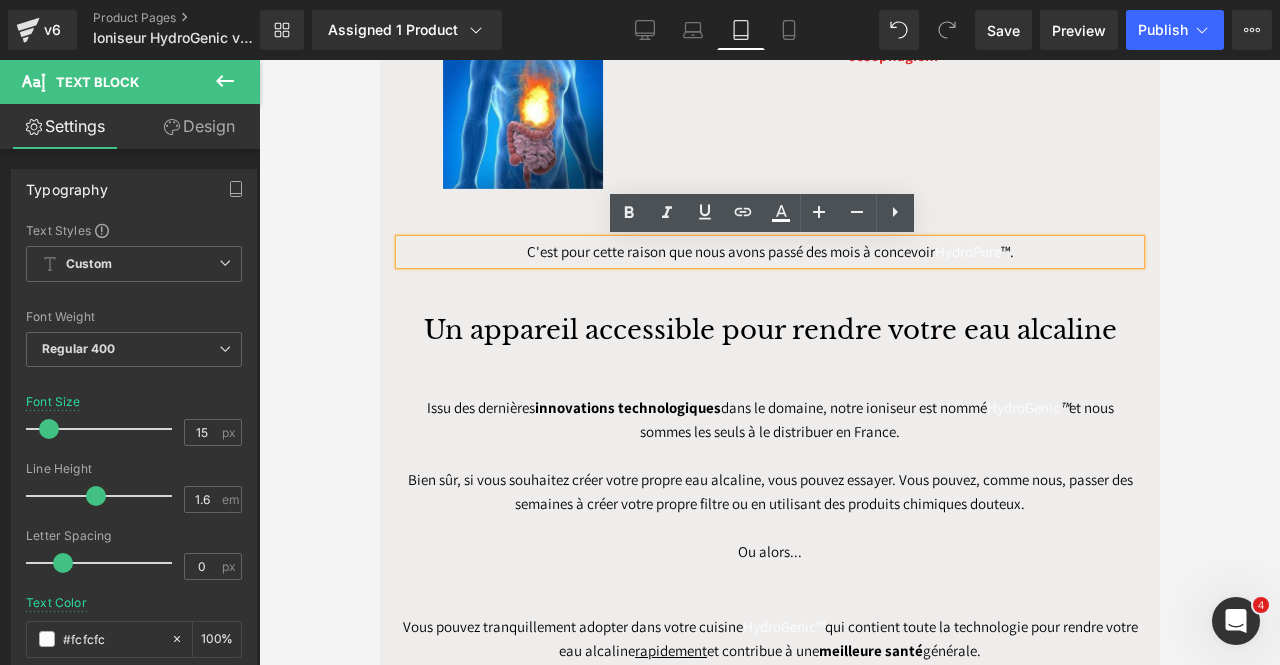 type 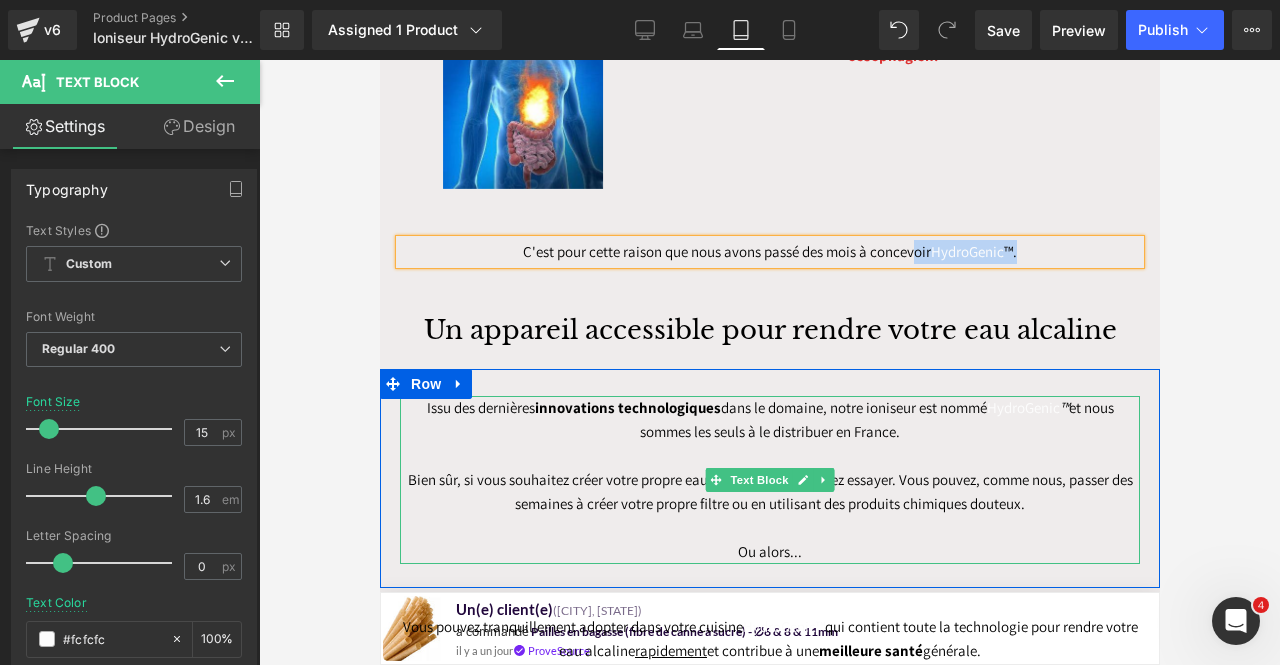 drag, startPoint x: 904, startPoint y: 255, endPoint x: 1062, endPoint y: 423, distance: 230.62524 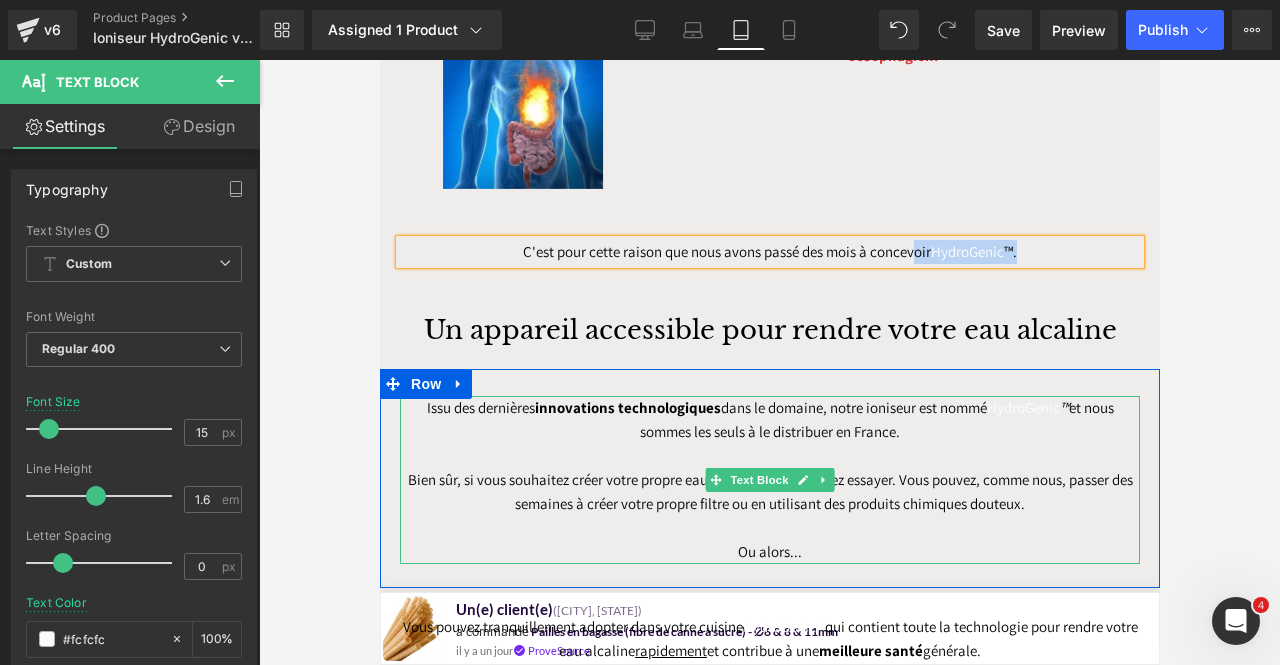 click on "DECOUVERTE CAPITALE : REDUISEZ VOTRE VIEILLISSEMENT CELLULAIRE AVEC CE GESTE SIMPLE EN 3 MINUTES PAR JOUR Heading         Row         Ce nouvel ioniseur d'eau va rendre votre eau potable plus saine et booster votre santé cellulaire grâce à un mécanisme simple, connu depuis les années 70 Heading         Row         Image         Row         Si vous êtes comme la plupart des individus cherchant un mode de vie sain, vous rêvez sûrement de boire une  eau sans polluants , qui contienne  des nutriments présents à l'état naturel , non éliminés par traitement chimique, et qui vous soit  vraiment bénéfique. Text Block         Row         LE PROBLEME, c'est que l'eau d'aujourd'hui, qu'elle soit embouteillée ou sortie du robinet, est presque "morte". Elle contient moins de minéraux que dans la nature, elle contient du chlore, elle n'hydrate que très peu et ne vous apporte presque   aucun bienfait . Text Block         Row         Vous ne pouvez pas être en meilleure santé dans ces conditions." at bounding box center [769, 4205] 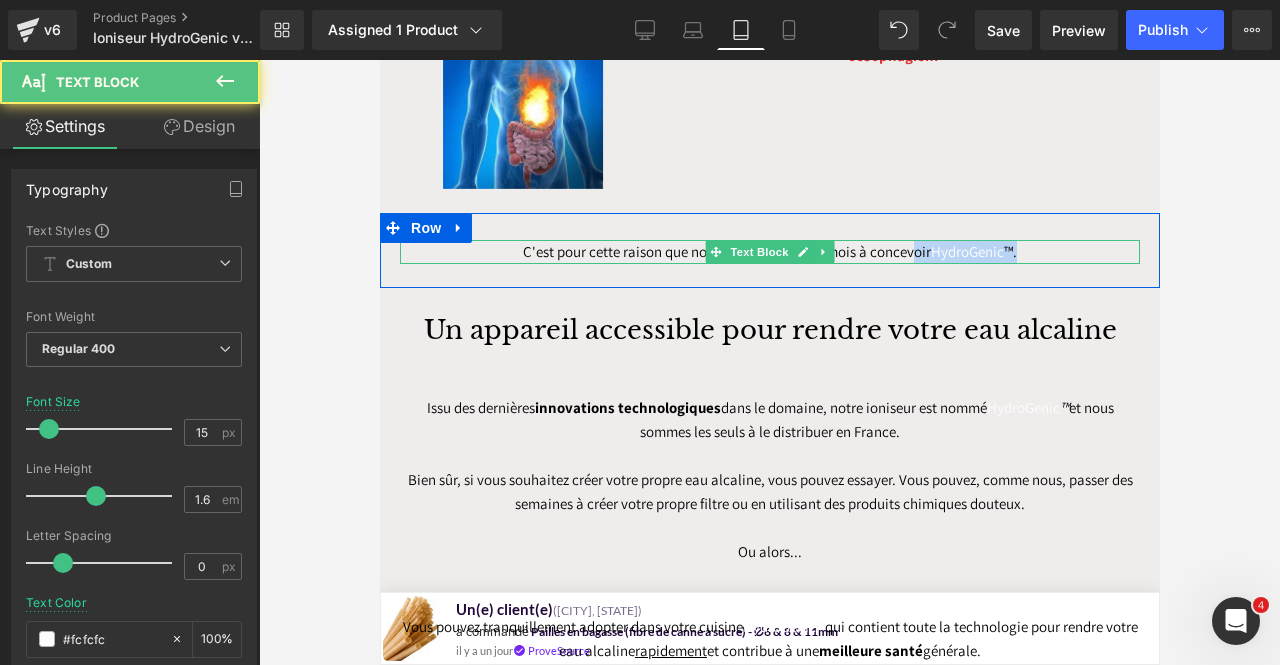 click on "C'est pour cette raison que nous avons passé des mois à concevoir  HydroGenic ™." at bounding box center (769, 252) 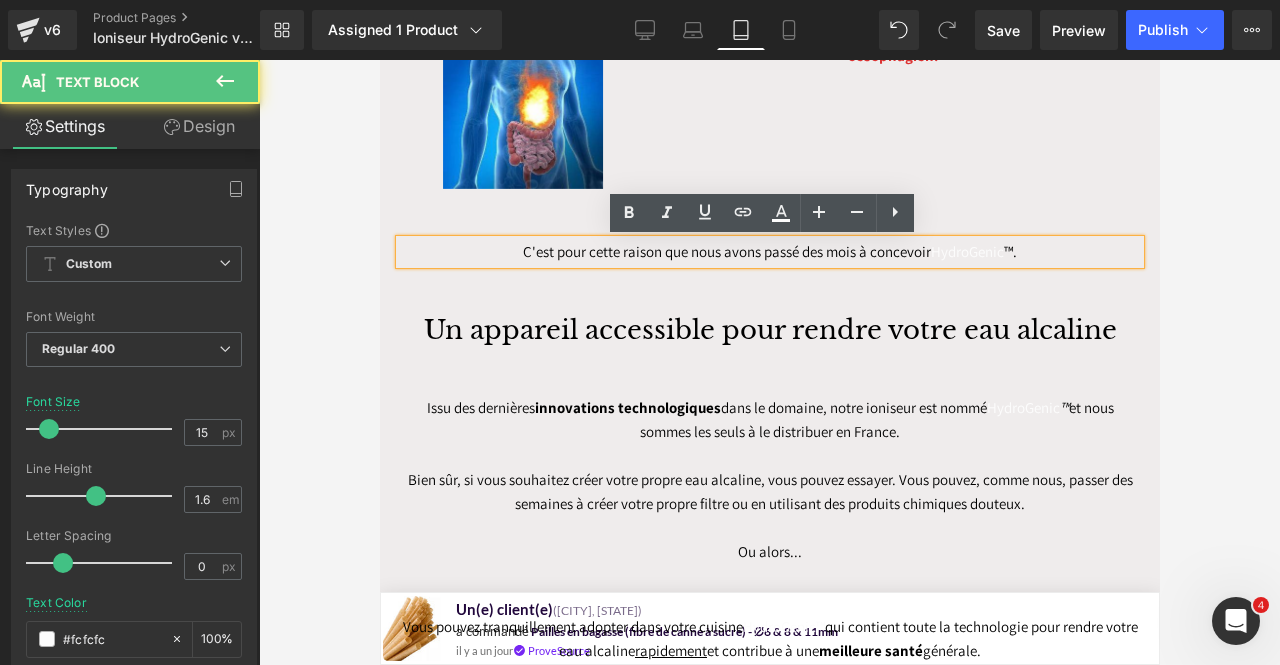 click on "C'est pour cette raison que nous avons passé des mois à concevoir  HydroGenic ™." at bounding box center (769, 252) 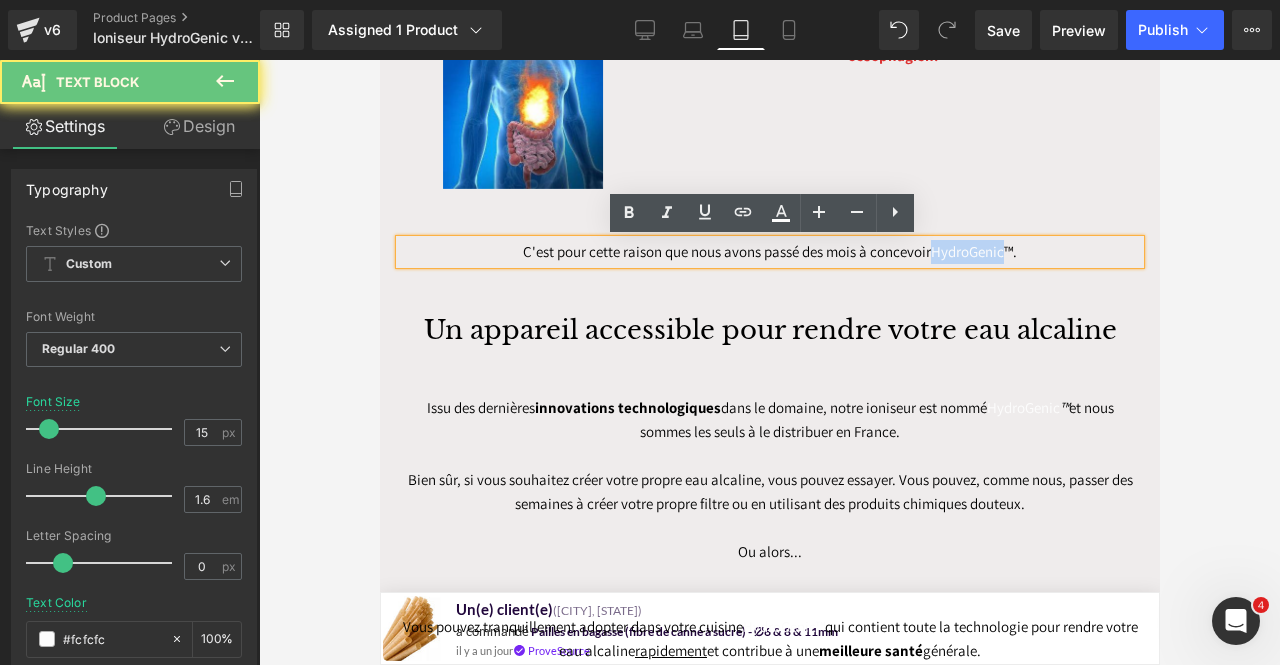 click on "C'est pour cette raison que nous avons passé des mois à concevoir  HydroGenic ™." at bounding box center [769, 252] 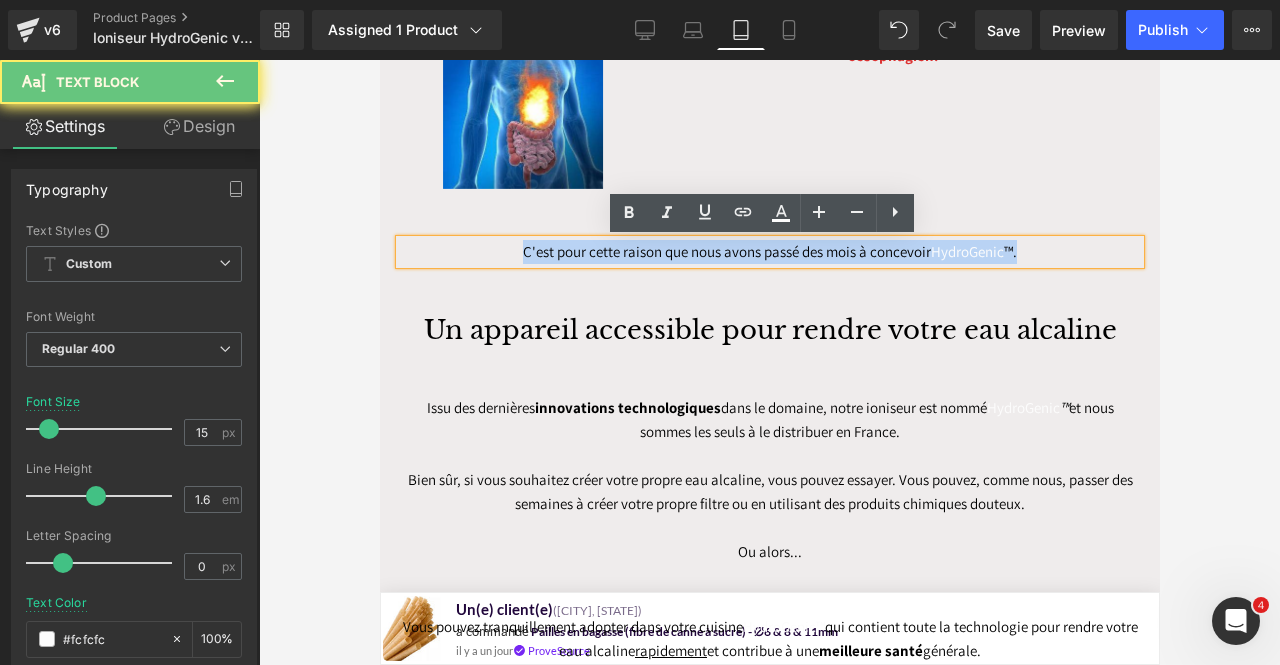 click on "C'est pour cette raison que nous avons passé des mois à concevoir  HydroGenic ™." at bounding box center (769, 252) 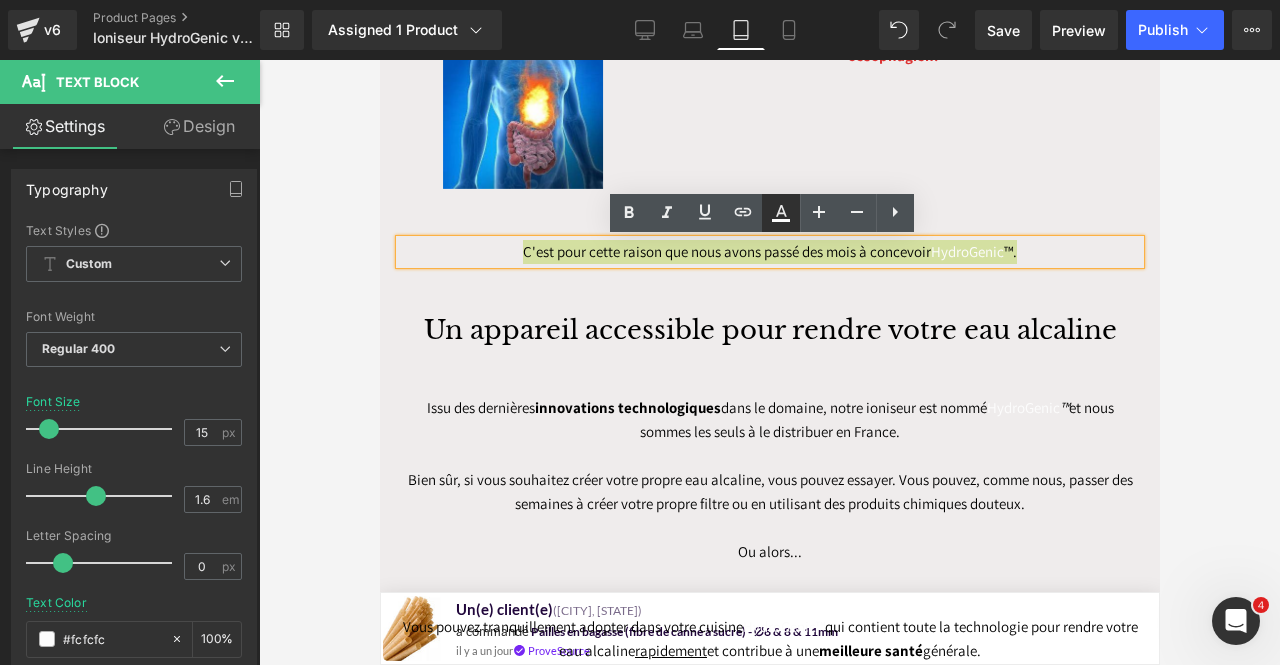 click 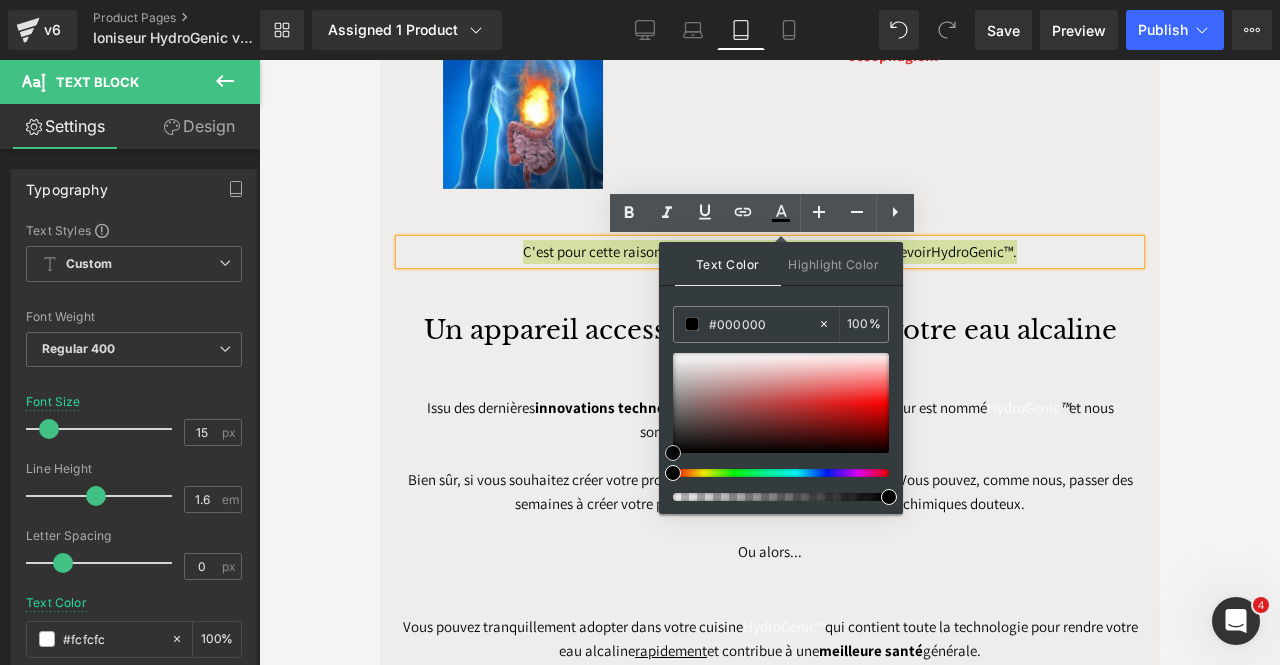 drag, startPoint x: 701, startPoint y: 409, endPoint x: 665, endPoint y: 463, distance: 64.899925 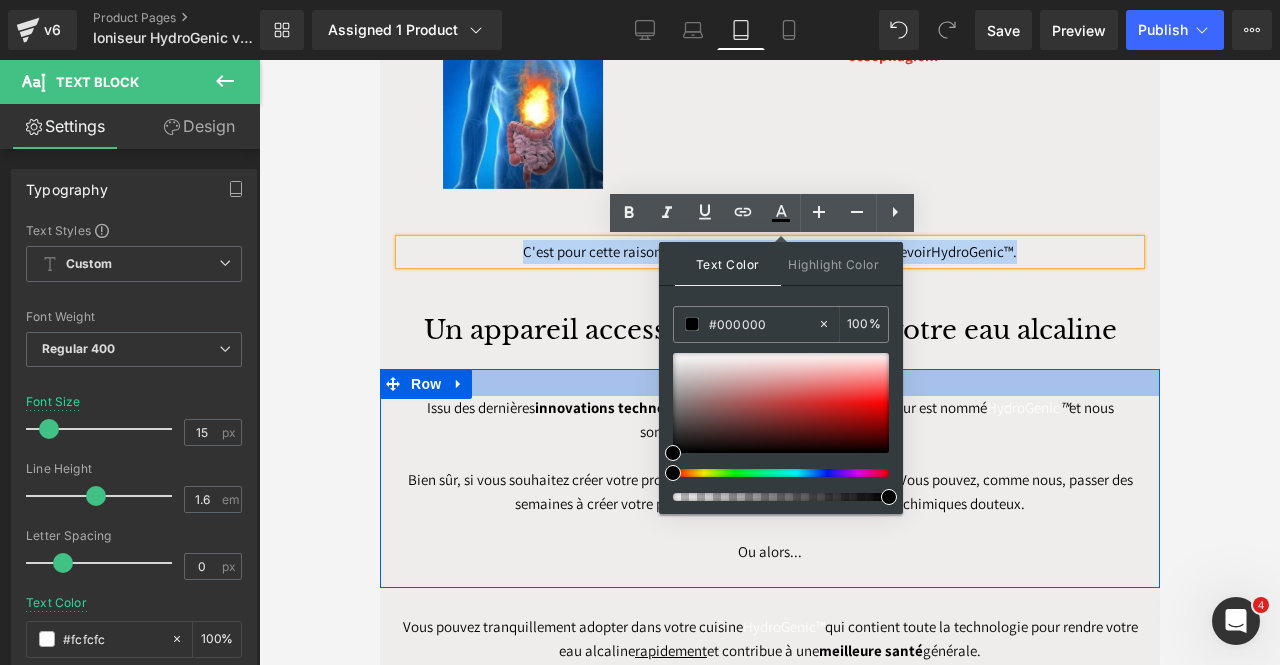 click on "Issu des dernières  innovations technologiques  dans le domaine, notre ioniseur est nommé  HydroGenic ™  et nous sommes les seuls à le distribuer en France. Bien sûr, si vous souhaitez créer votre propre eau alcaline, vous pouvez essayer. Vous pouvez, comme nous, passer des semaines à créer votre propre filtre ou en utilisant des produits chimiques douteux. Ou alors... Text Block         Row" at bounding box center [769, 478] 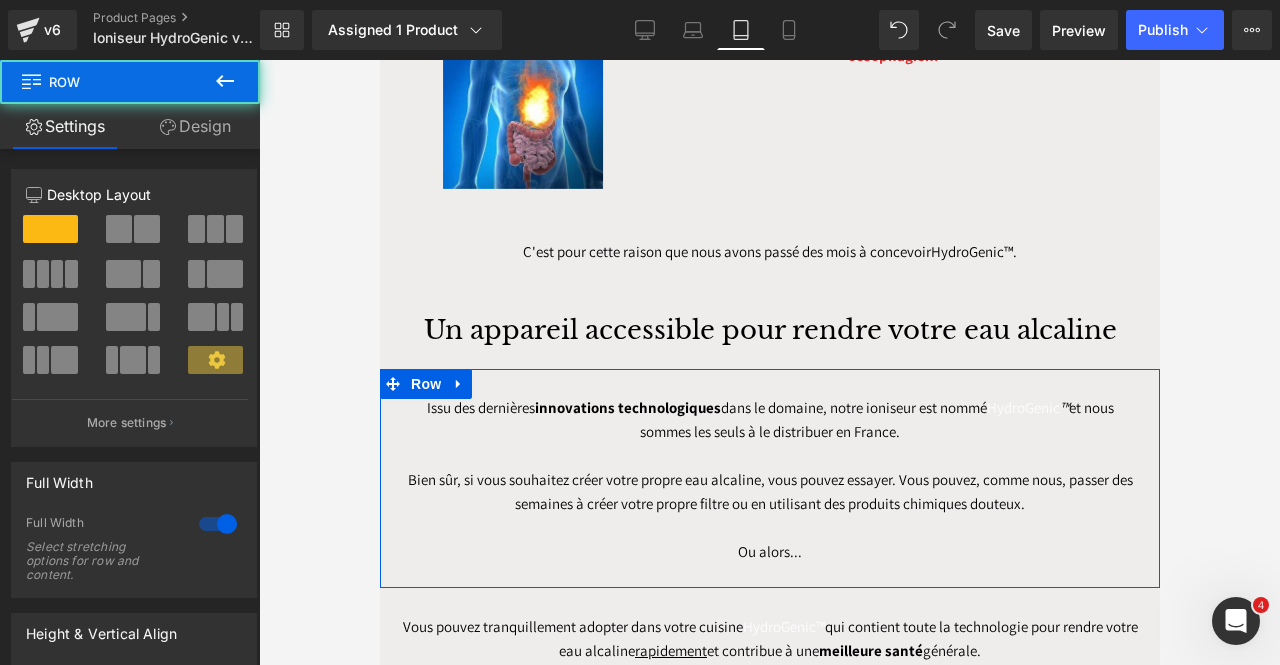 click on "Issu des dernières  innovations technologiques  dans le domaine, notre ioniseur est nommé" at bounding box center (706, 407) 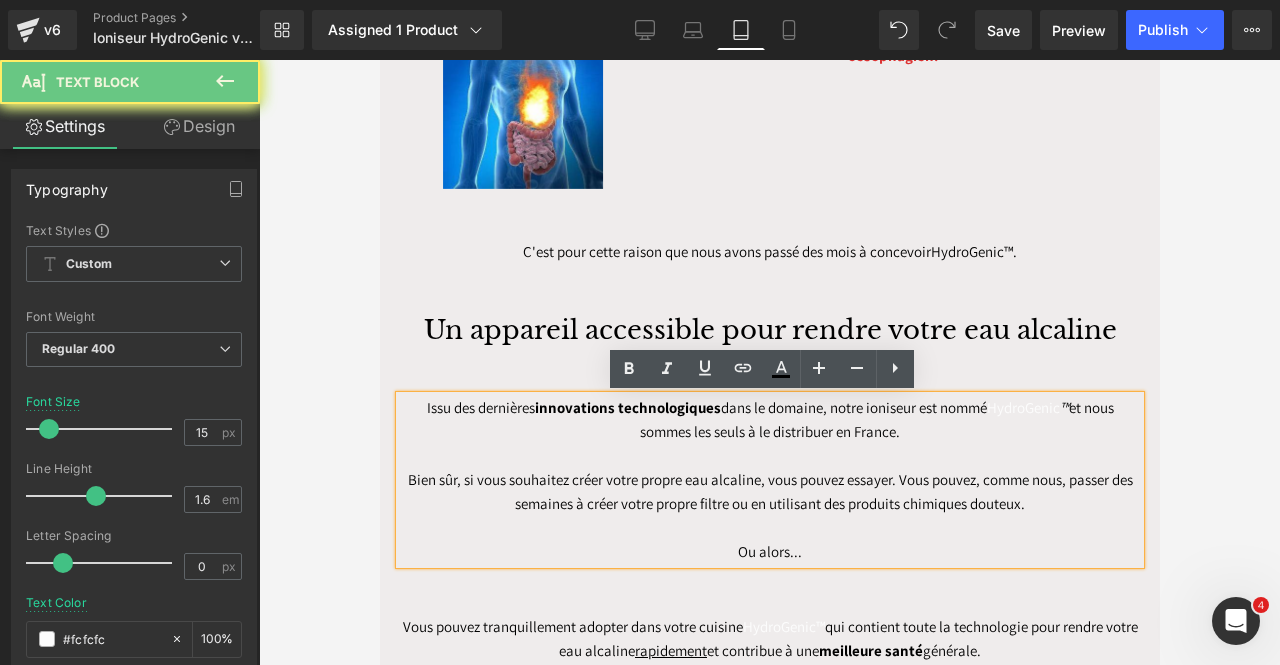 click on "Issu des dernières  innovations technologiques  dans le domaine, notre ioniseur est nommé" at bounding box center (706, 407) 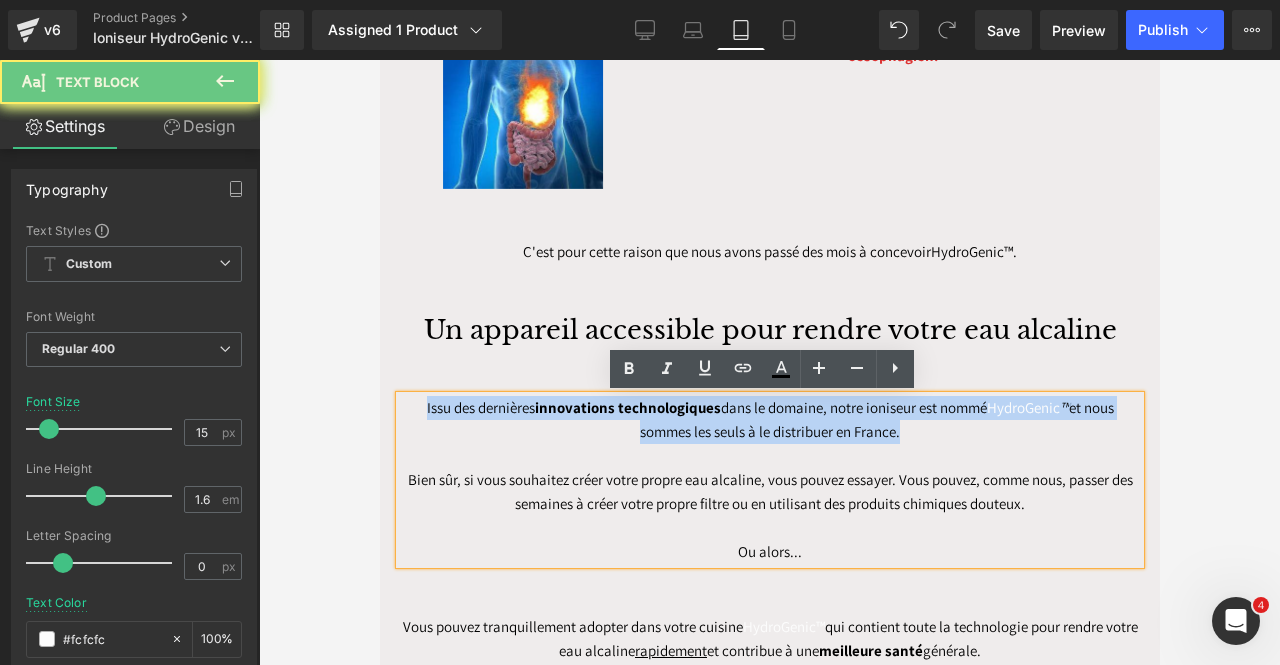click on "Issu des dernières  innovations technologiques  dans le domaine, notre ioniseur est nommé" at bounding box center [706, 407] 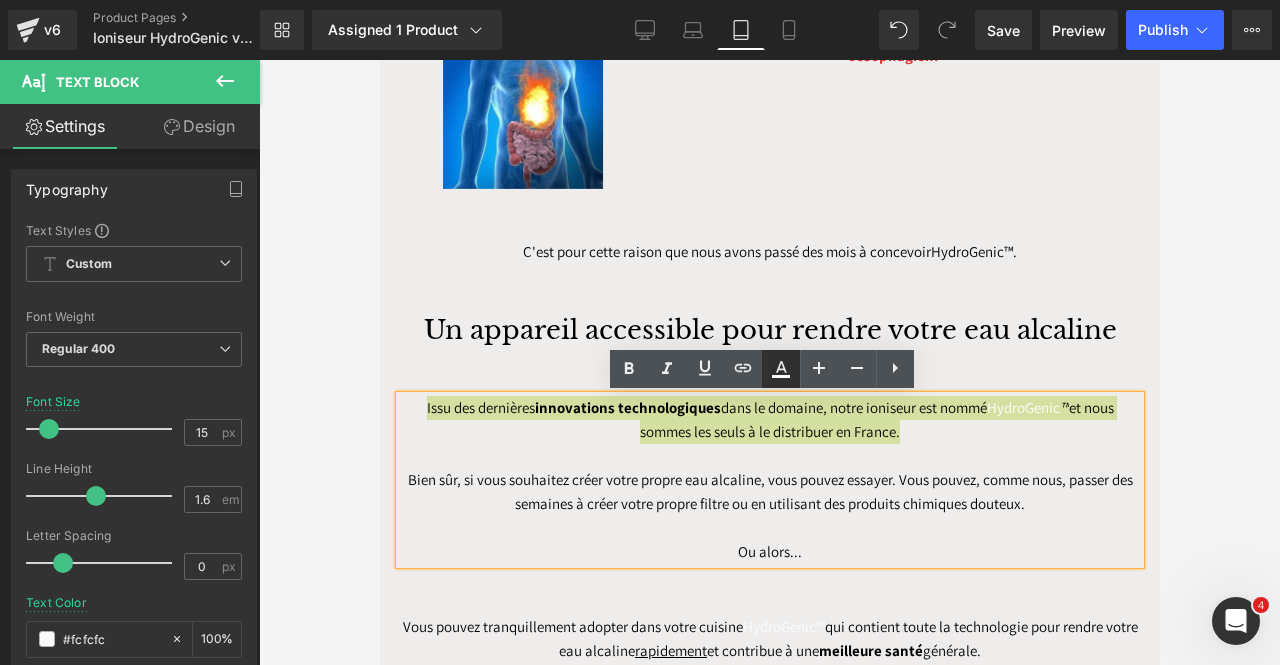 click at bounding box center [781, 369] 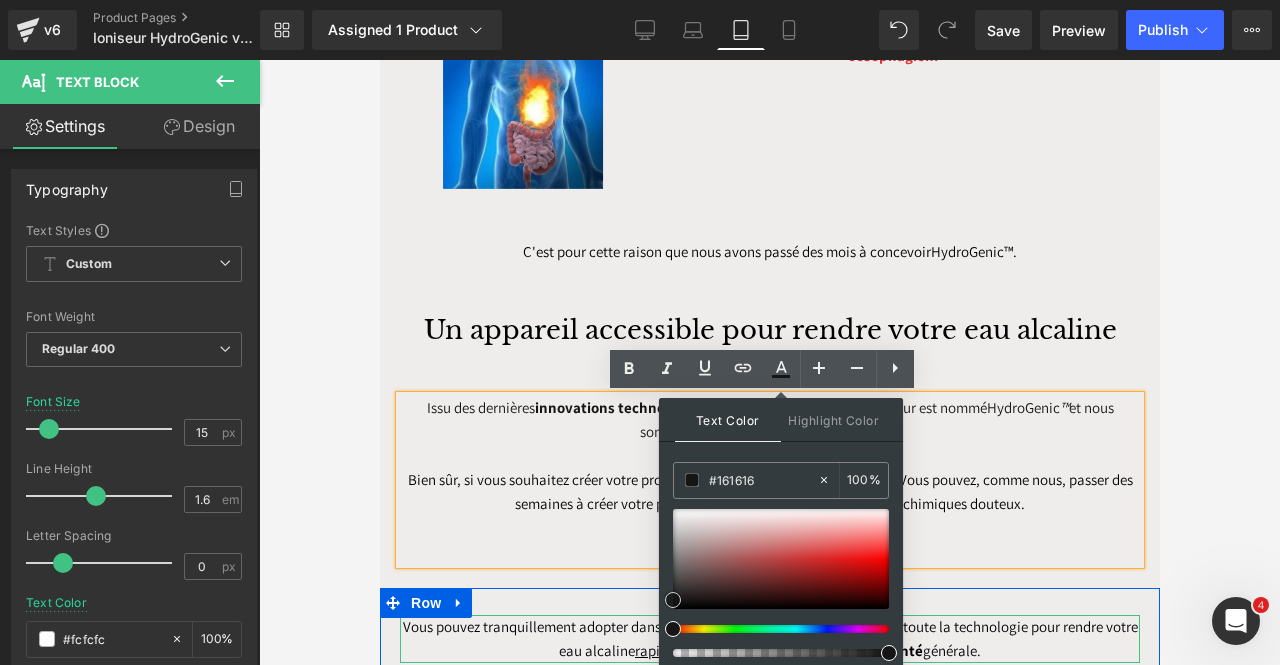 drag, startPoint x: 1065, startPoint y: 613, endPoint x: 648, endPoint y: 623, distance: 417.11987 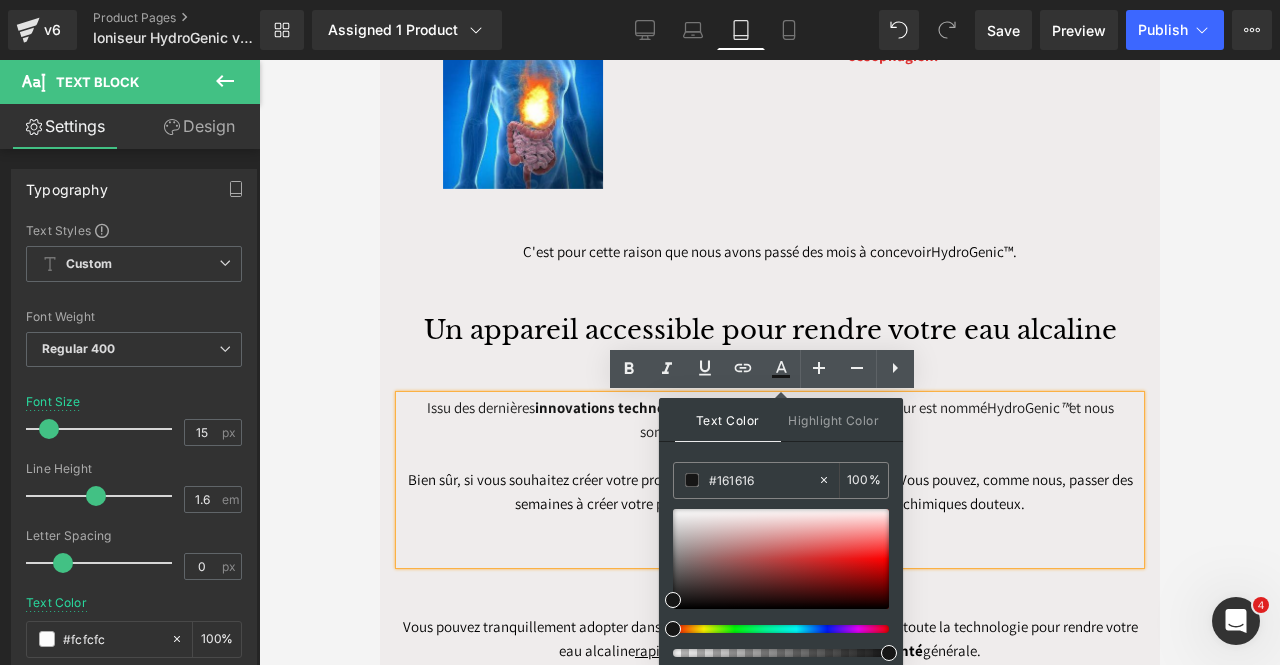 click on "Bien sûr, si vous souhaitez créer votre propre eau alcaline, vous pouvez essayer. Vous pouvez, comme nous, passer des semaines à créer votre propre filtre ou en utilisant des produits chimiques douteux." at bounding box center [769, 491] 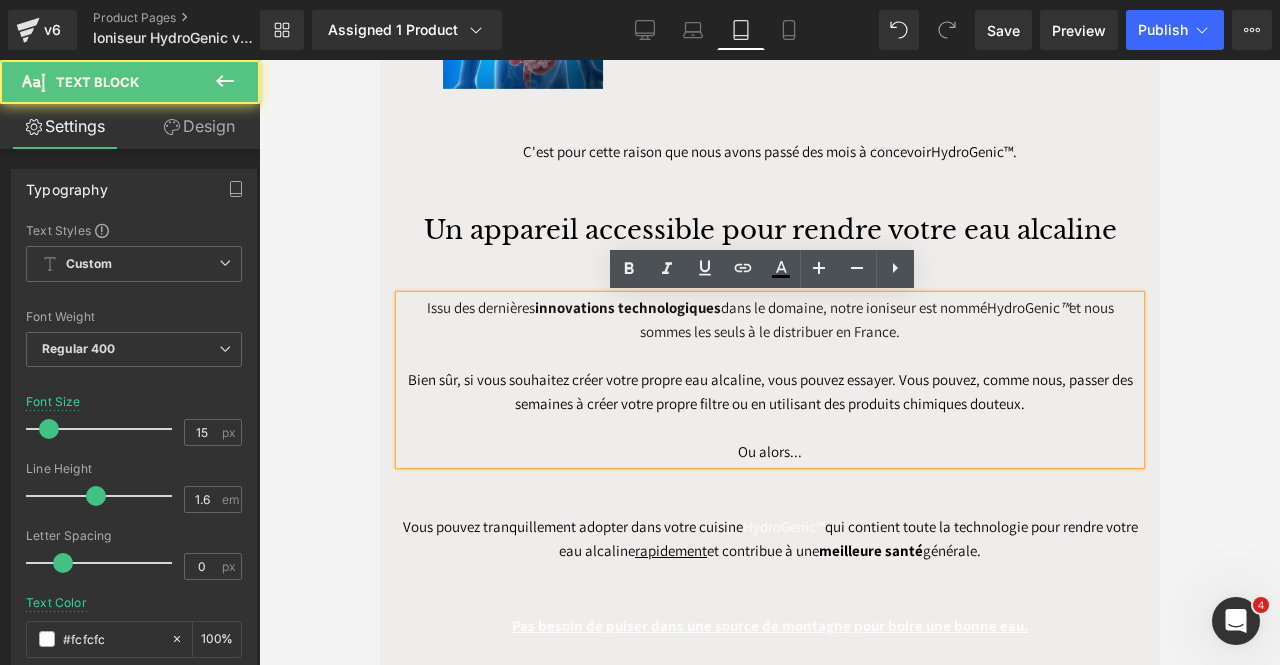 scroll, scrollTop: 1400, scrollLeft: 0, axis: vertical 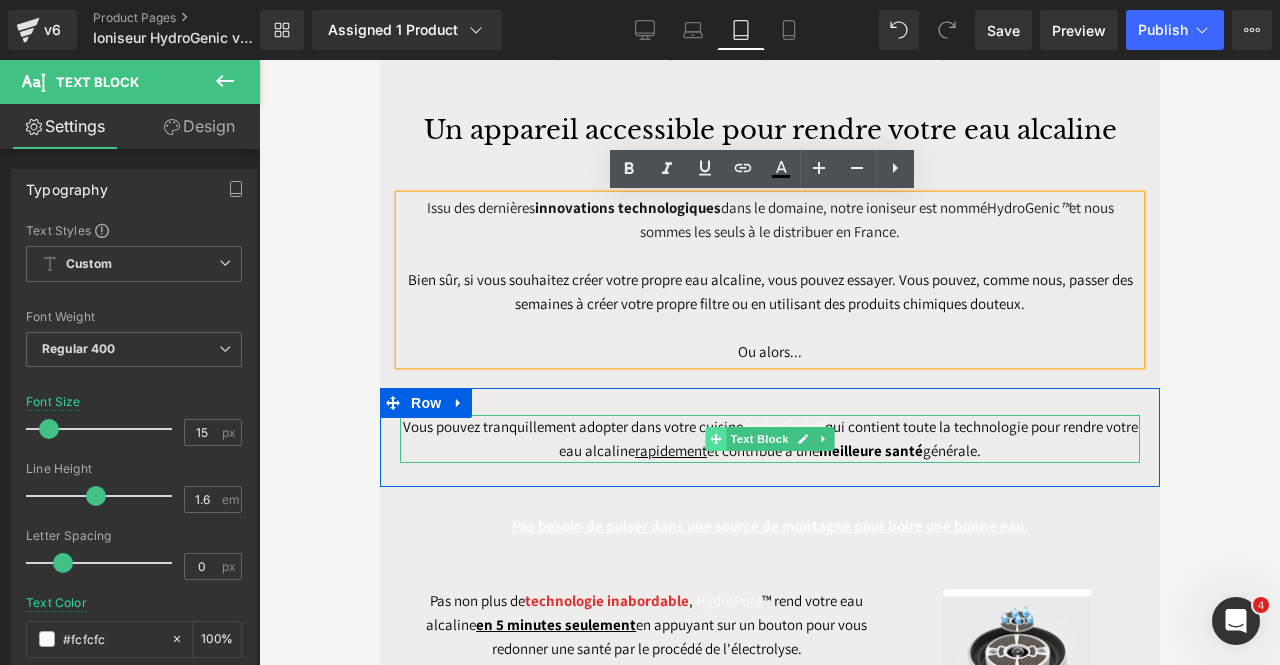 click at bounding box center (715, 439) 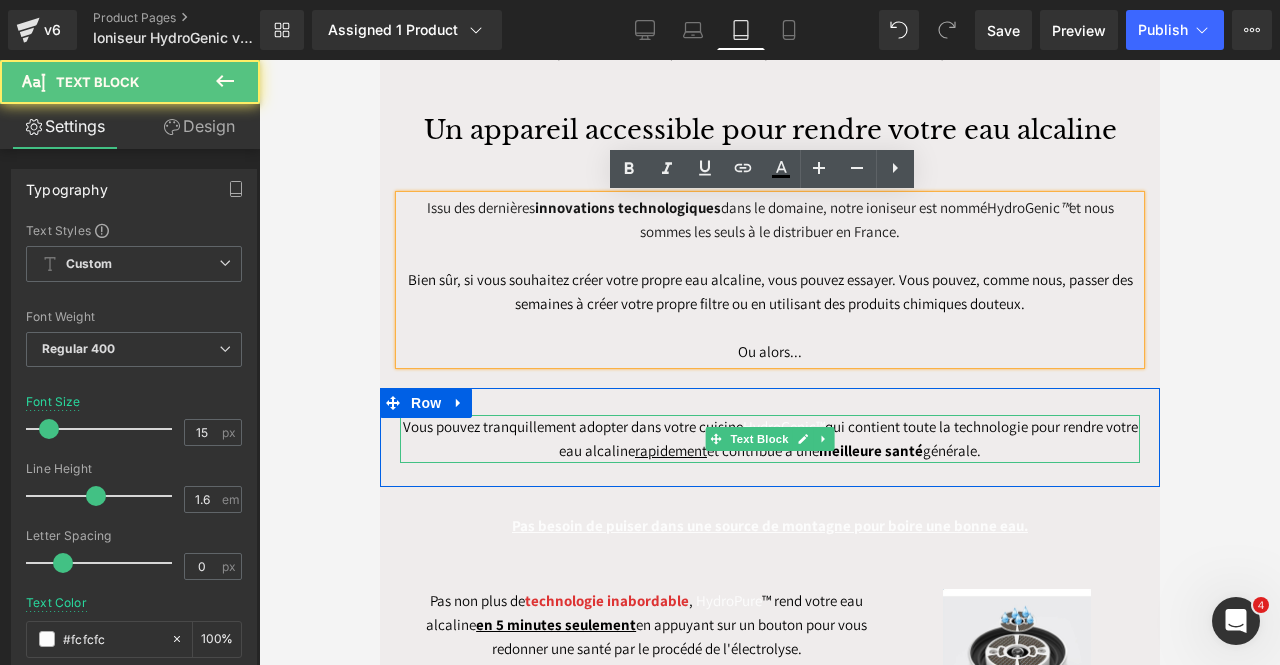 click on "Vous pouvez tranquillement adopter dans votre cuisine  HydroGenic™  qui contient toute la technologie pour rendre votre eau alcaline  rapidement  et contribue à une  meilleure santé  générale." at bounding box center [769, 439] 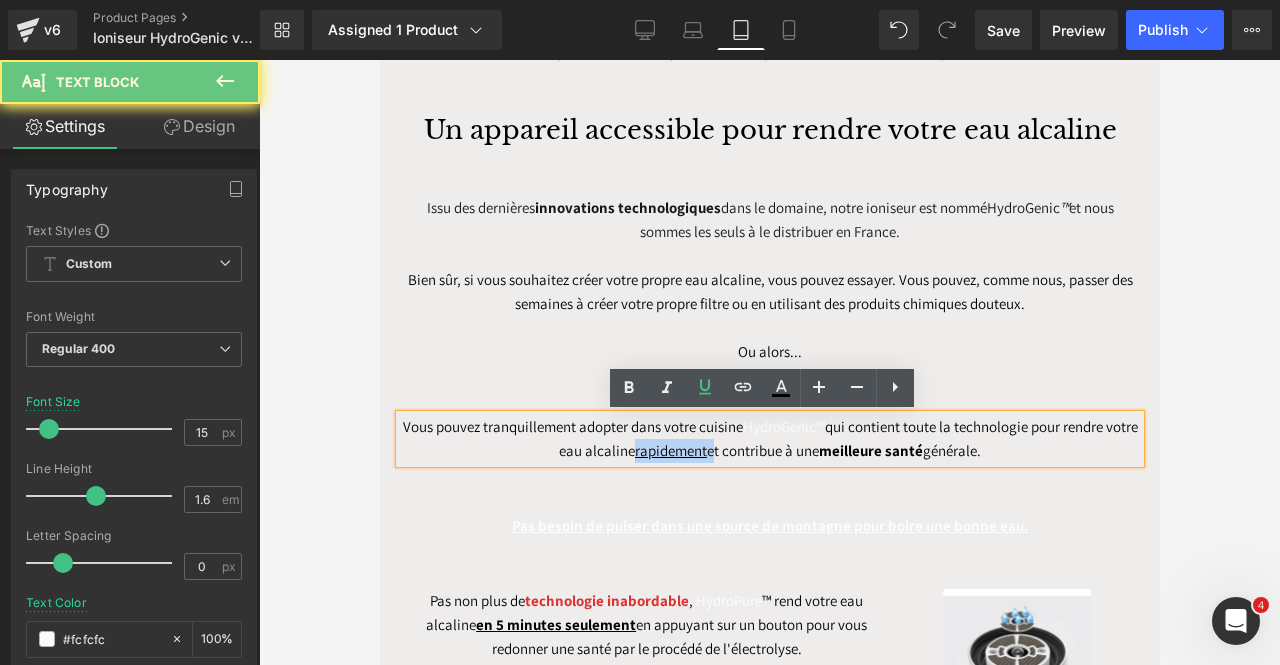 click on "Vous pouvez tranquillement adopter dans votre cuisine  HydroGenic™  qui contient toute la technologie pour rendre votre eau alcaline  rapidement  et contribue à une  meilleure santé  générale." at bounding box center [769, 439] 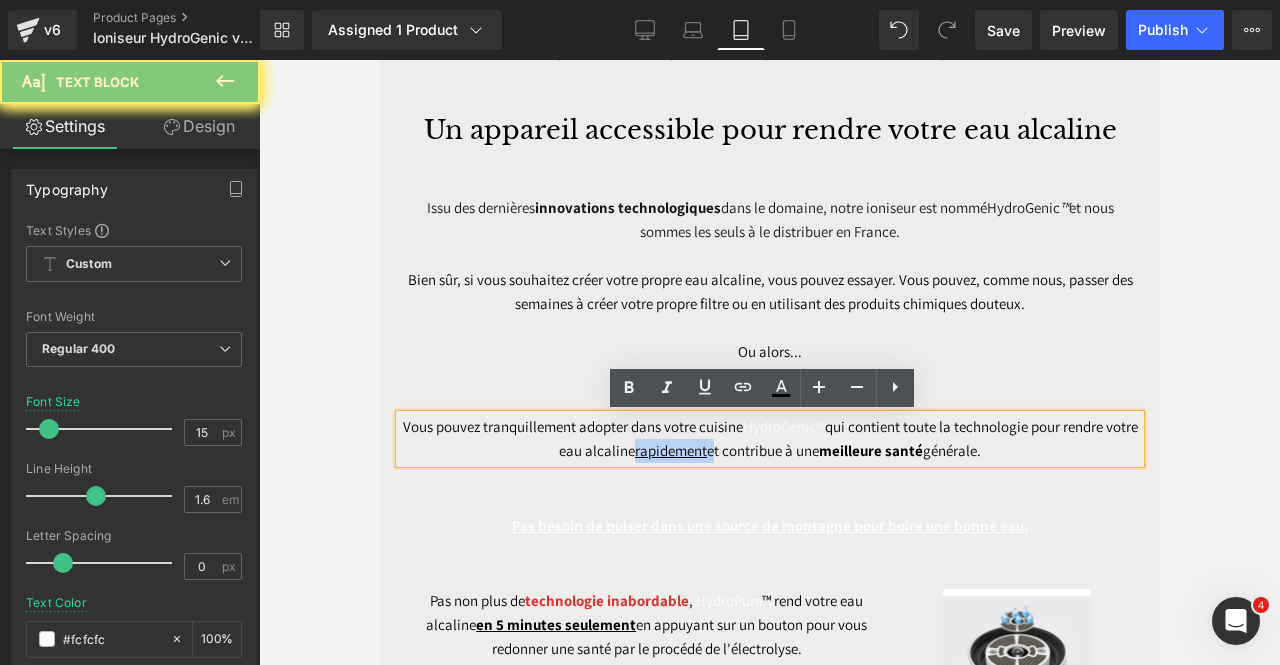 click on "Vous pouvez tranquillement adopter dans votre cuisine  HydroGenic™  qui contient toute la technologie pour rendre votre eau alcaline  rapidement  et contribue à une  meilleure santé  générale." at bounding box center (769, 439) 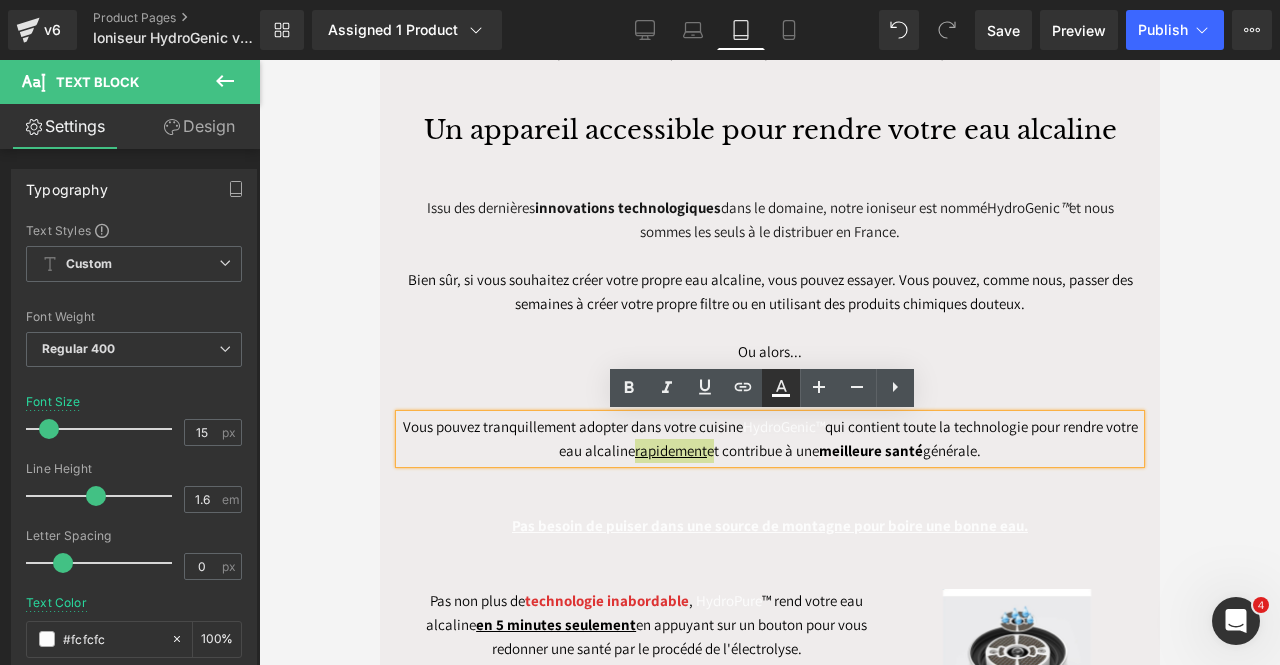 click 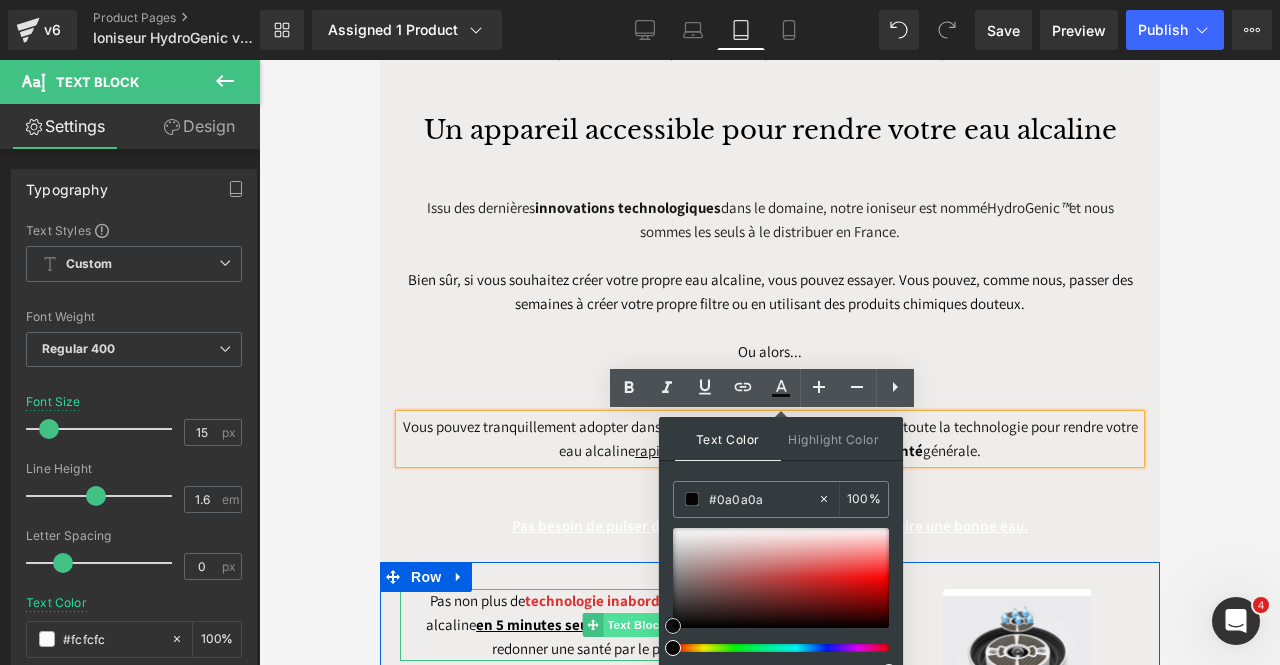 drag, startPoint x: 1069, startPoint y: 630, endPoint x: 656, endPoint y: 635, distance: 413.03027 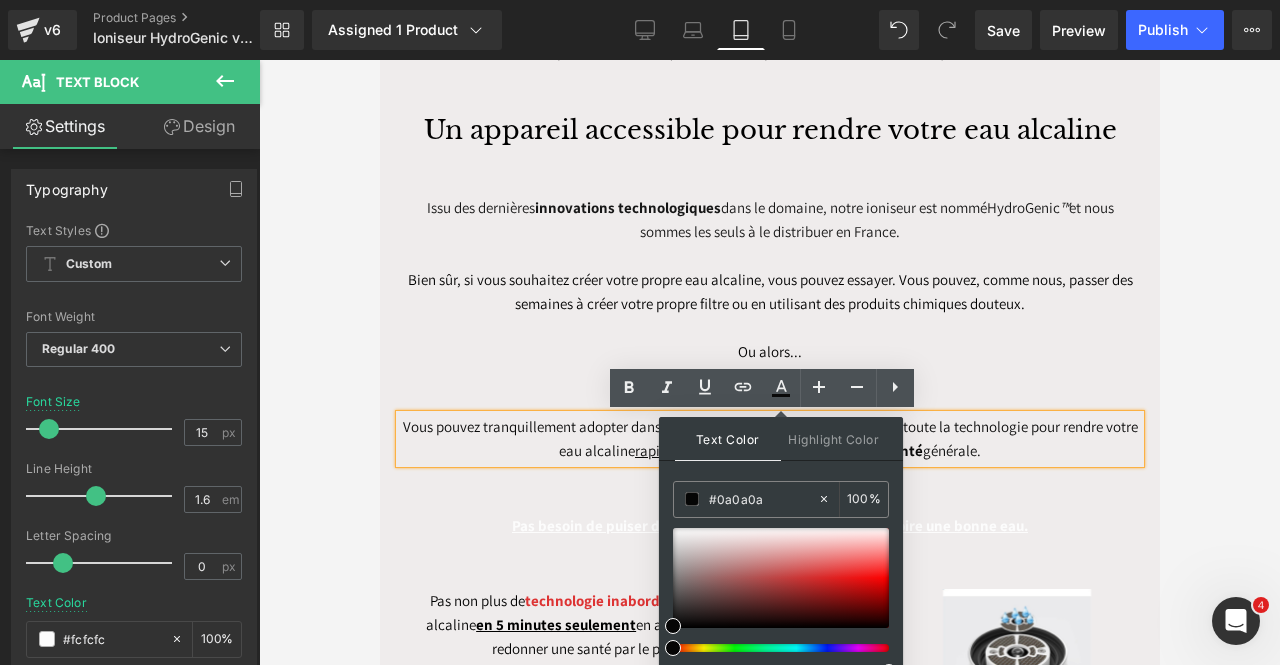 click on "Pas besoin de puiser dans une source de montagne pour boire une bonne eau. Text Block         Row" at bounding box center [769, 524] 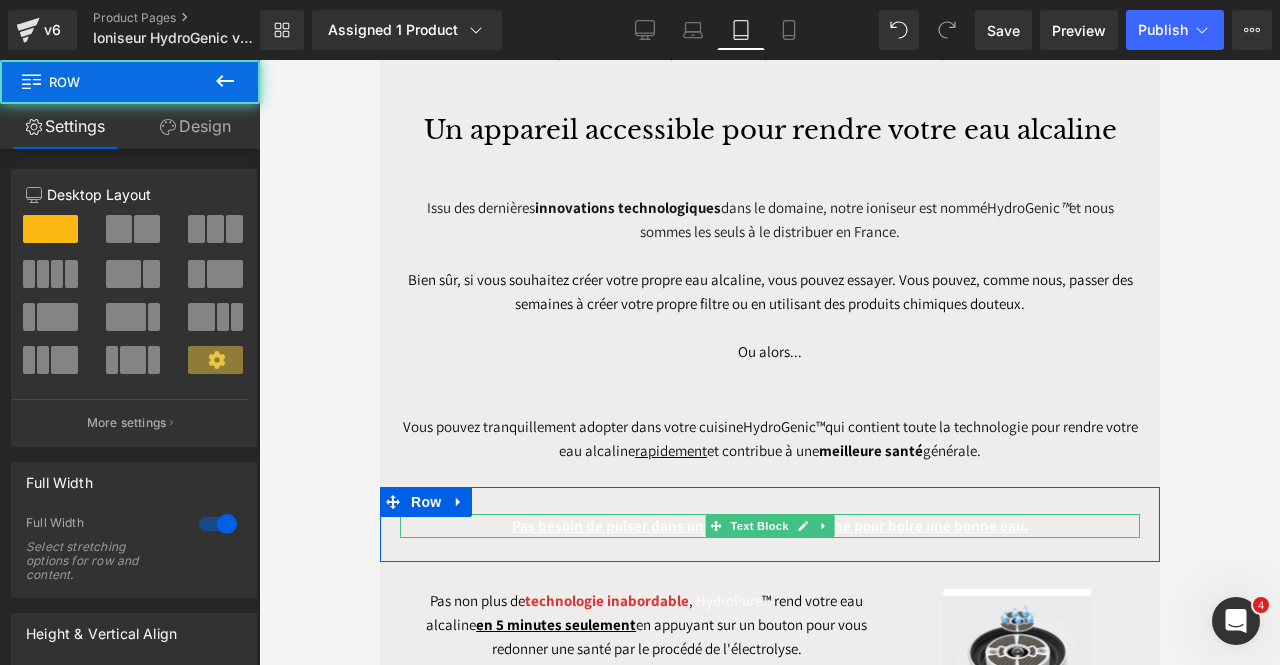 click on "Pas besoin de puiser dans une source de montagne pour boire une bonne eau." at bounding box center (769, 525) 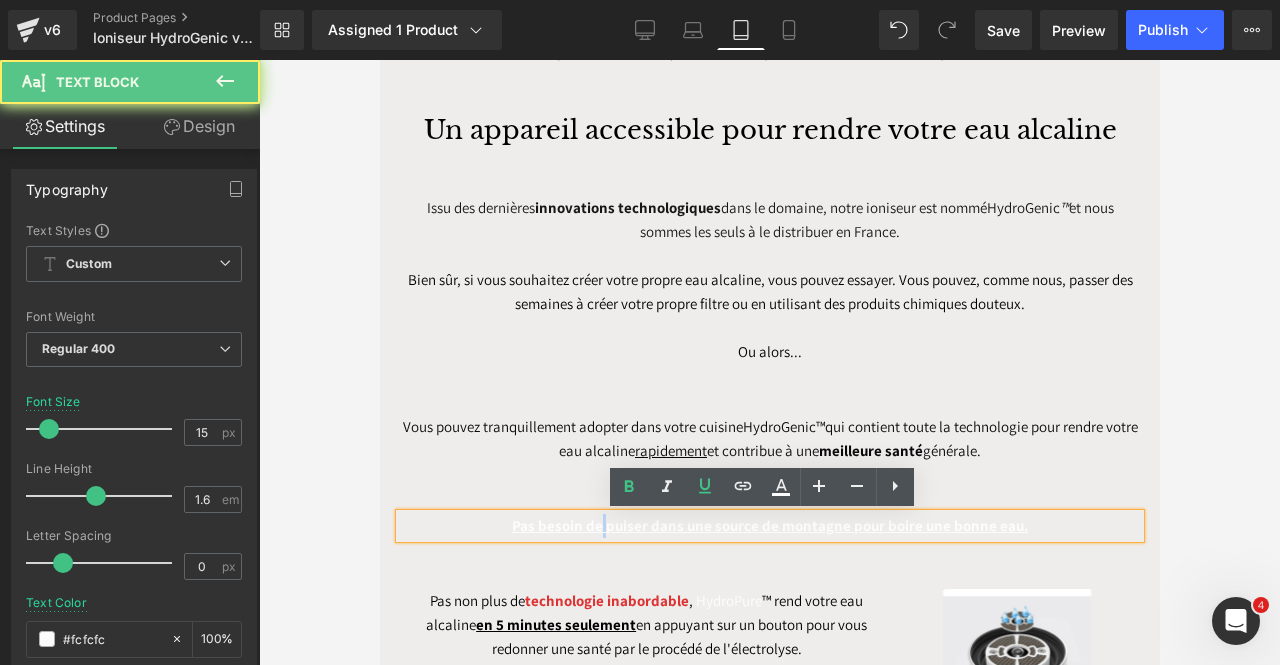 click on "Pas besoin de puiser dans une source de montagne pour boire une bonne eau." at bounding box center (769, 525) 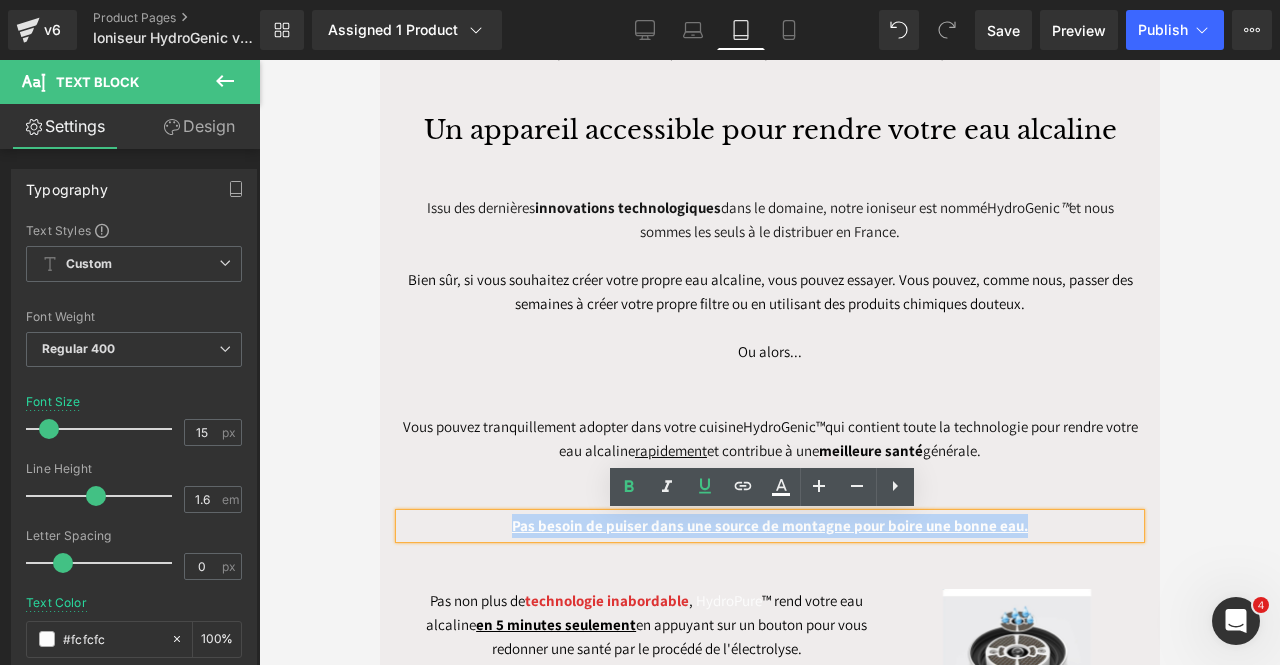 click on "Pas besoin de puiser dans une source de montagne pour boire une bonne eau." at bounding box center (769, 525) 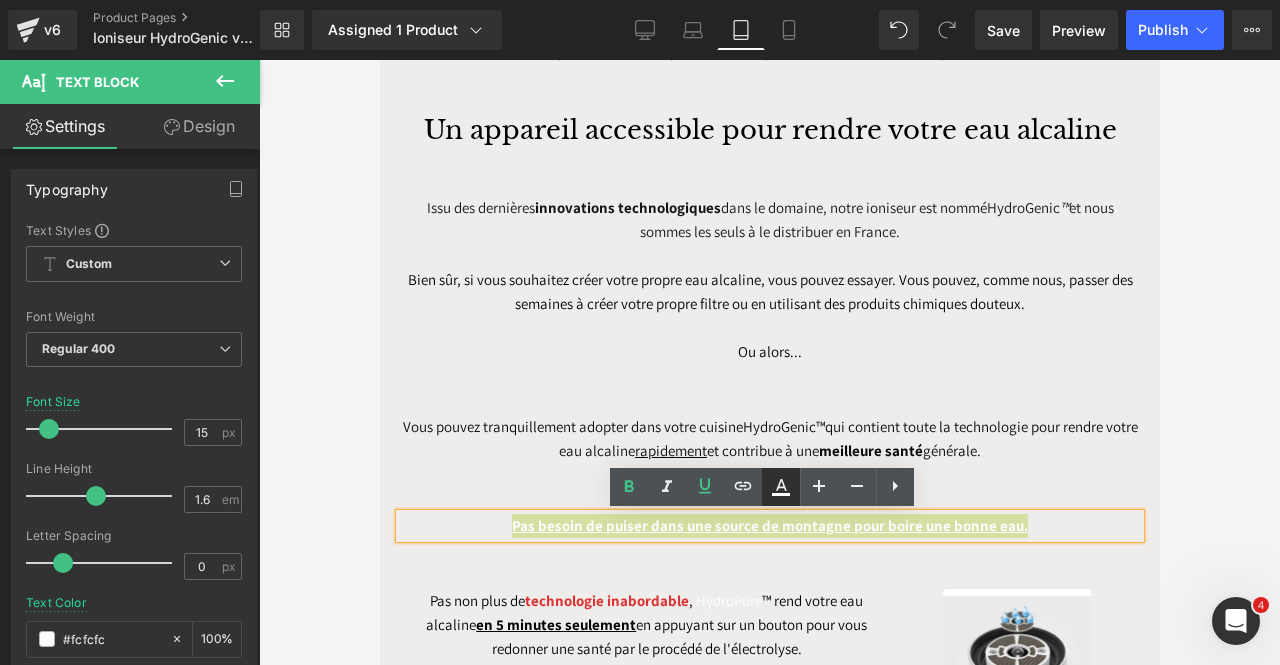 click 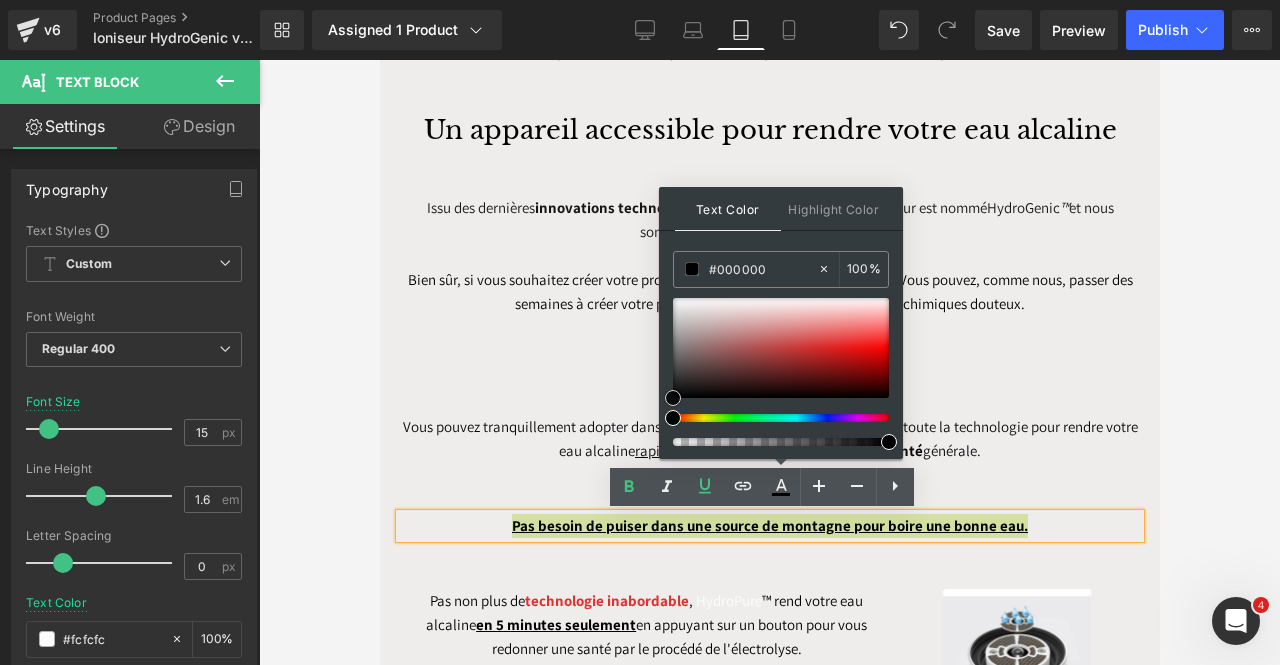 drag, startPoint x: 690, startPoint y: 355, endPoint x: 658, endPoint y: 403, distance: 57.68882 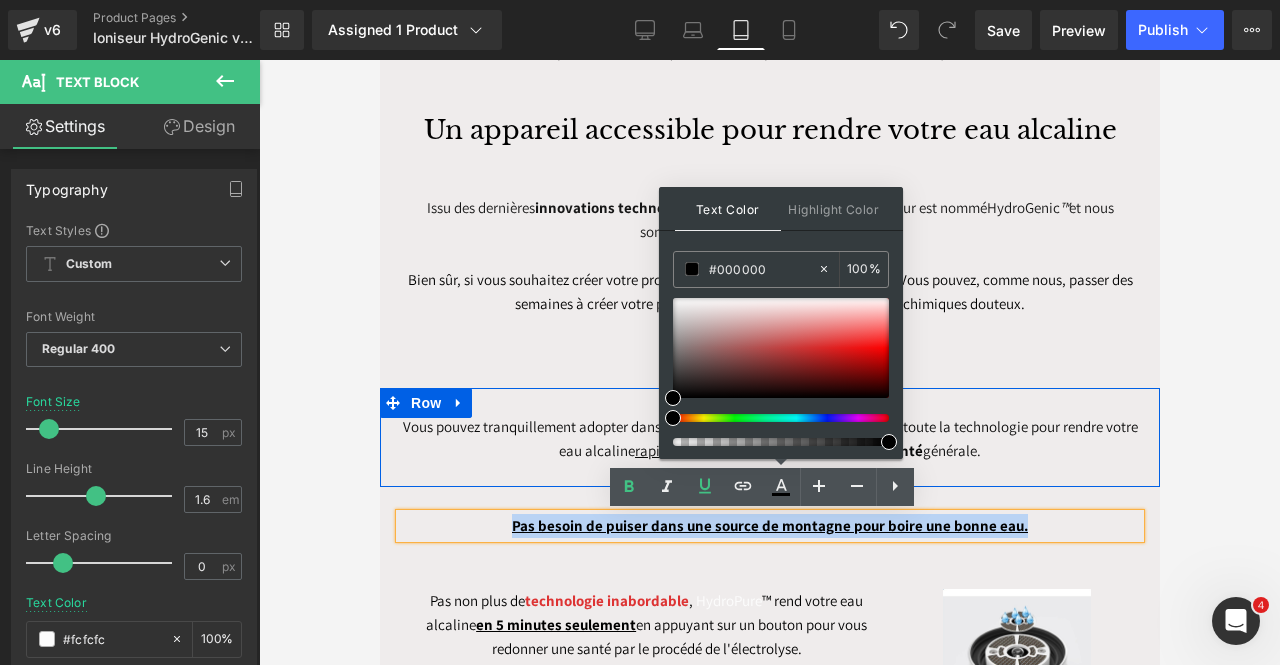 click on "Vous pouvez tranquillement adopter dans votre cuisine  HydroGenic™  qui contient toute la technologie pour rendre votre eau alcaline  rapidement  et contribue à une  meilleure santé  générale. Text Block         Row" at bounding box center [769, 437] 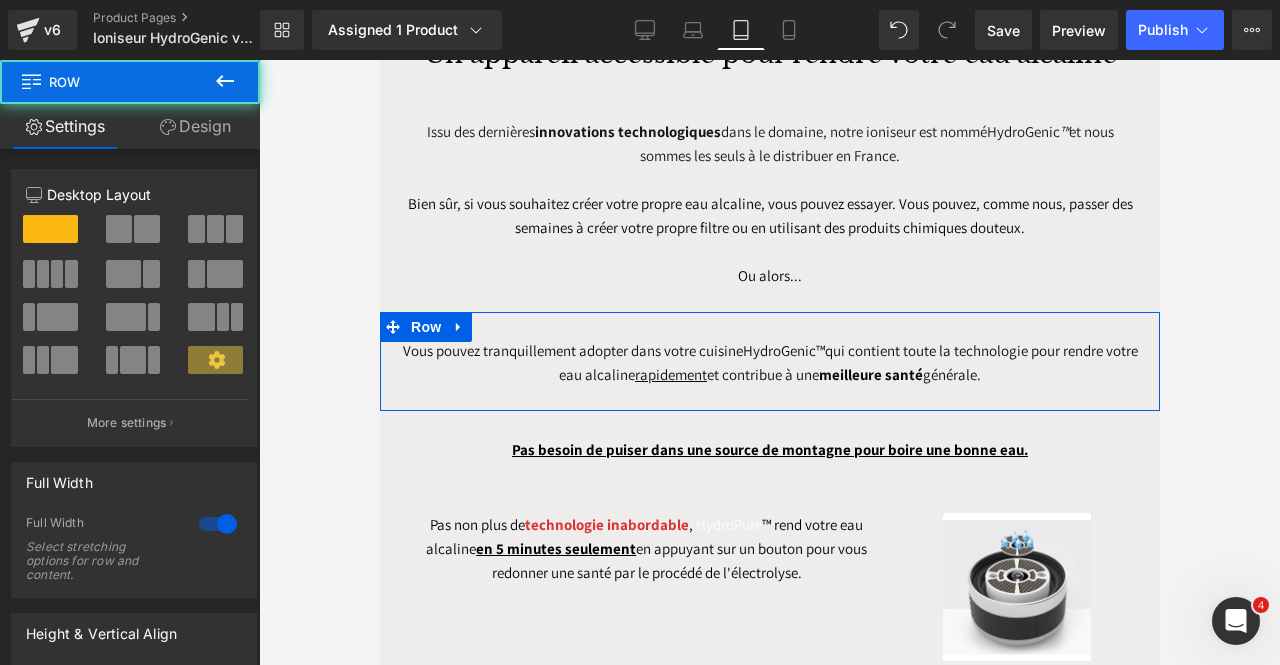 scroll, scrollTop: 1500, scrollLeft: 0, axis: vertical 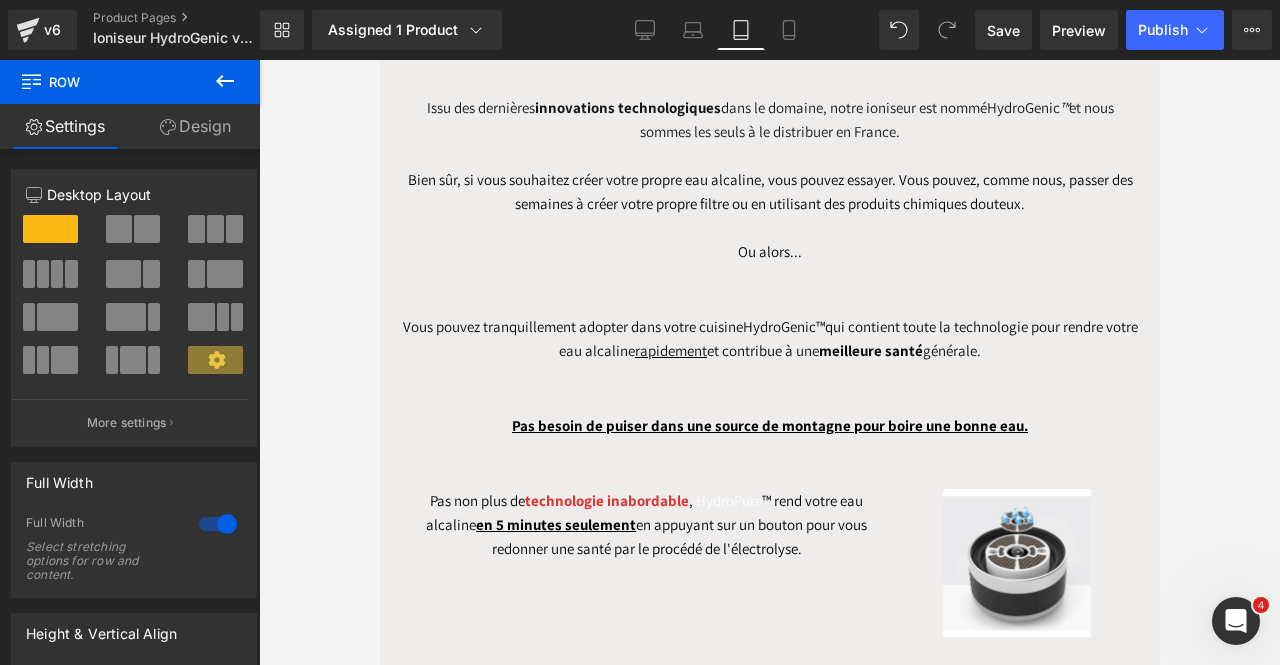 click on "Pas non plus de  technologie inabordable ,   HydroPure ™   rend votre eau alcaline  en 5 minutes seulement  en appuyant sur un bouton pour vous redonner une santé par le procédé de l'électrolyse." at bounding box center (645, 525) 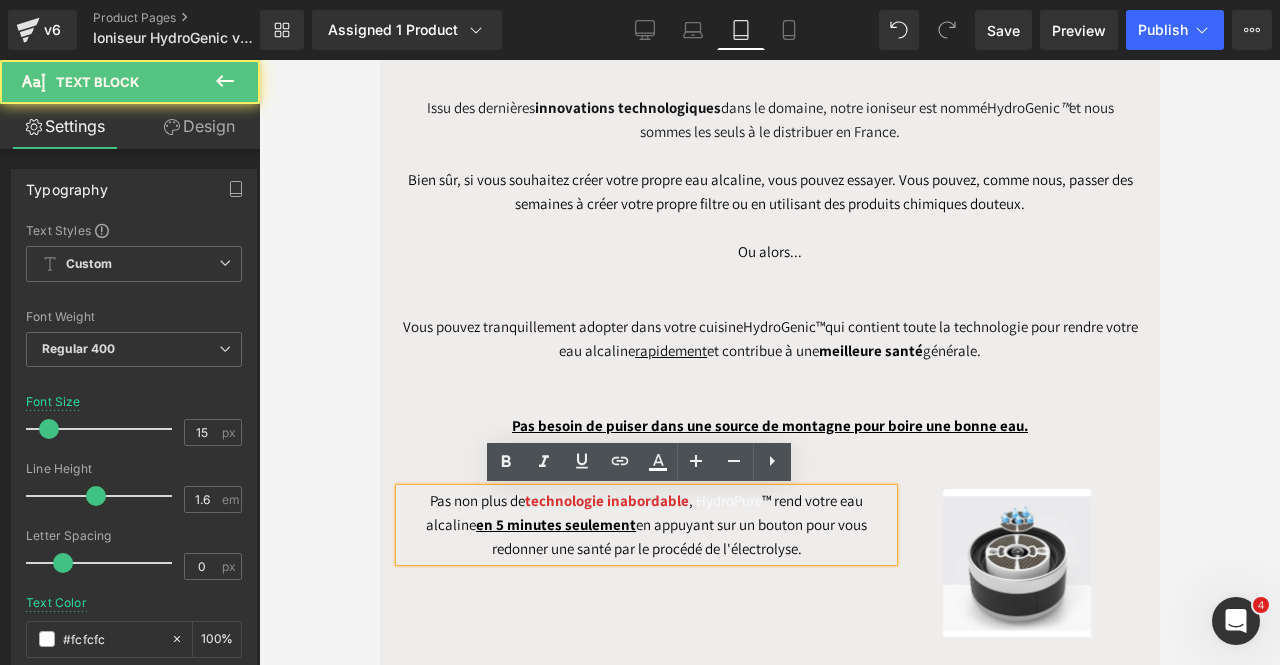 click on "Pas non plus de  technologie inabordable ,   HydroPure ™   rend votre eau alcaline  en 5 minutes seulement  en appuyant sur un bouton pour vous redonner une santé par le procédé de l'électrolyse." at bounding box center [645, 525] 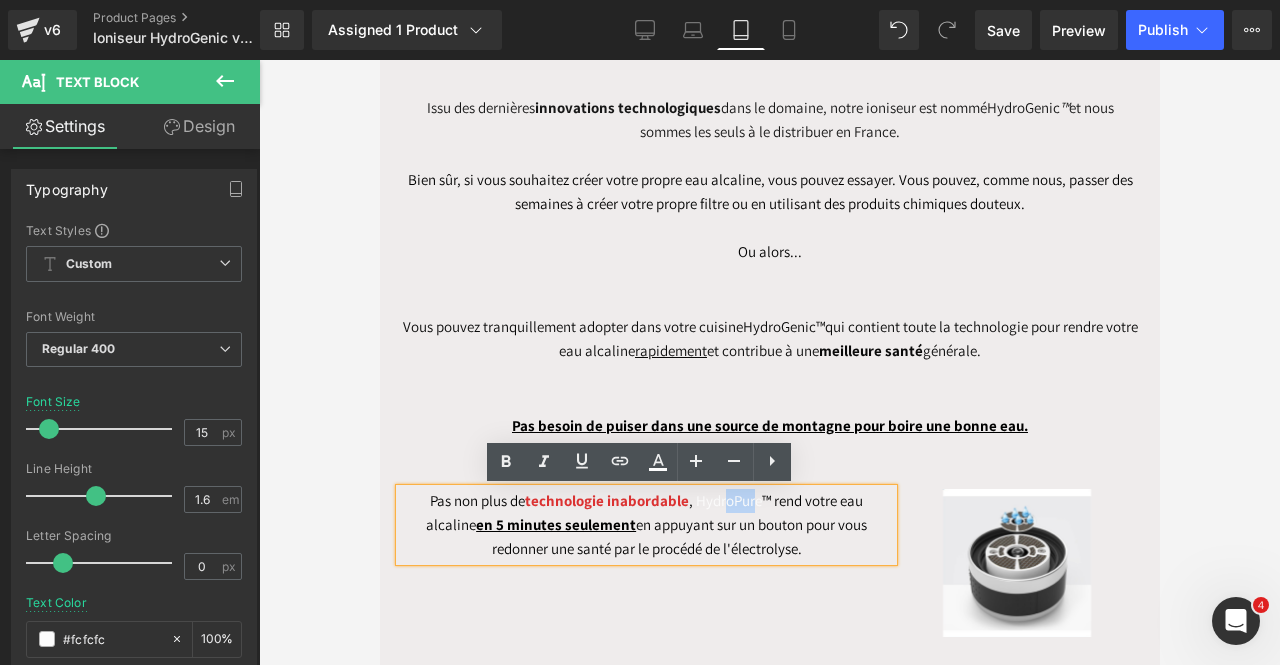 drag, startPoint x: 723, startPoint y: 505, endPoint x: 694, endPoint y: 505, distance: 29 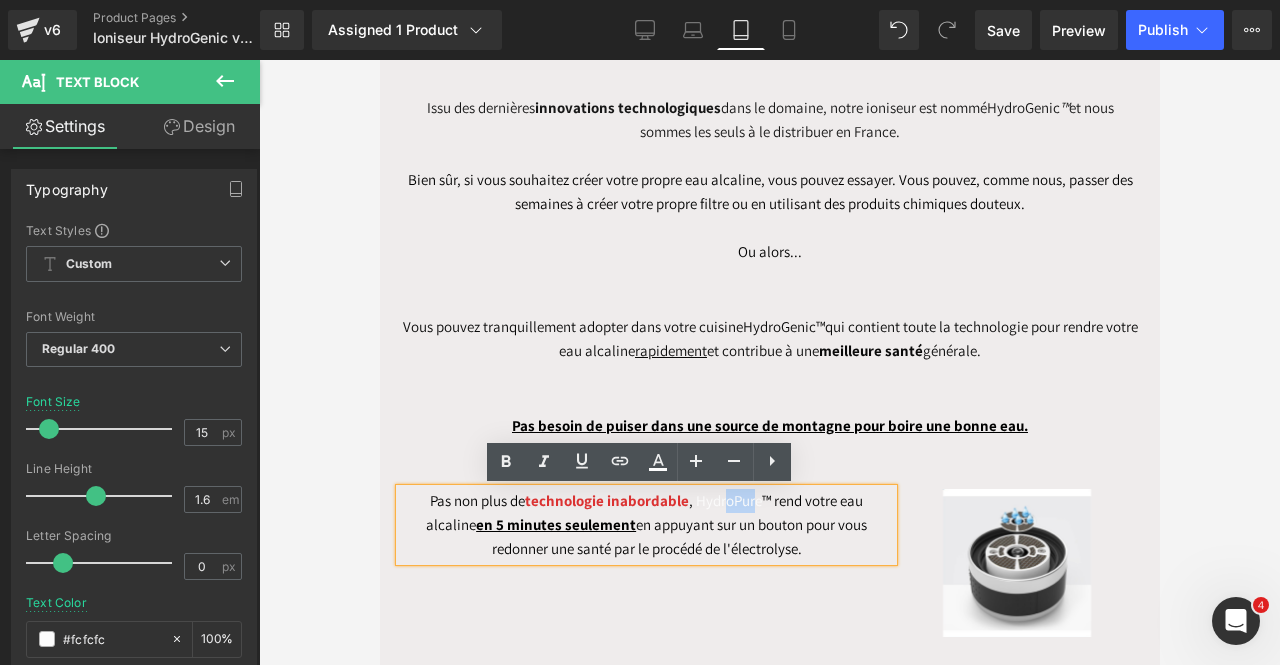 click on "Pas non plus de  technologie inabordable ,   HydroPure ™   rend votre eau alcaline  en 5 minutes seulement  en appuyant sur un bouton pour vous redonner une santé par le procédé de l'électrolyse." at bounding box center [645, 525] 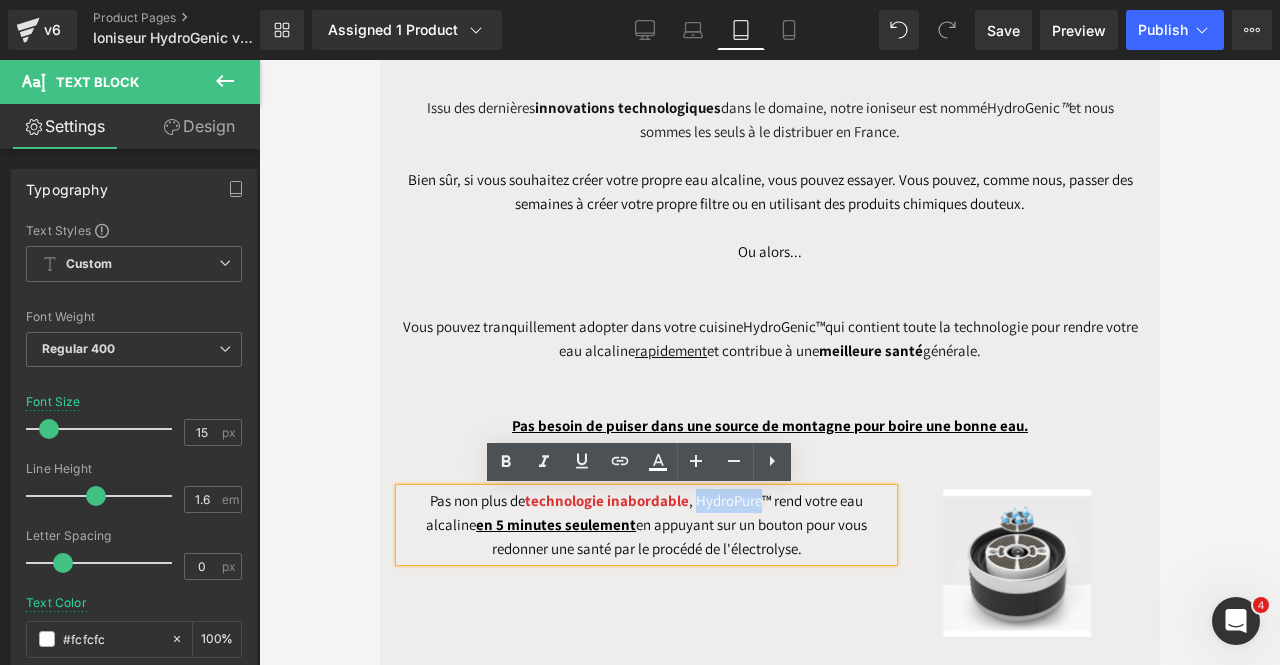 drag, startPoint x: 664, startPoint y: 505, endPoint x: 724, endPoint y: 501, distance: 60.133186 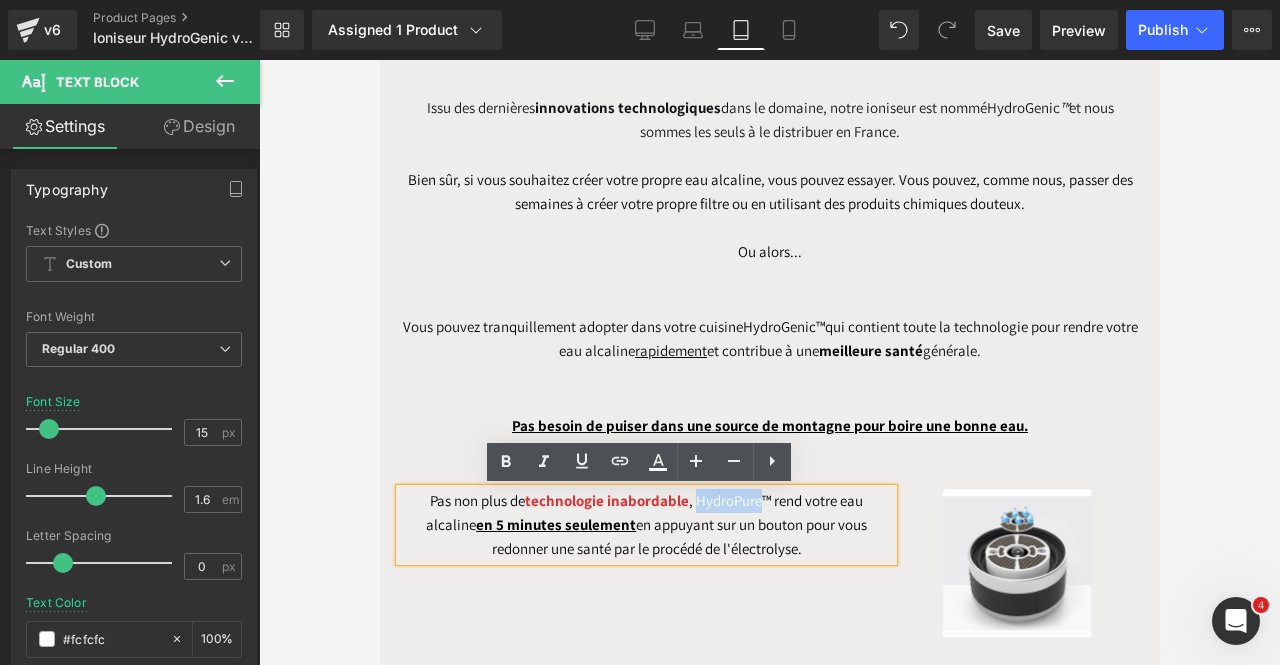 click on "Pas non plus de  technologie inabordable ,   HydroPure ™   rend votre eau alcaline  en 5 minutes seulement  en appuyant sur un bouton pour vous redonner une santé par le procédé de l'électrolyse." at bounding box center [645, 525] 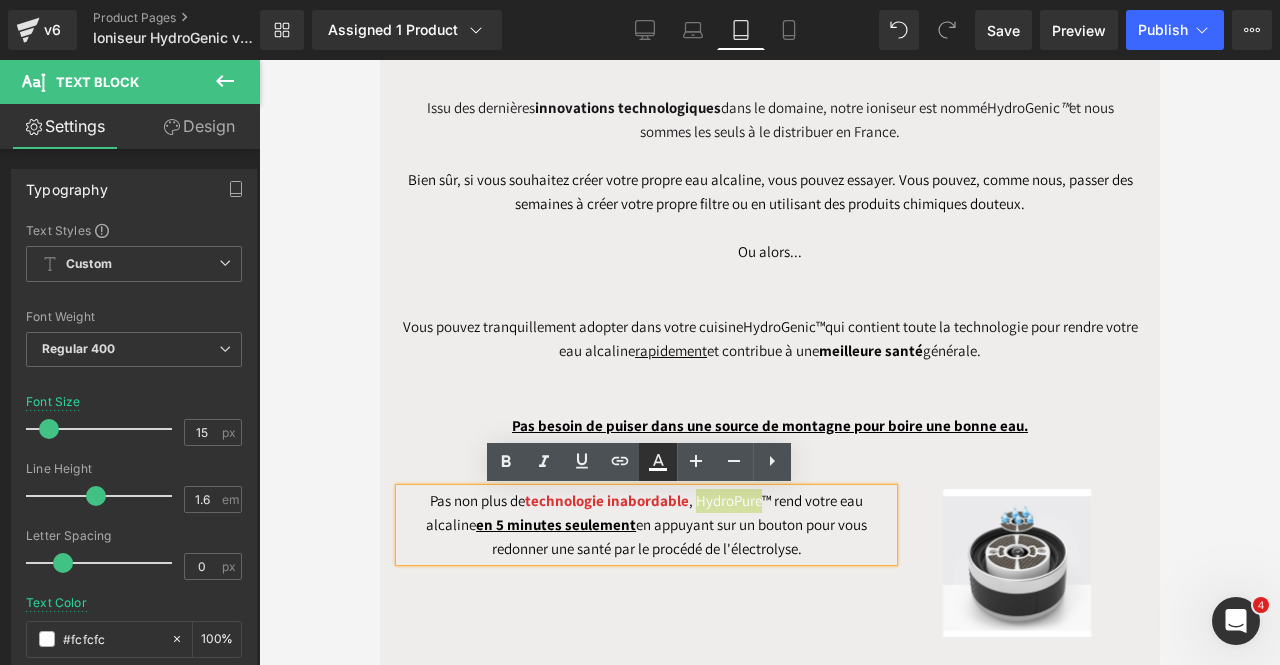 click at bounding box center (658, 462) 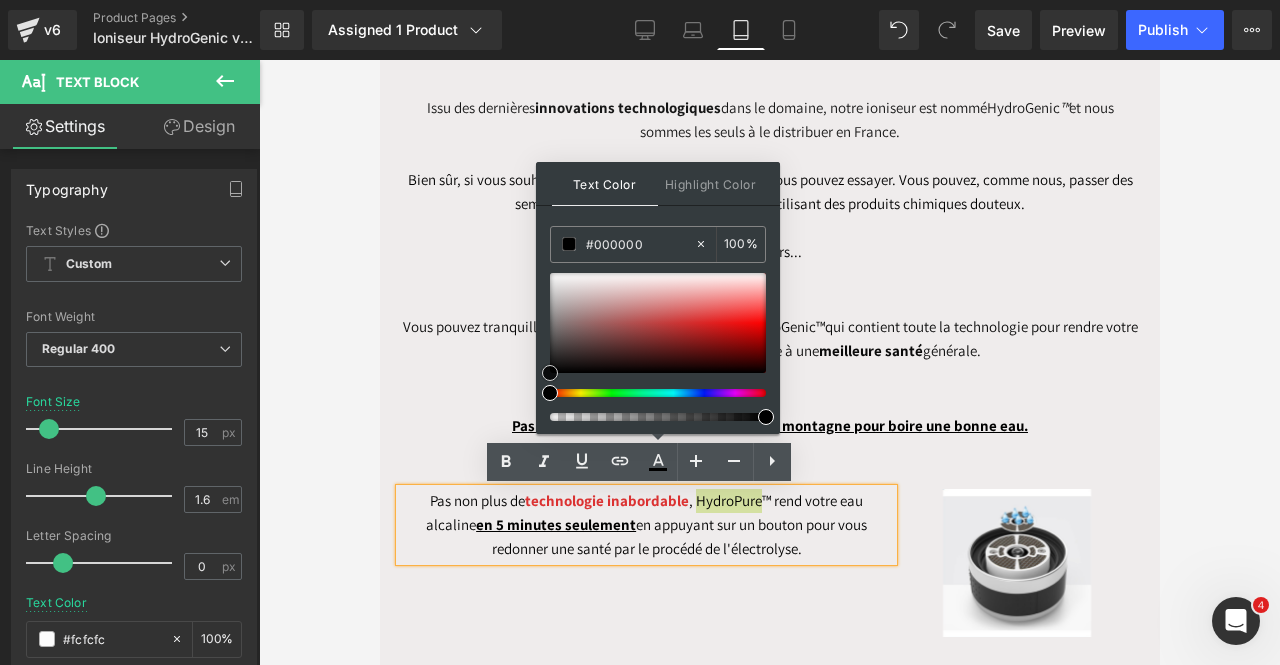 drag, startPoint x: 965, startPoint y: 403, endPoint x: 531, endPoint y: 379, distance: 434.6631 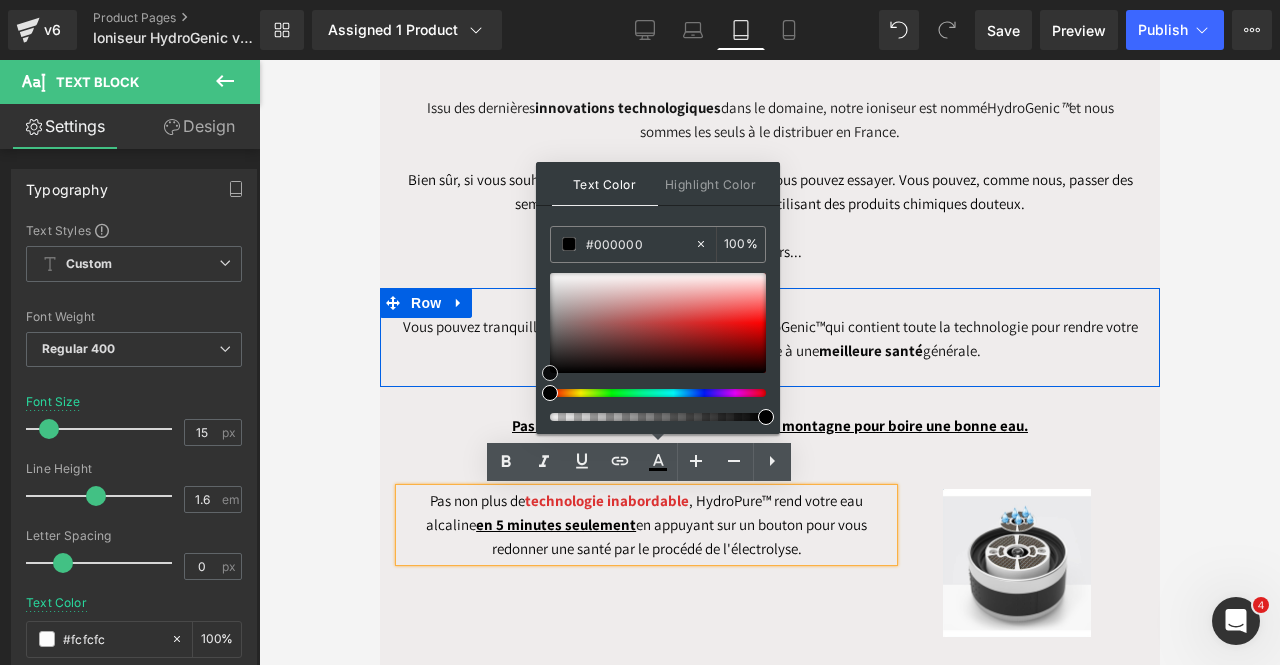 click on "Vous pouvez tranquillement adopter dans votre cuisine  HydroGenic™  qui contient toute la technologie pour rendre votre eau alcaline  rapidement  et contribue à une  meilleure santé  générale. Text Block         Row" at bounding box center (769, 337) 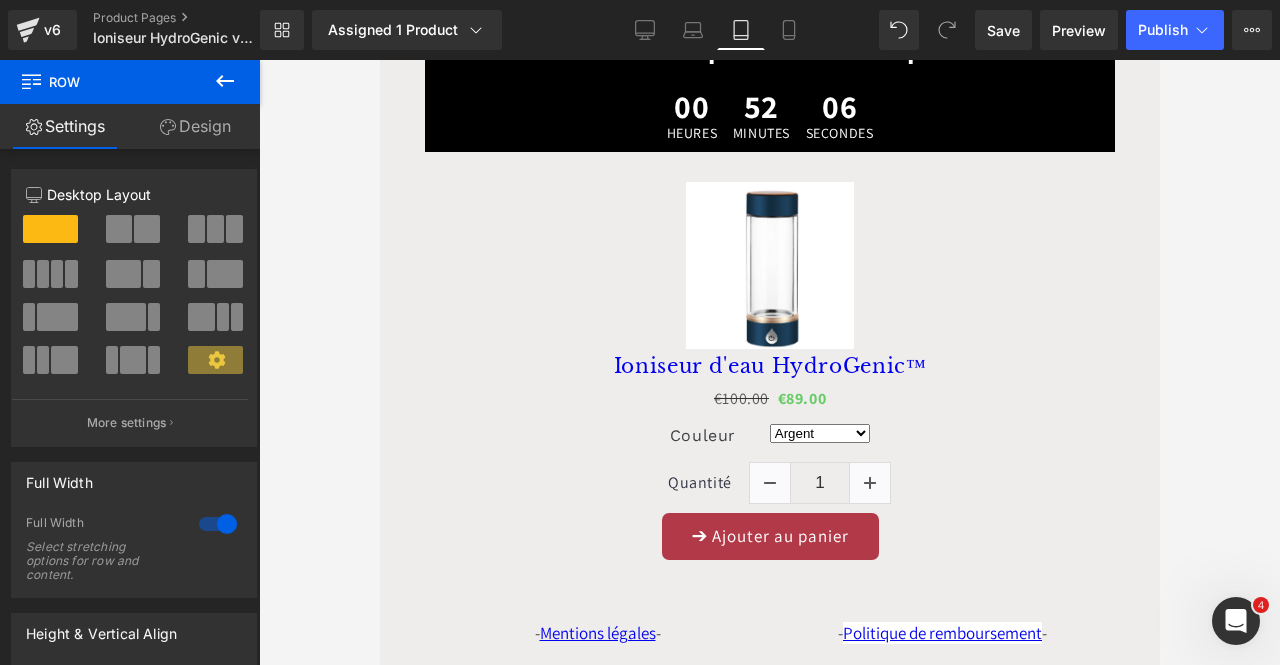 scroll, scrollTop: 10065, scrollLeft: 0, axis: vertical 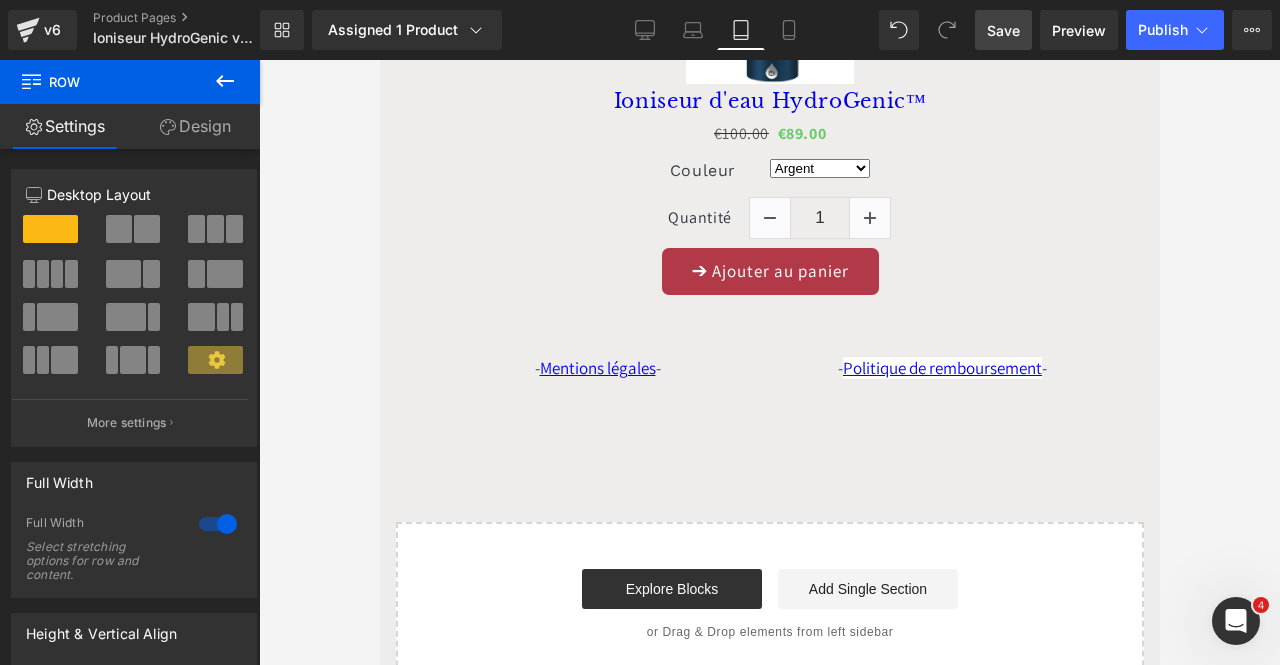 click on "Save" at bounding box center [1003, 30] 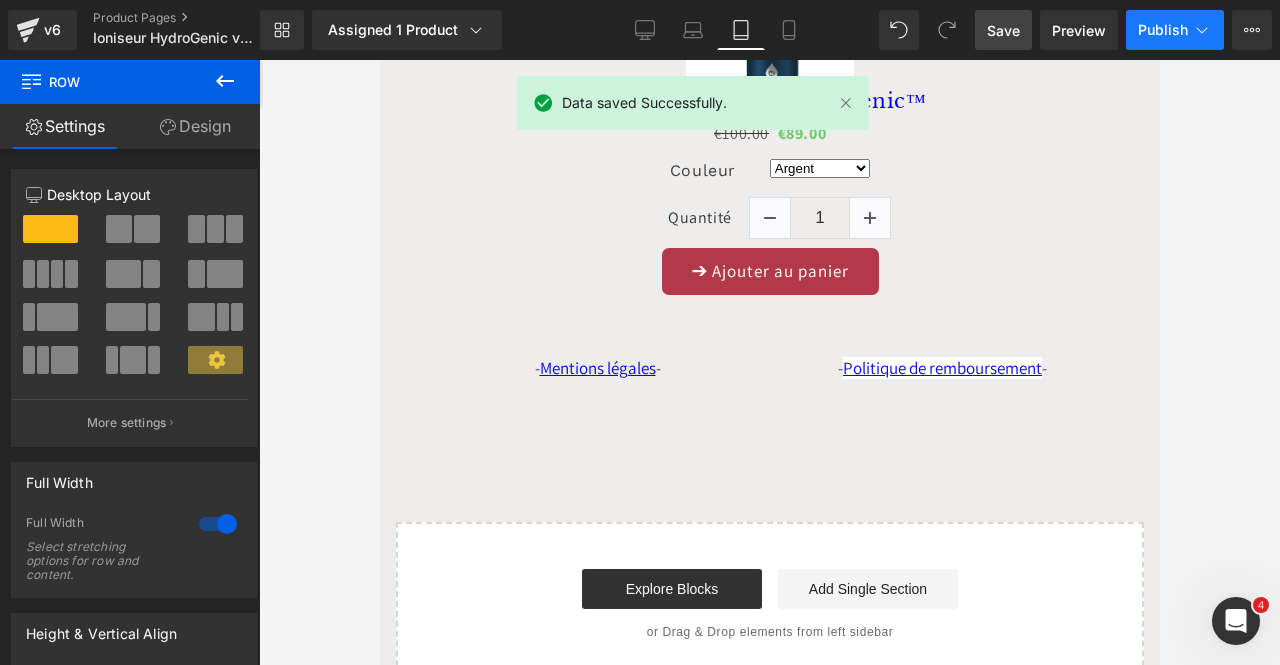 click on "Publish" at bounding box center (1163, 30) 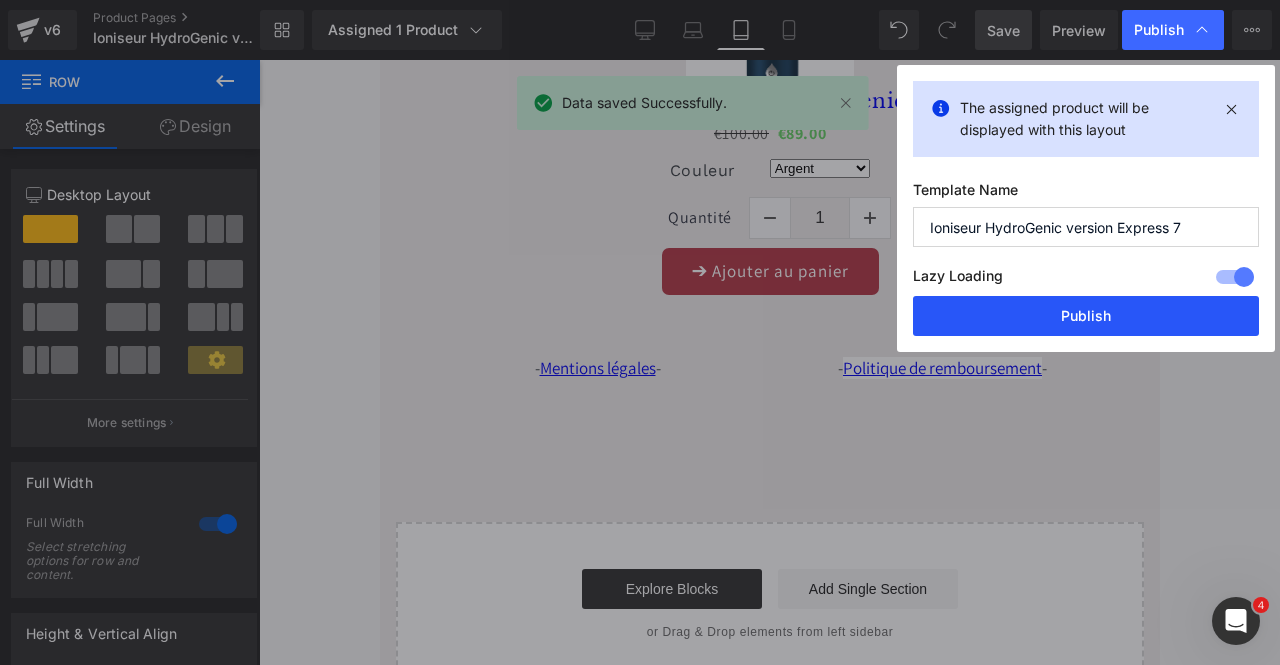 click on "Publish" at bounding box center (1086, 316) 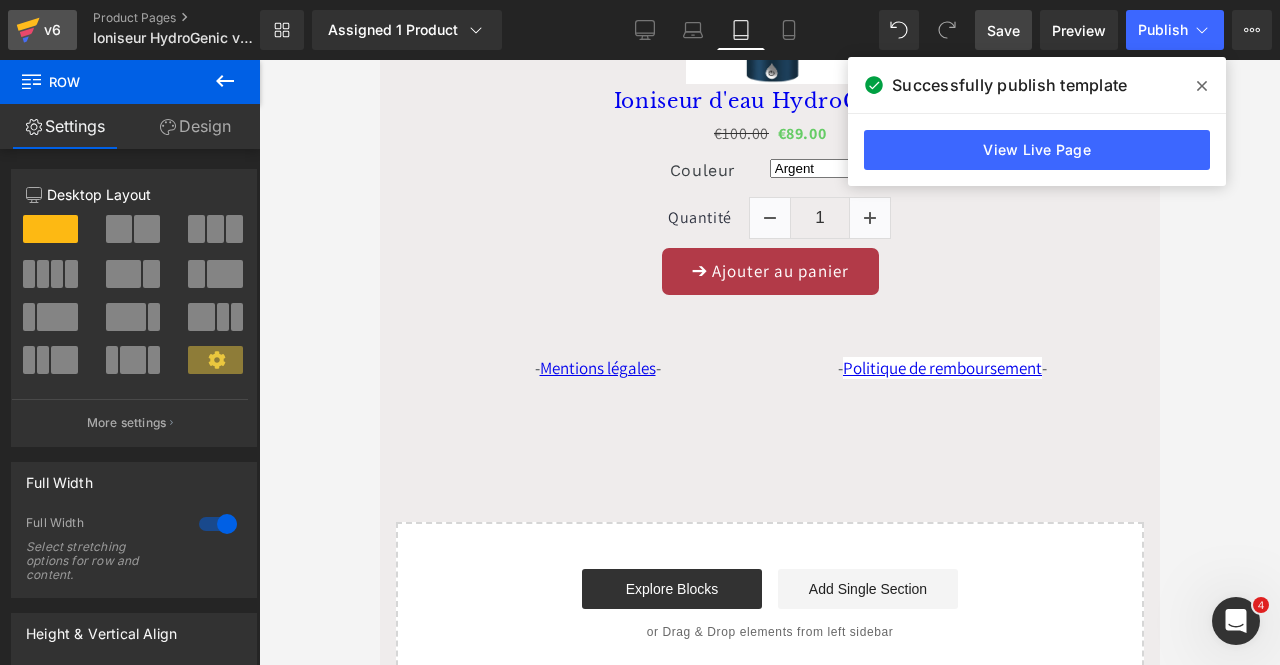 click on "v6" at bounding box center (52, 30) 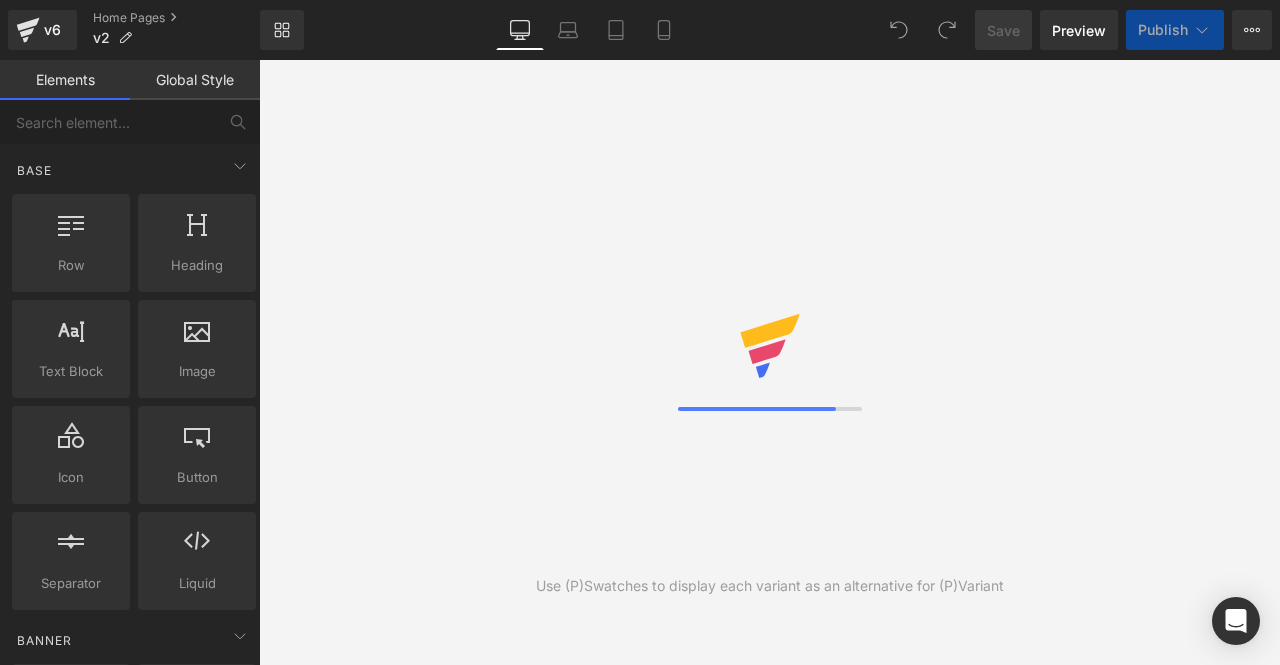 scroll, scrollTop: 0, scrollLeft: 0, axis: both 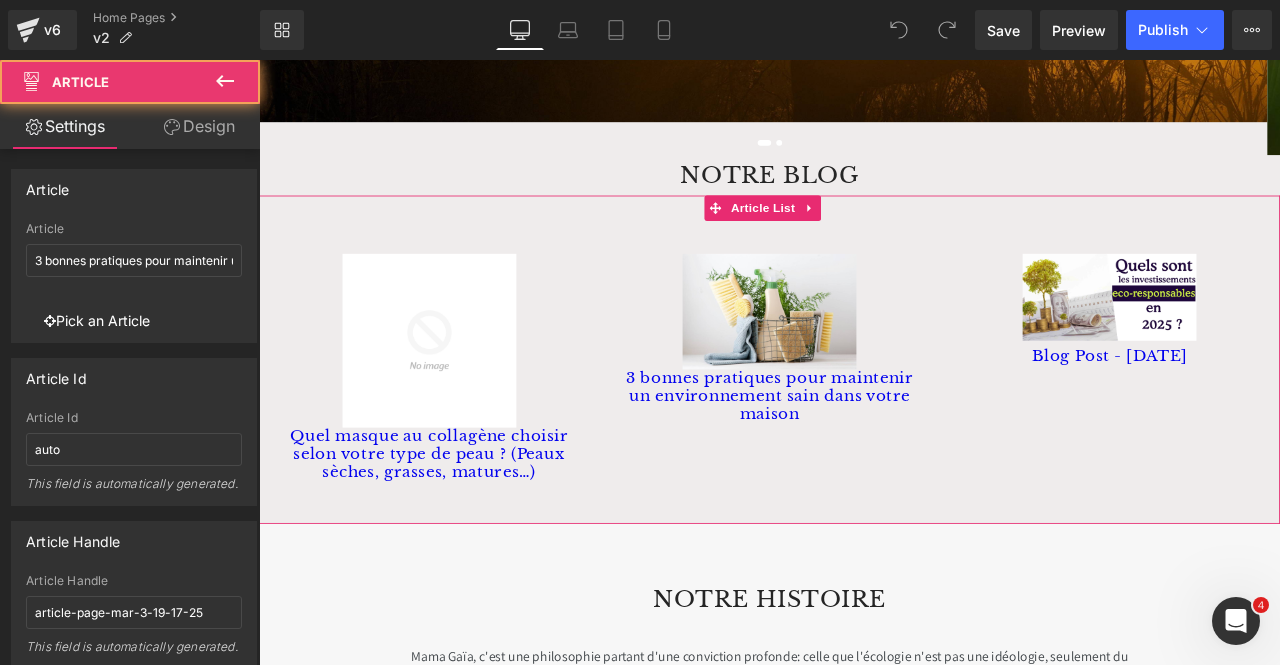 click on "(A) Image     3 bonnes pratiques pour maintenir un environnement sain dans votre maison (A) Title (A) Content Article" 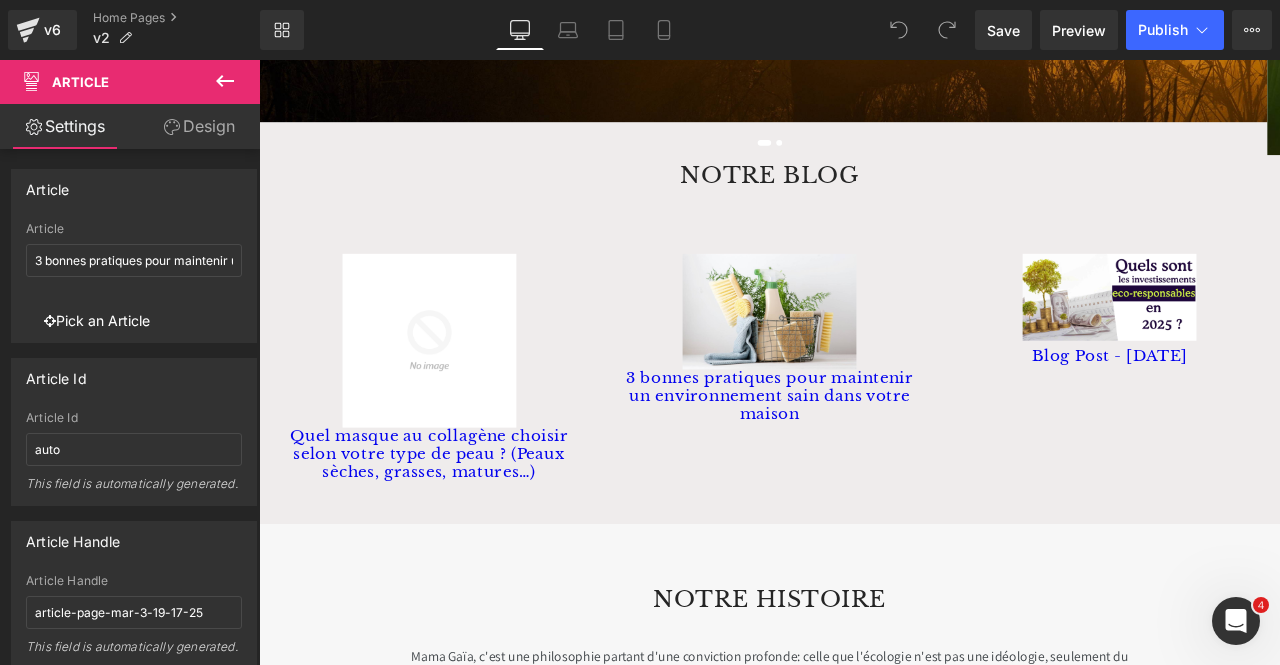 click at bounding box center [225, 82] 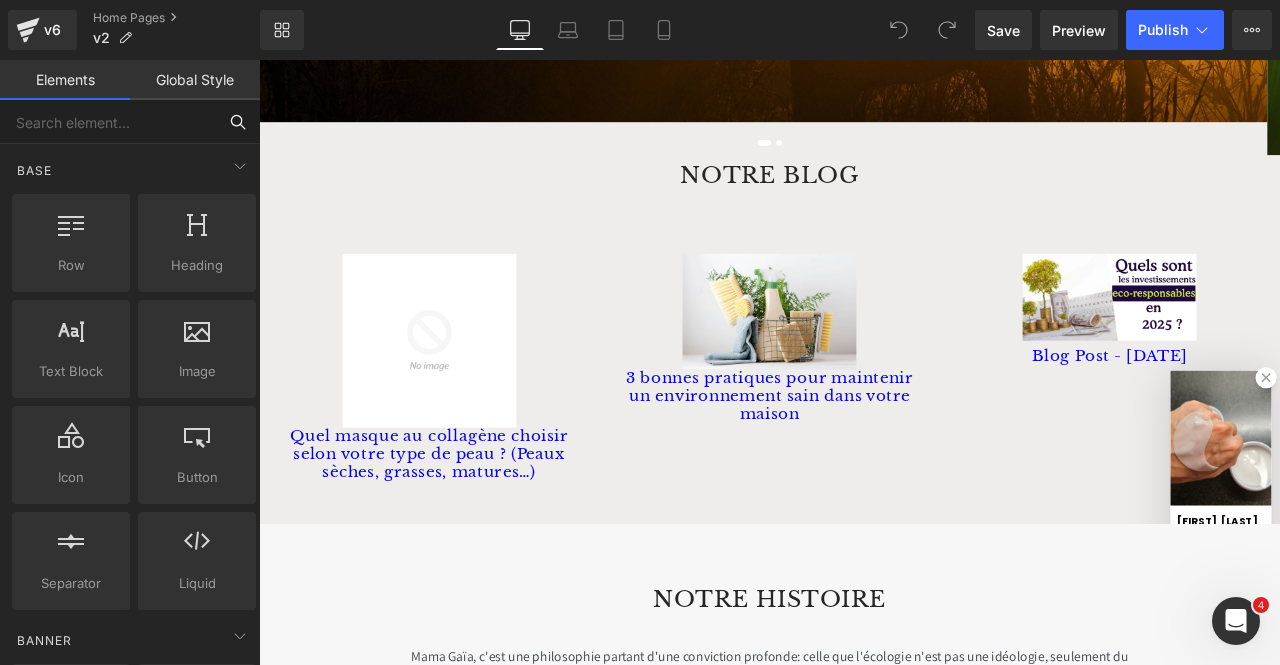 click at bounding box center (108, 122) 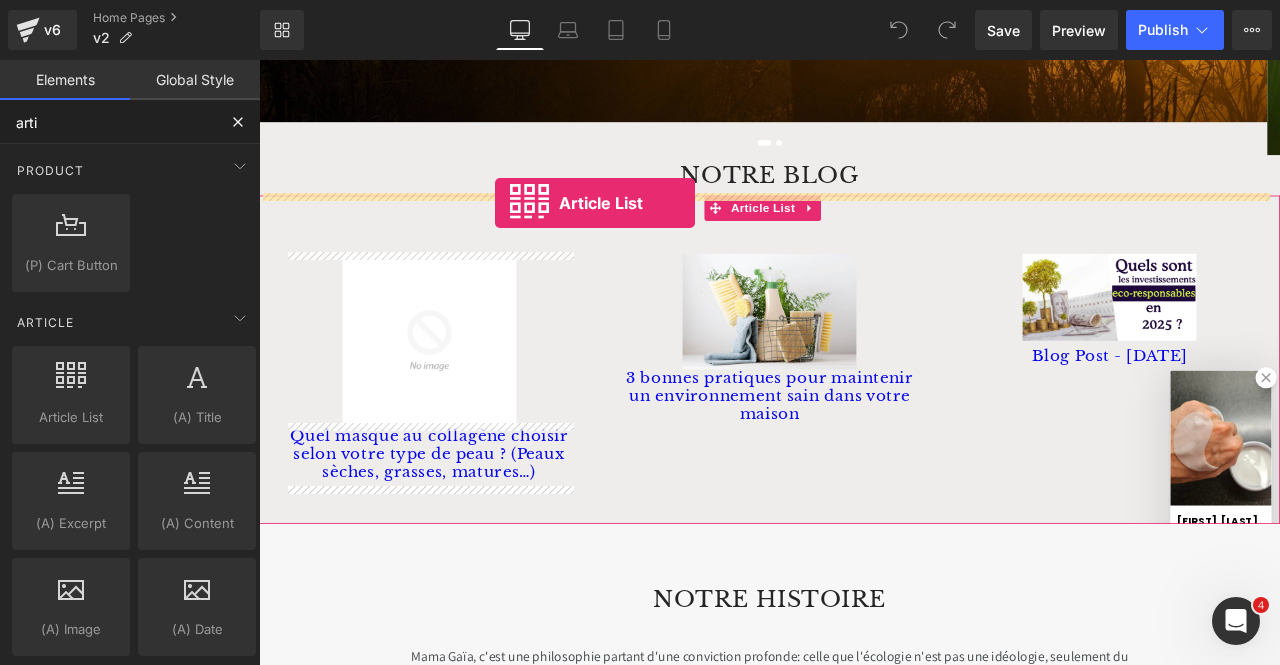 drag, startPoint x: 323, startPoint y: 447, endPoint x: 539, endPoint y: 229, distance: 306.8876 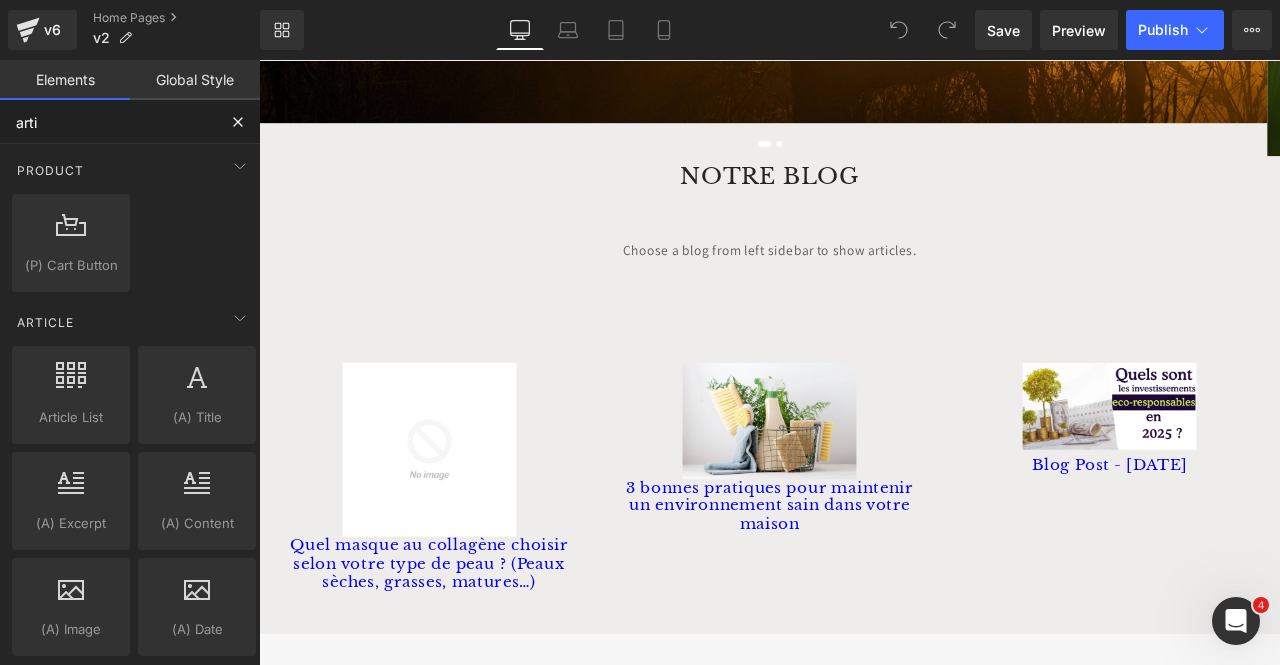 type on "arti" 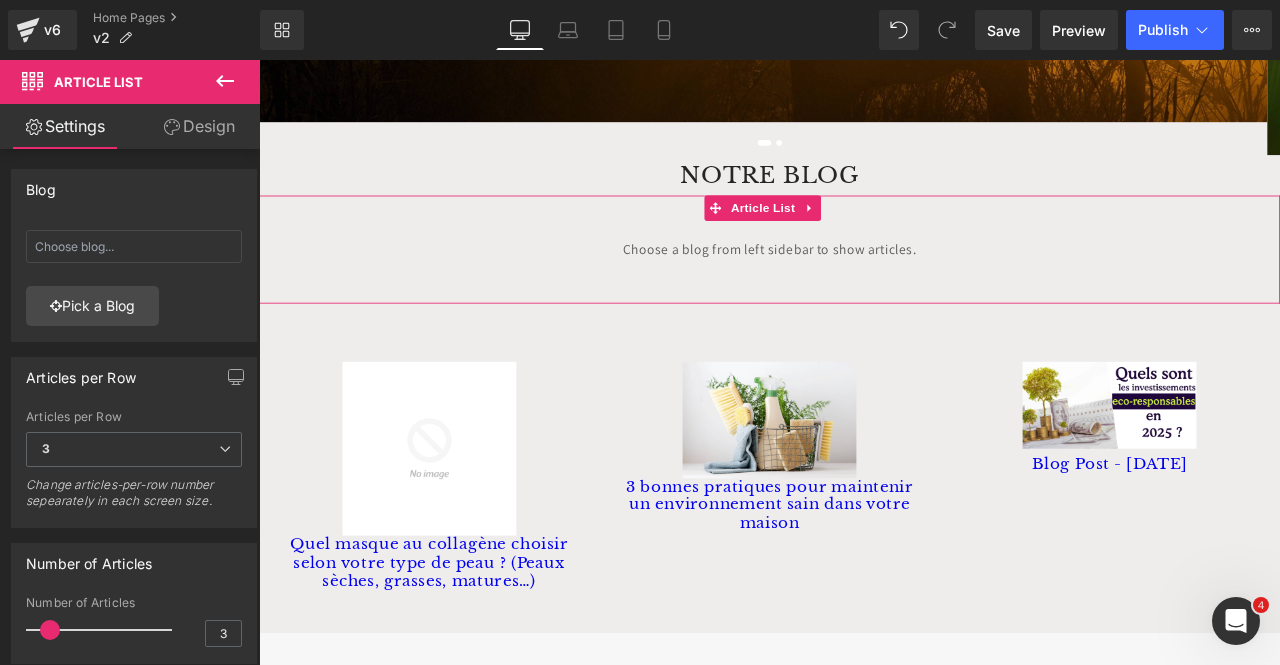 click on "Choose a blog from left sidebar to show articles." at bounding box center [864, 285] 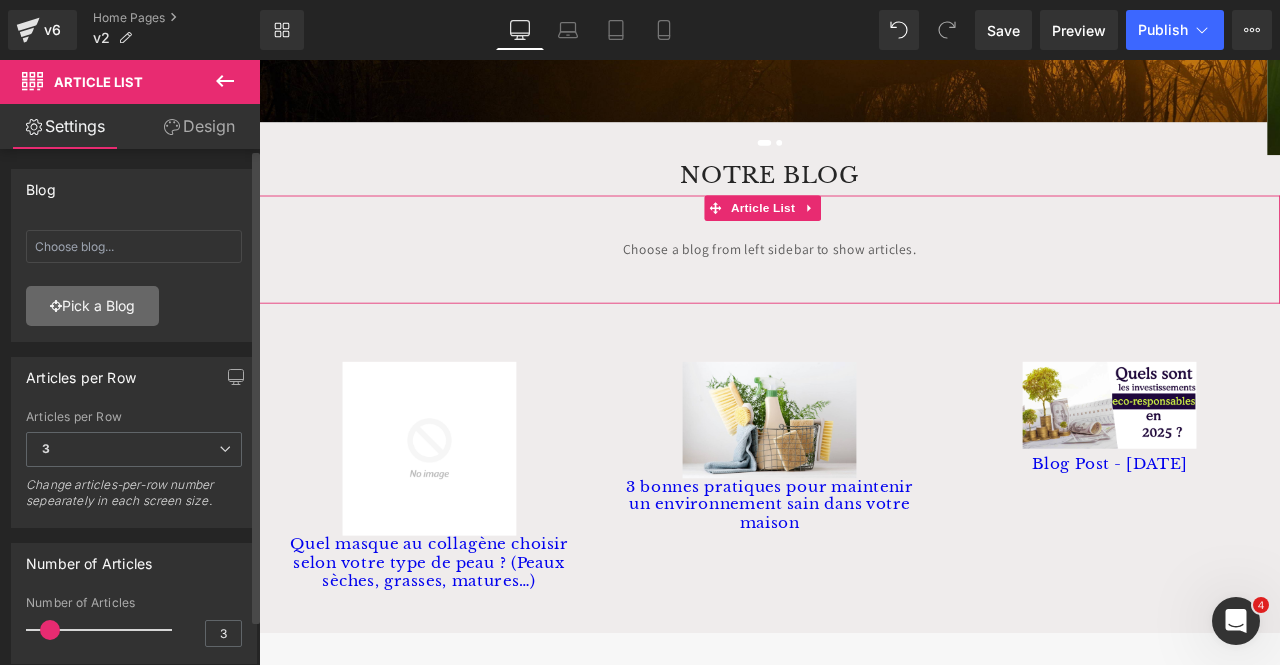 click on "Pick a Blog" at bounding box center (92, 306) 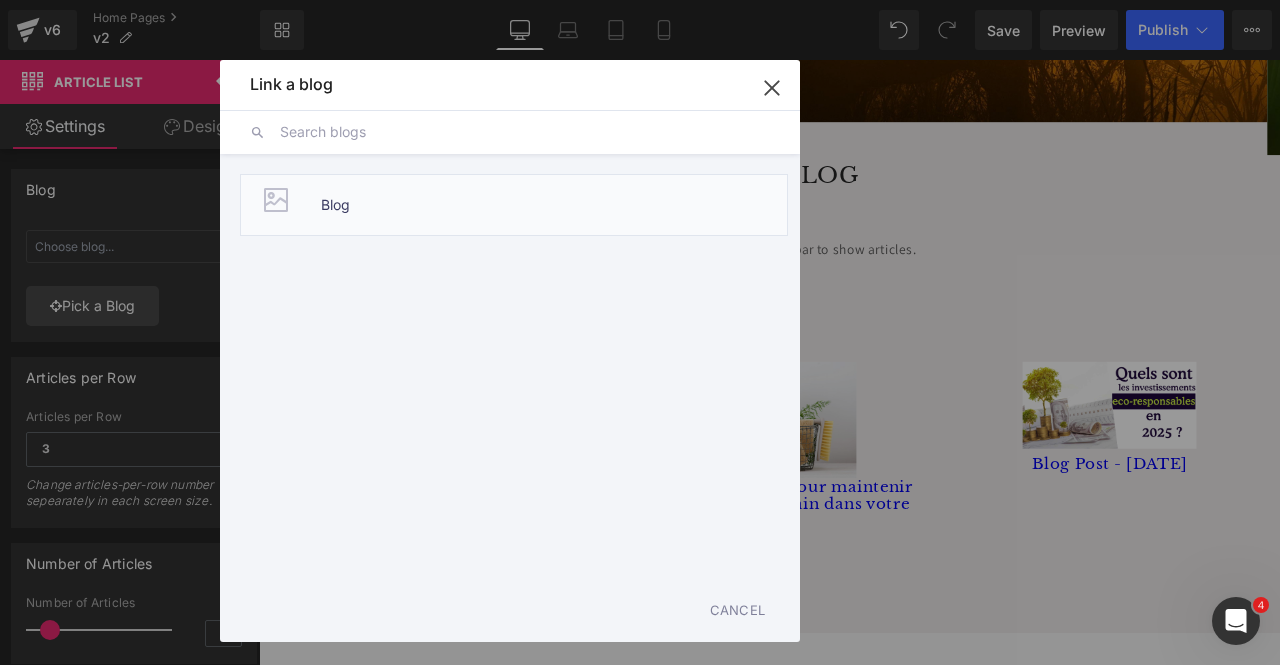 click on "Blog" at bounding box center [514, 205] 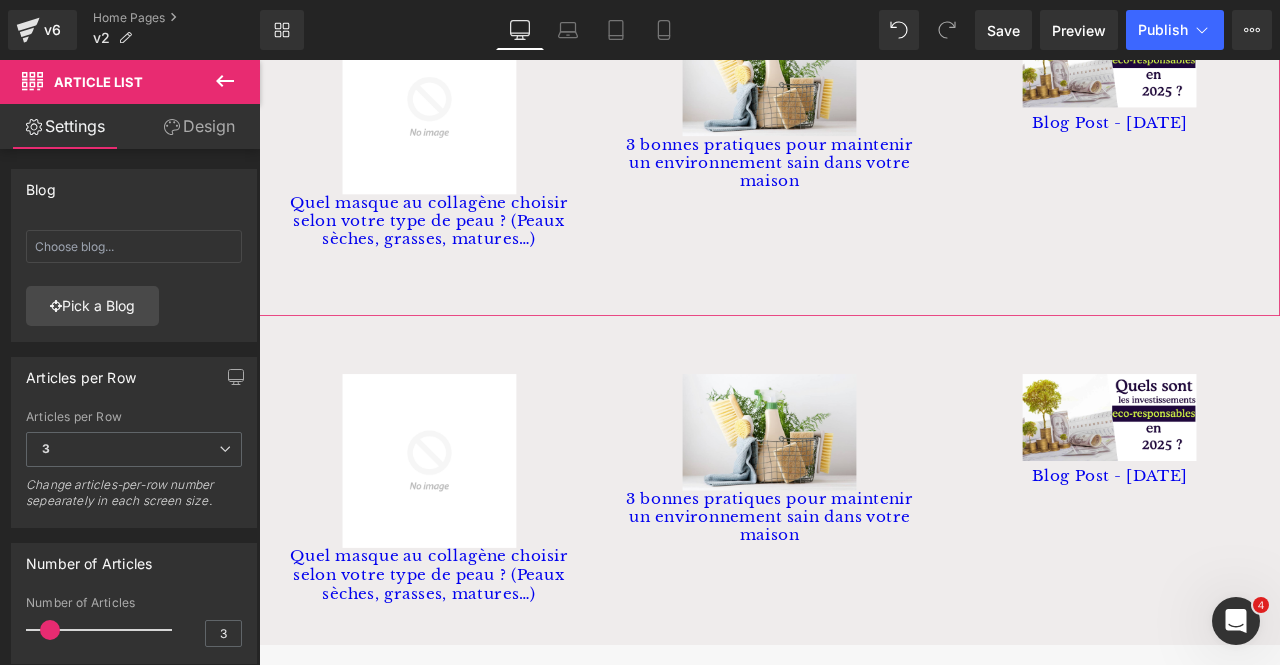 scroll, scrollTop: 4700, scrollLeft: 0, axis: vertical 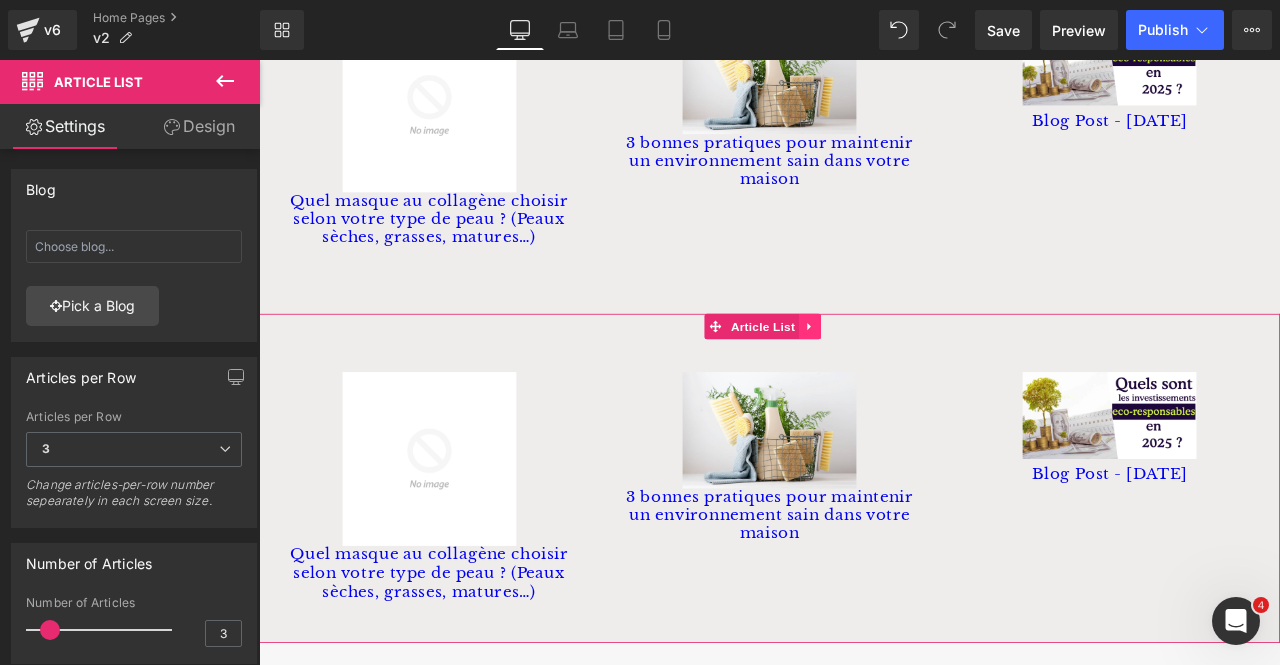 click 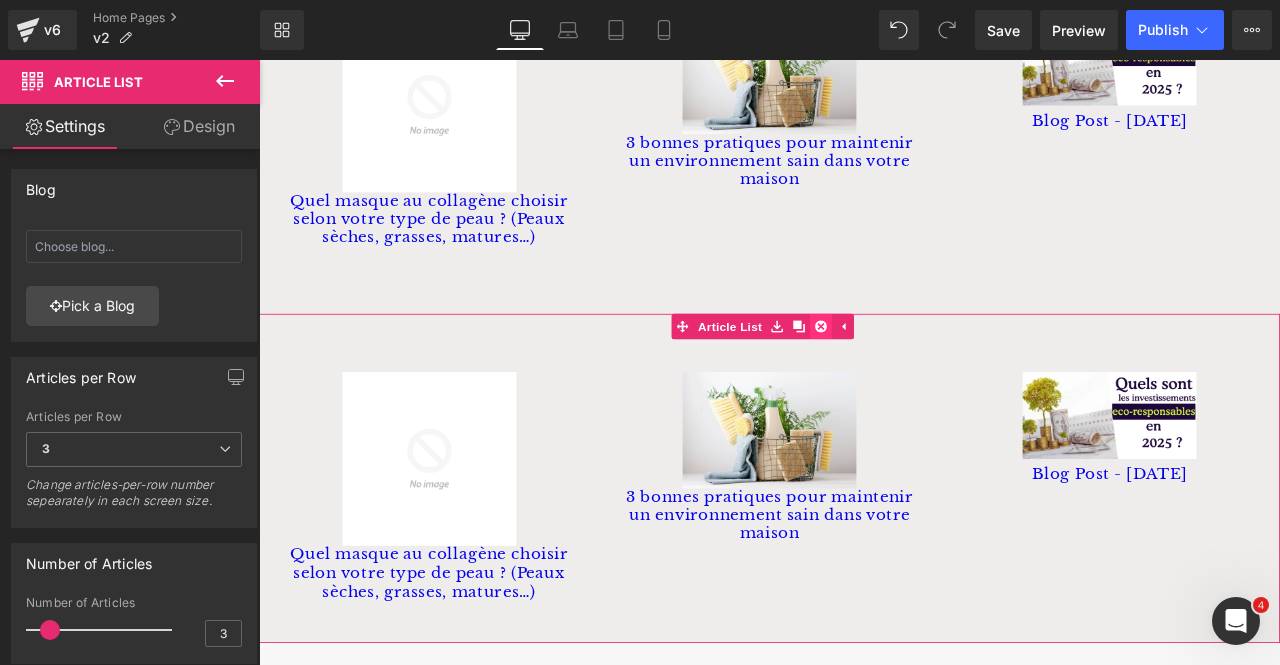 click 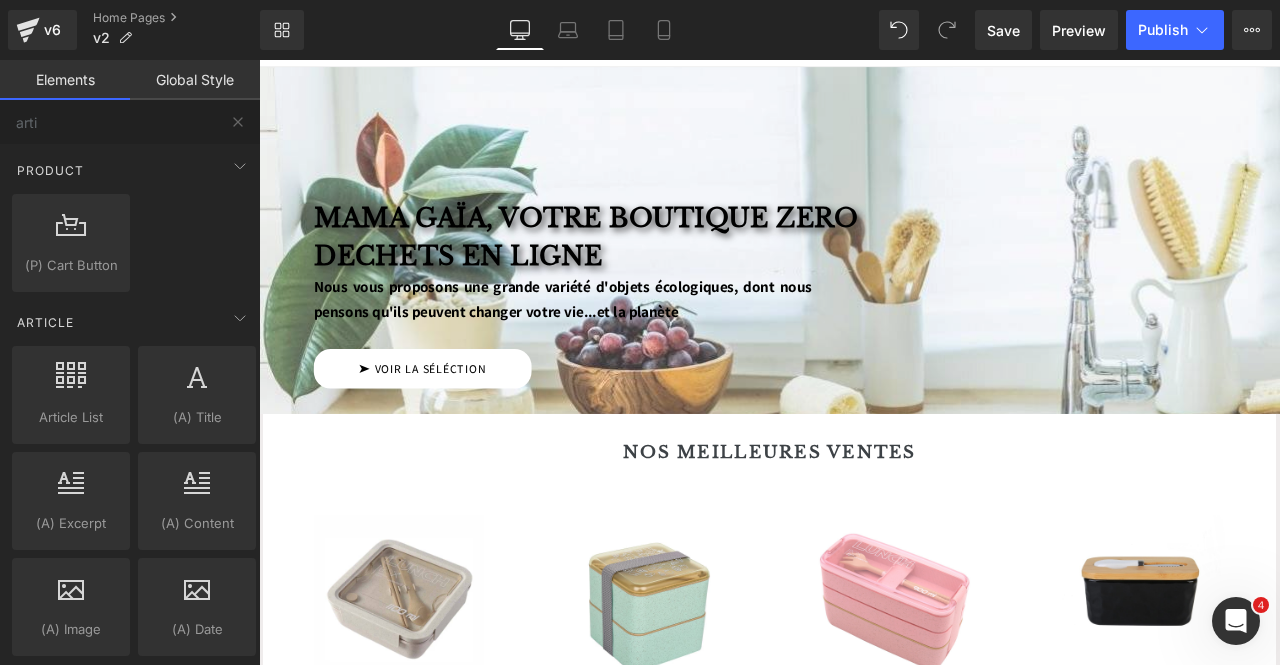 scroll, scrollTop: 200, scrollLeft: 0, axis: vertical 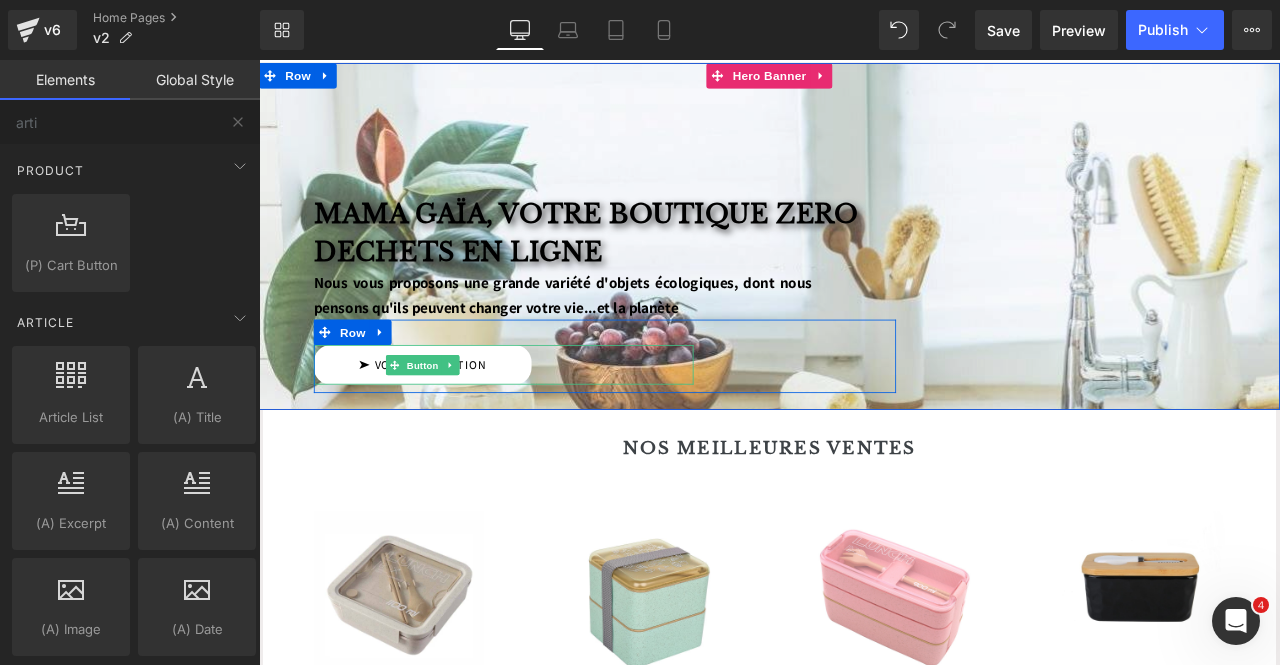 click on "➤ VOIR LA séléction" at bounding box center [549, 421] 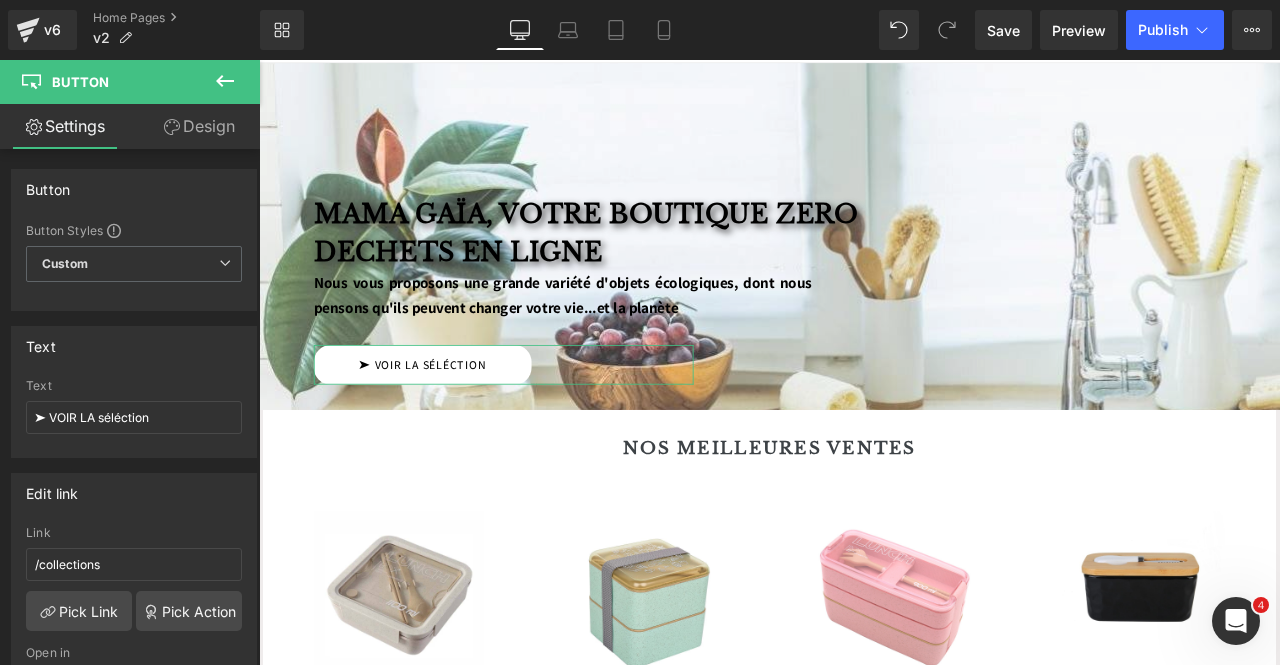 click on "Design" at bounding box center [199, 126] 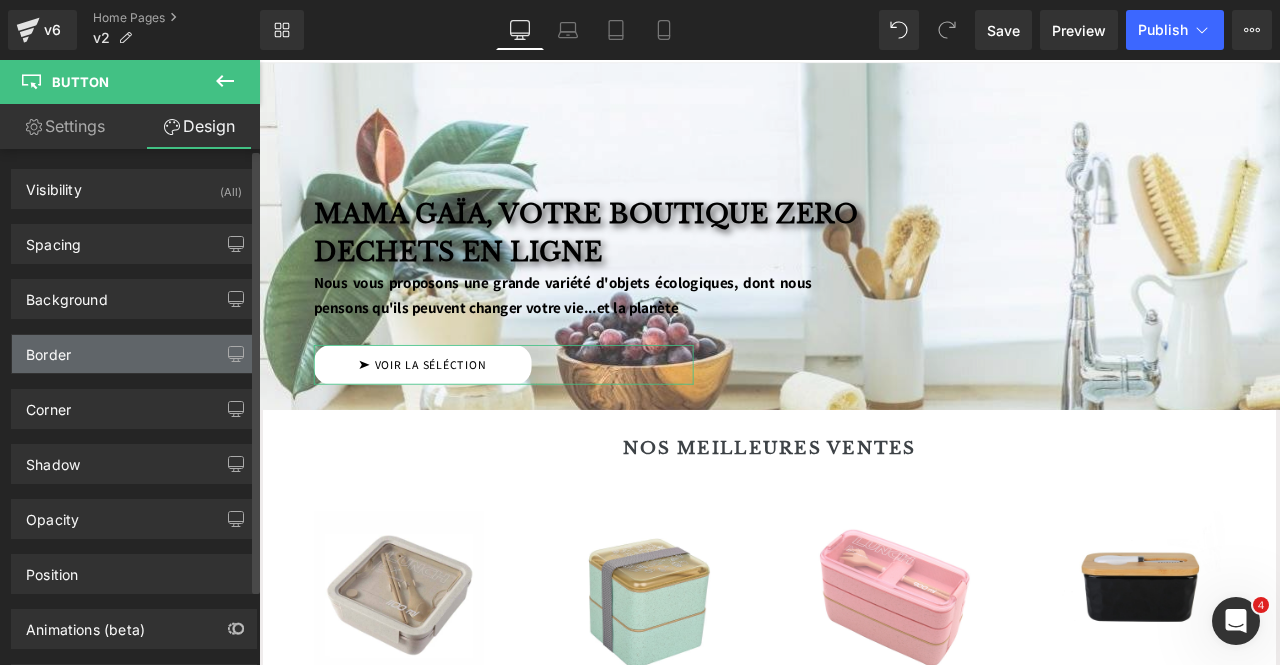 click on "Border" at bounding box center [134, 354] 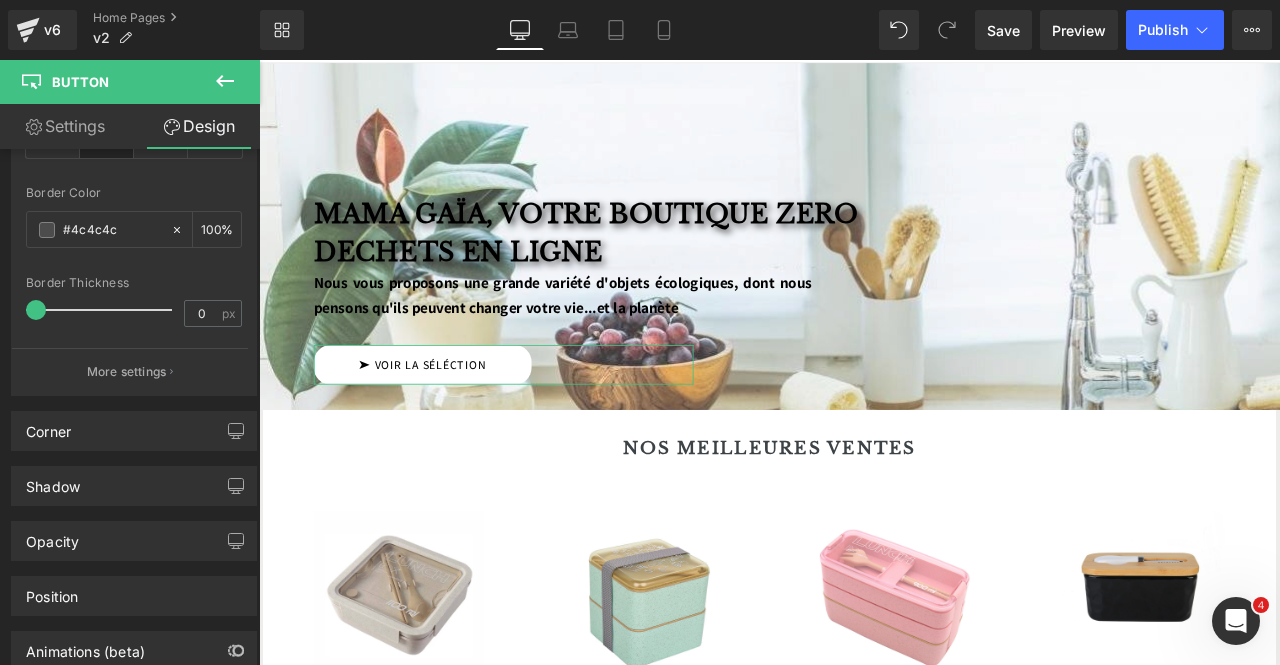 scroll, scrollTop: 400, scrollLeft: 0, axis: vertical 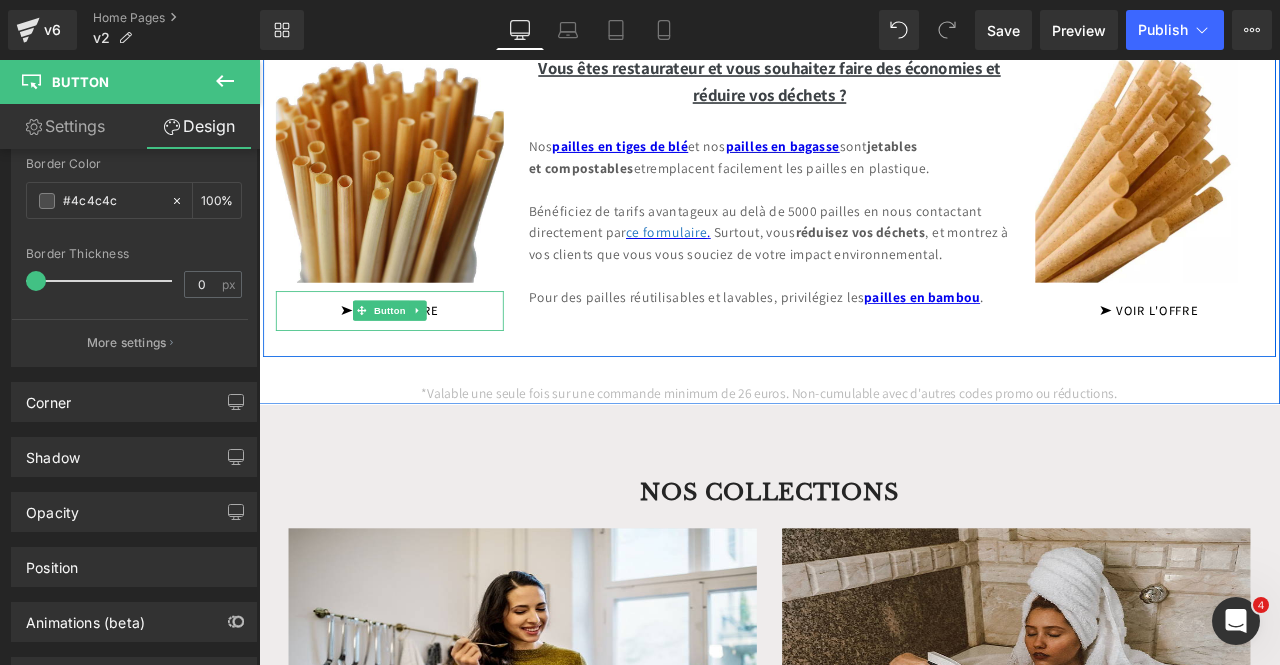 click on "➤ VOIR L'OFFRE" at bounding box center [414, 357] 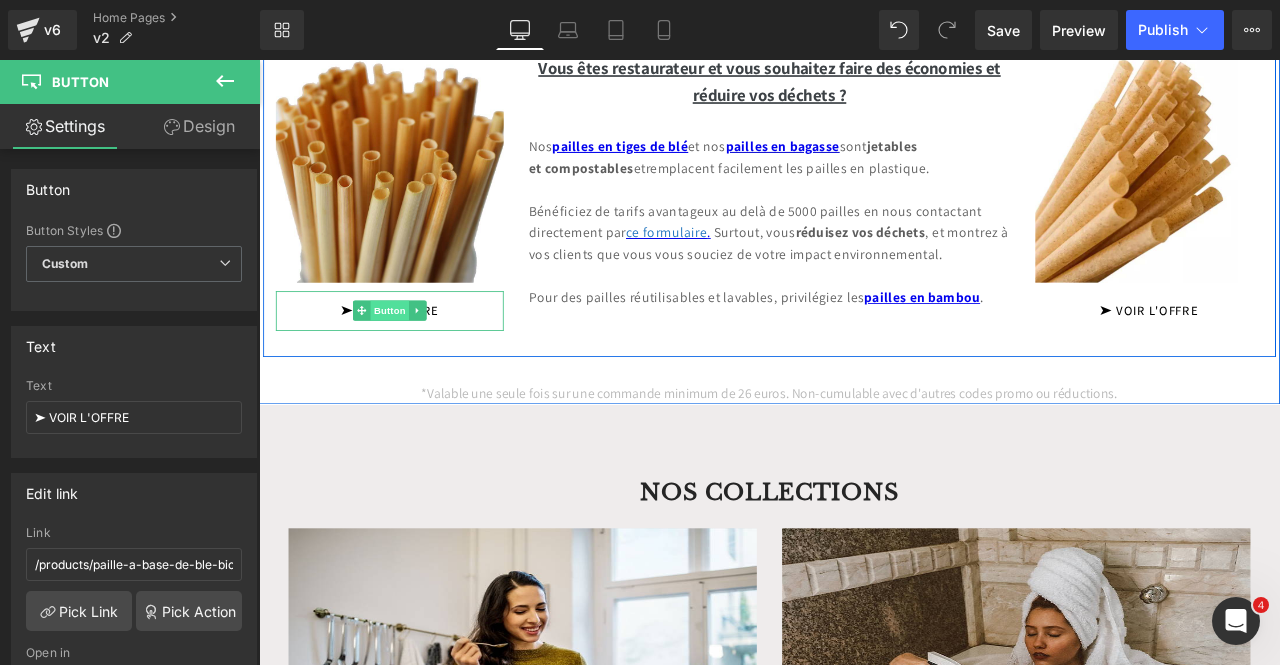 click on "Button" at bounding box center [414, 357] 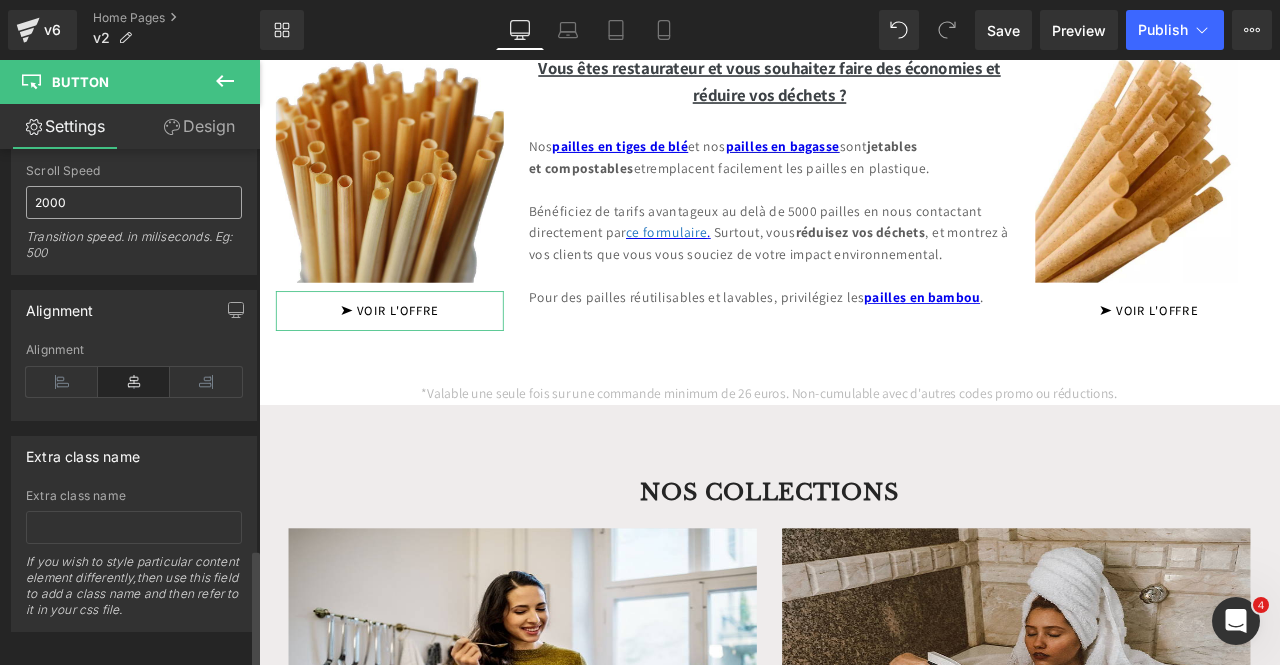 scroll, scrollTop: 1739, scrollLeft: 0, axis: vertical 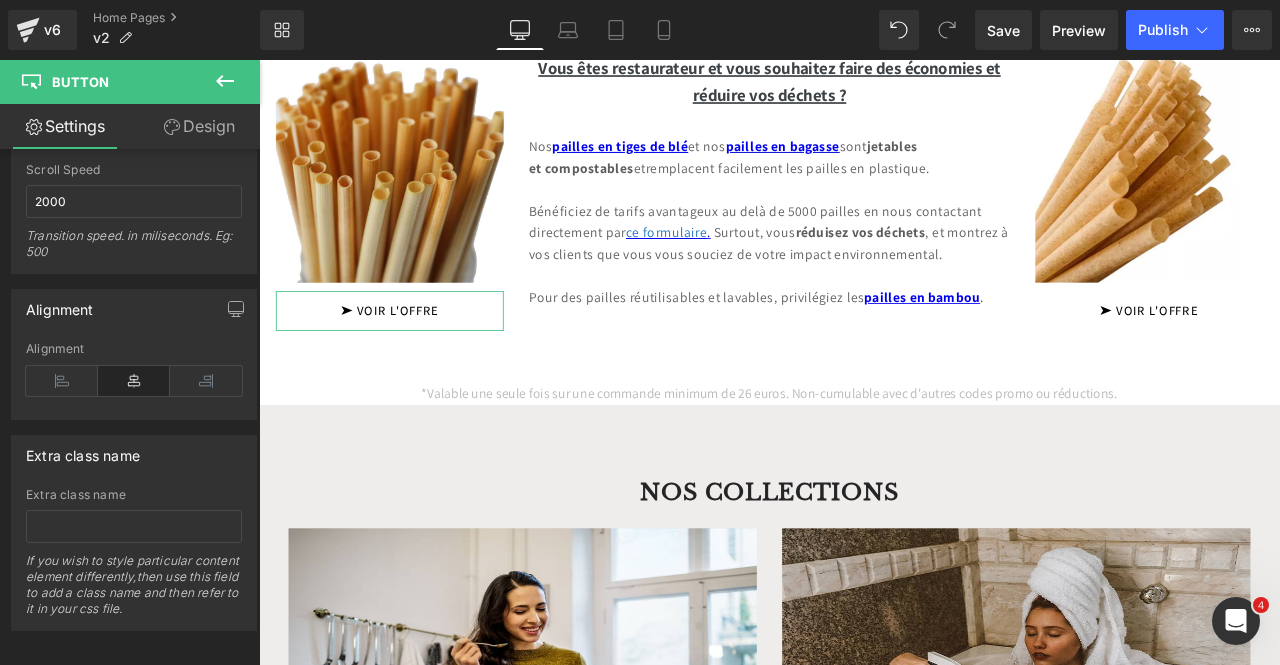 click on "Design" at bounding box center (199, 126) 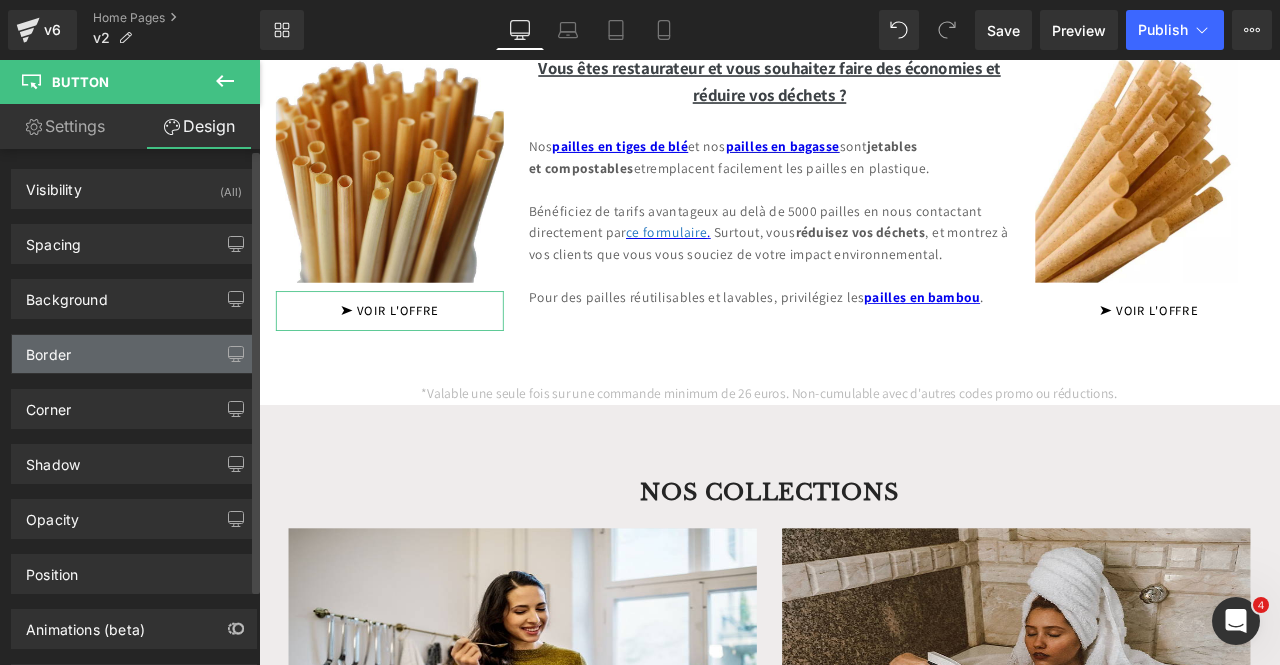 click on "Border" at bounding box center [134, 354] 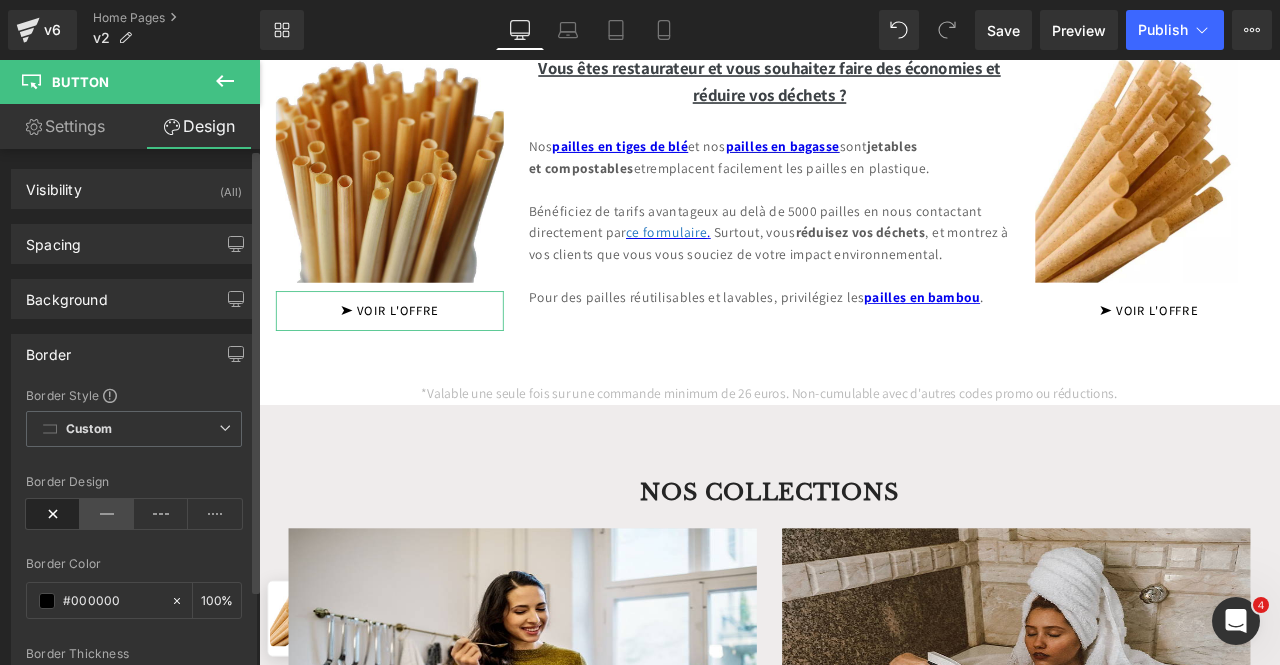 click at bounding box center [107, 514] 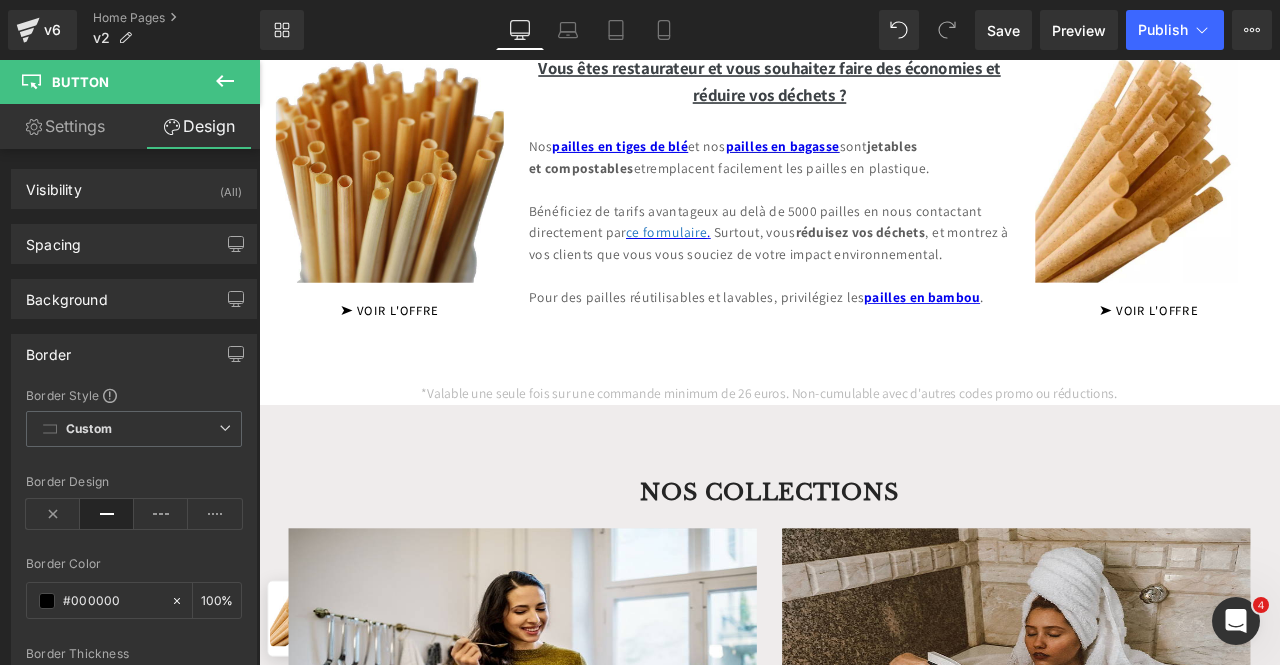 click on "Image         ➤ VOIR L'OFFRE Button         Vous êtes restaurateur et vous souhaitez faire des économies et réduire vos déchets ? Text Block         Nos  pailles en tiges de blé  et nos  pailles en bagasse  sont  jetables et   compostables  et  remplacent facilement les pailles en plastique . Bénéficiez de tarifs avantageux au delà de 5000 pailles en nous contactant directement par  ce formulaire .   Surtout, vous  réduisez vos déchets , et montrez à vos clients que vous vous souciez de votre impact environnemental.  Pour des pailles réutilisables et lavables, privilégiez les  pailles en bambou . Text Block         Image         ➤ VOIR L'OFFRE Button         Row" at bounding box center [864, 218] 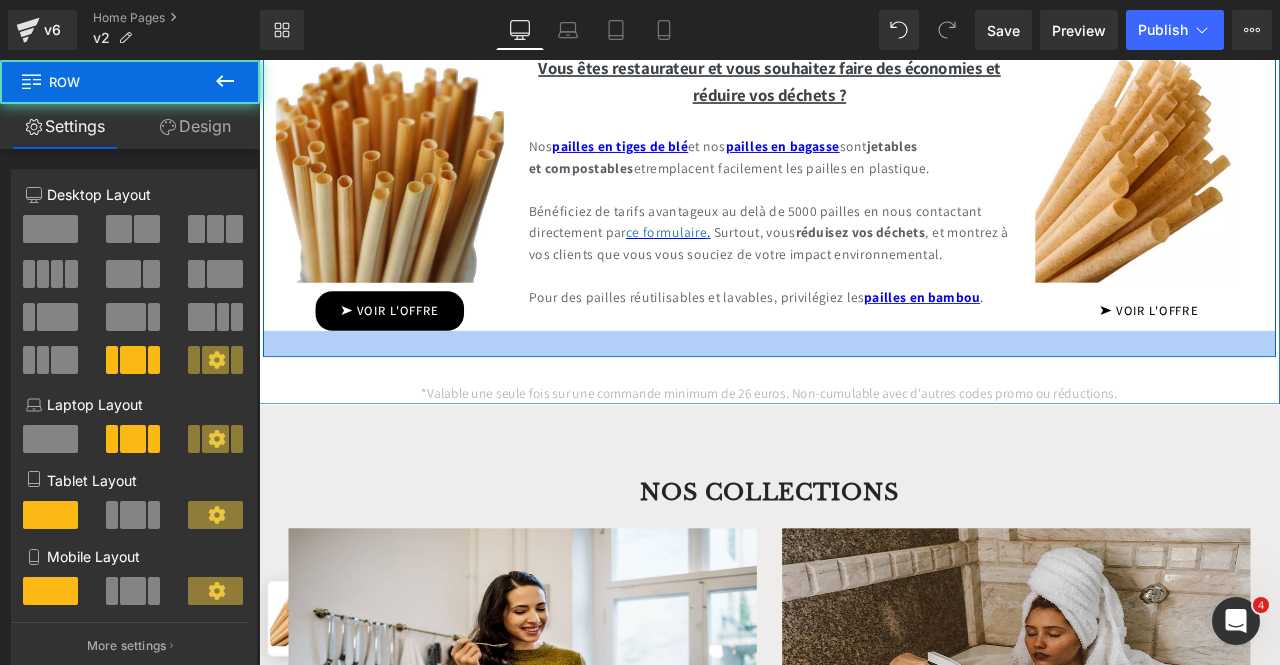 click on "➤ VOIR L'OFFRE" at bounding box center [414, 357] 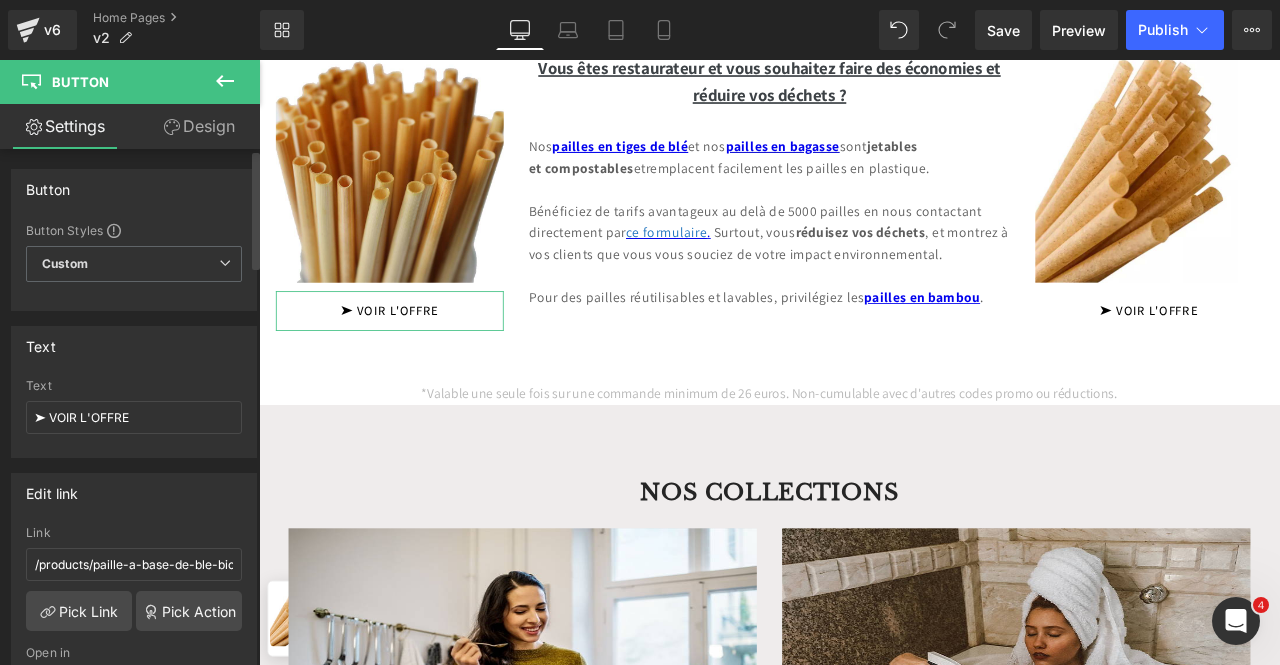 scroll, scrollTop: 100, scrollLeft: 0, axis: vertical 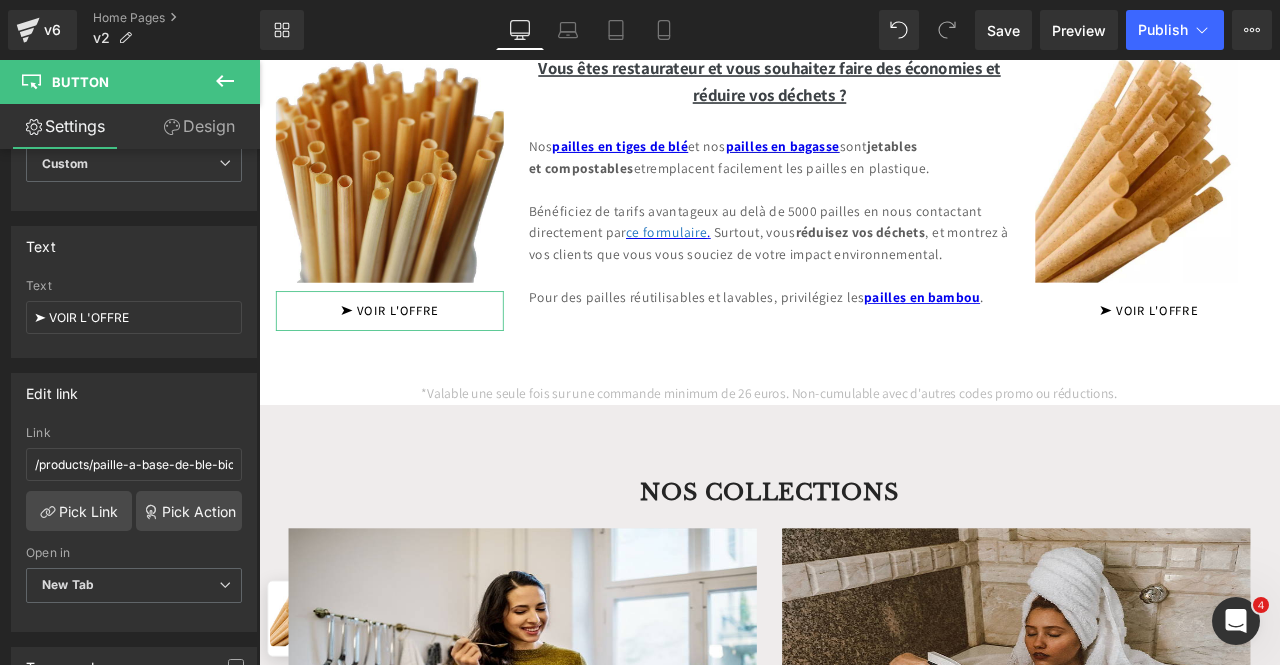 drag, startPoint x: 186, startPoint y: 127, endPoint x: 160, endPoint y: 266, distance: 141.41075 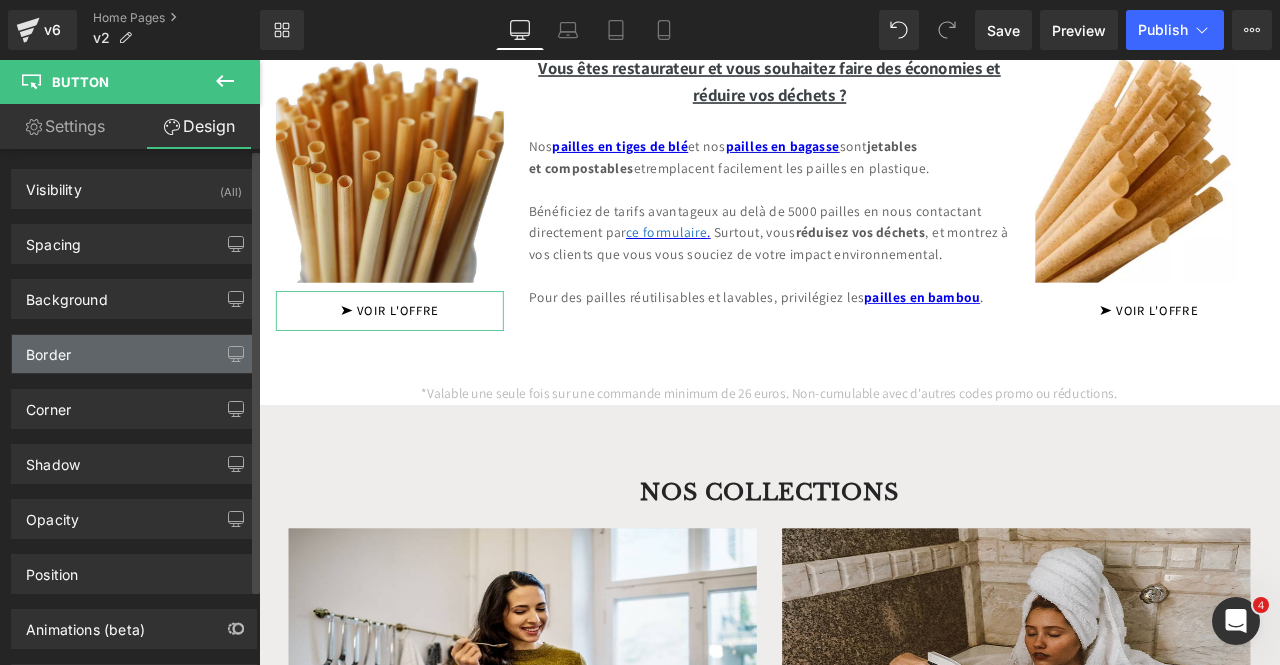 click on "Border" at bounding box center [134, 354] 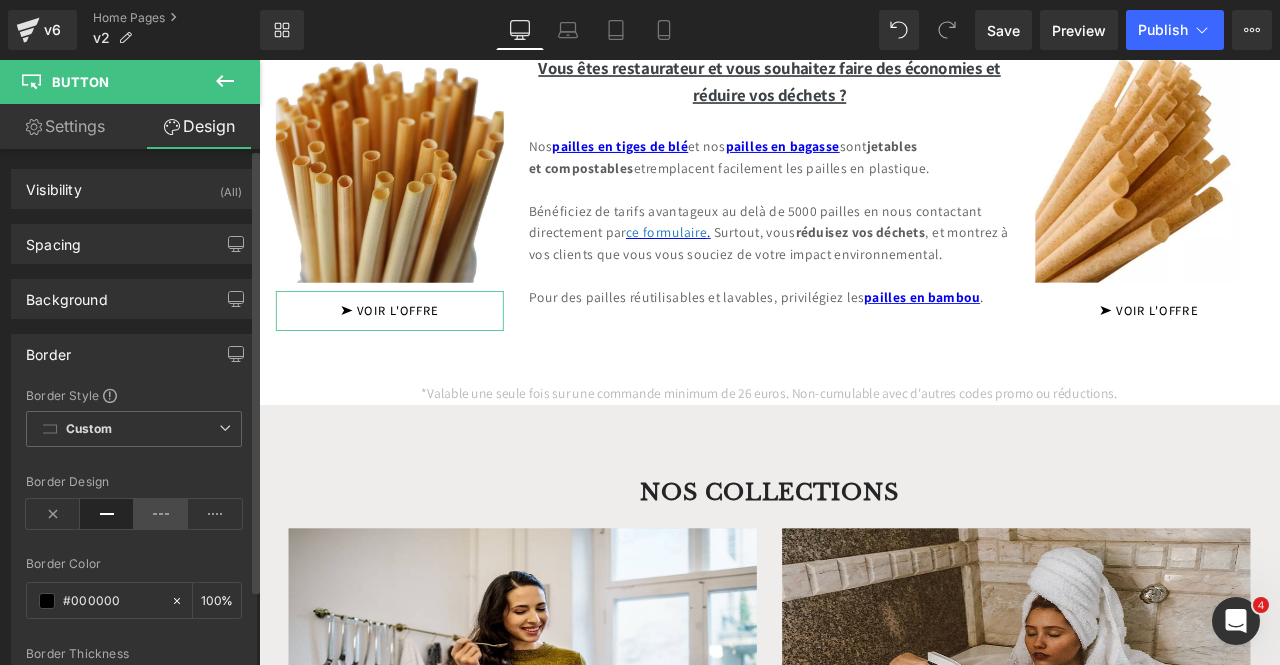 click at bounding box center [161, 514] 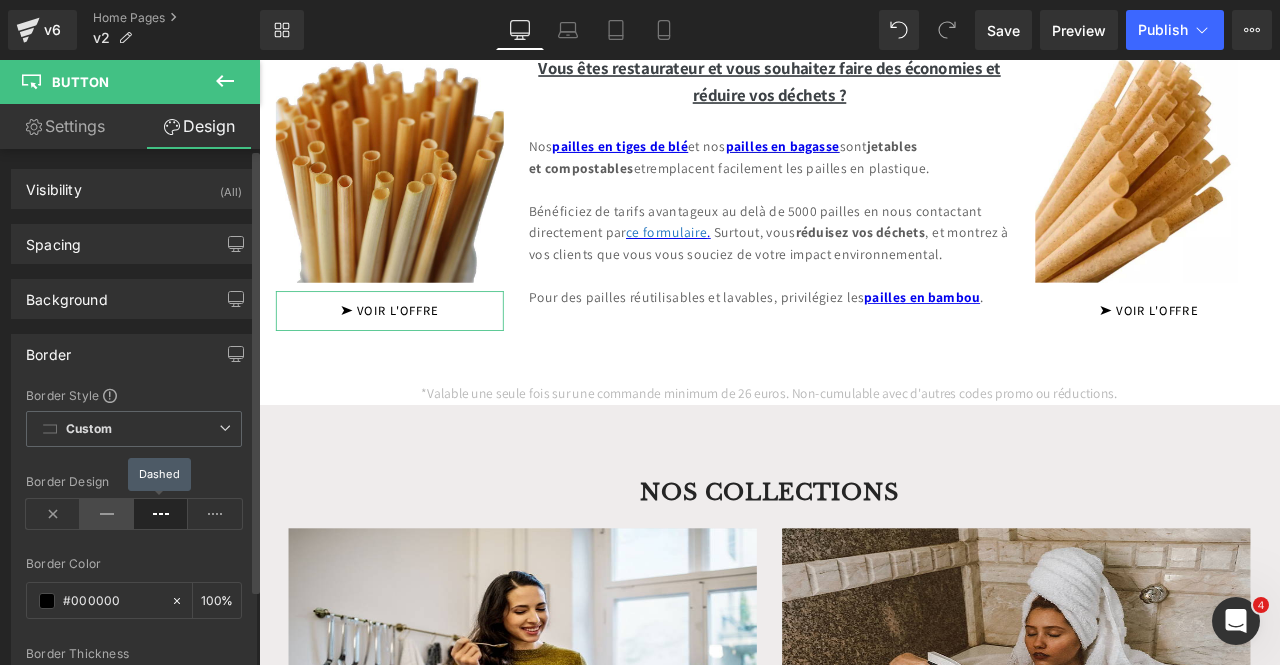 click at bounding box center (107, 514) 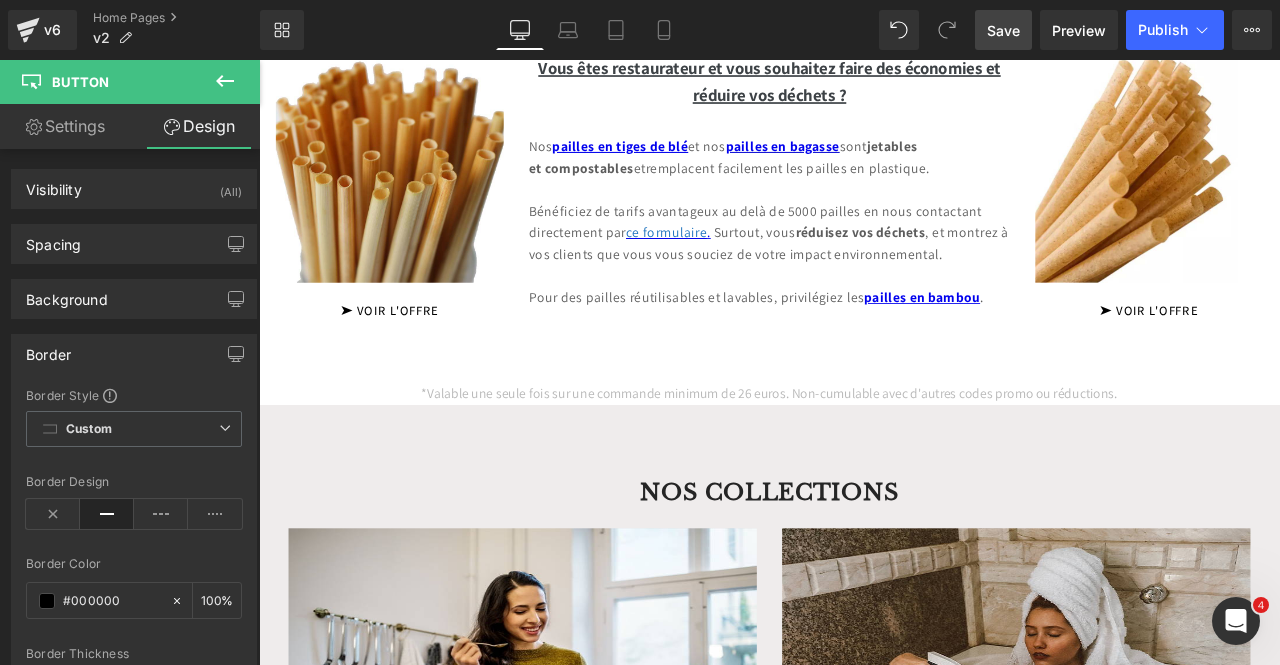 click on "Save" at bounding box center [1003, 30] 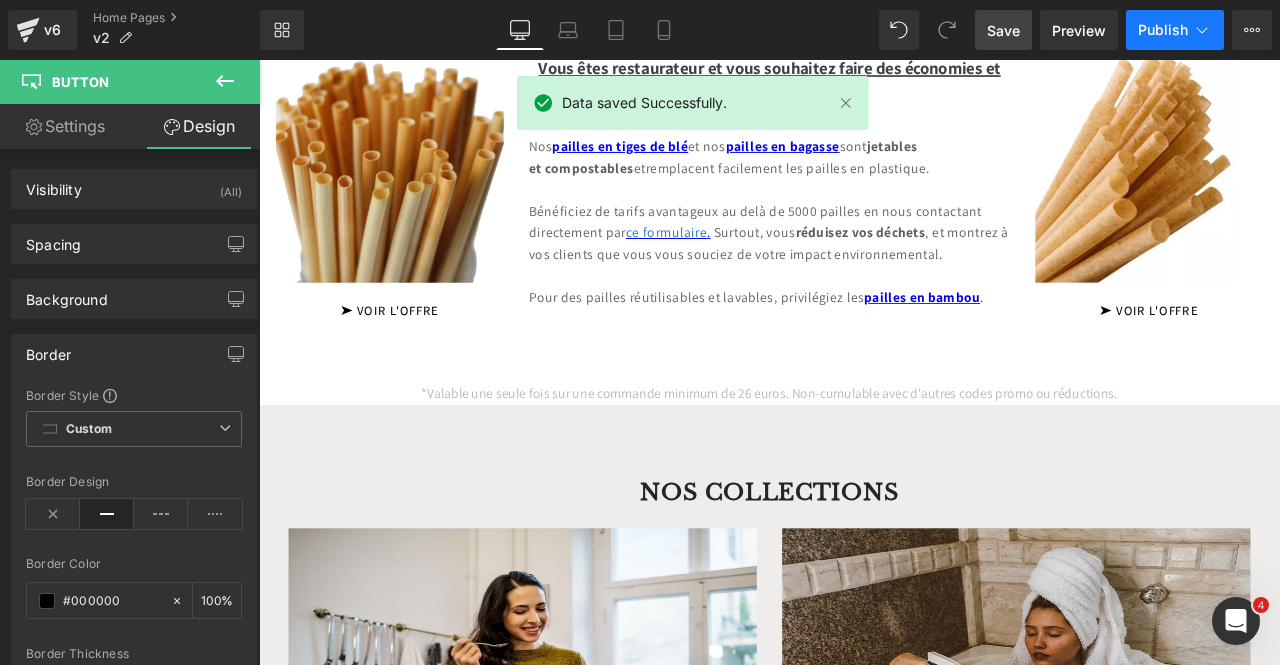 click on "Publish" at bounding box center (1163, 30) 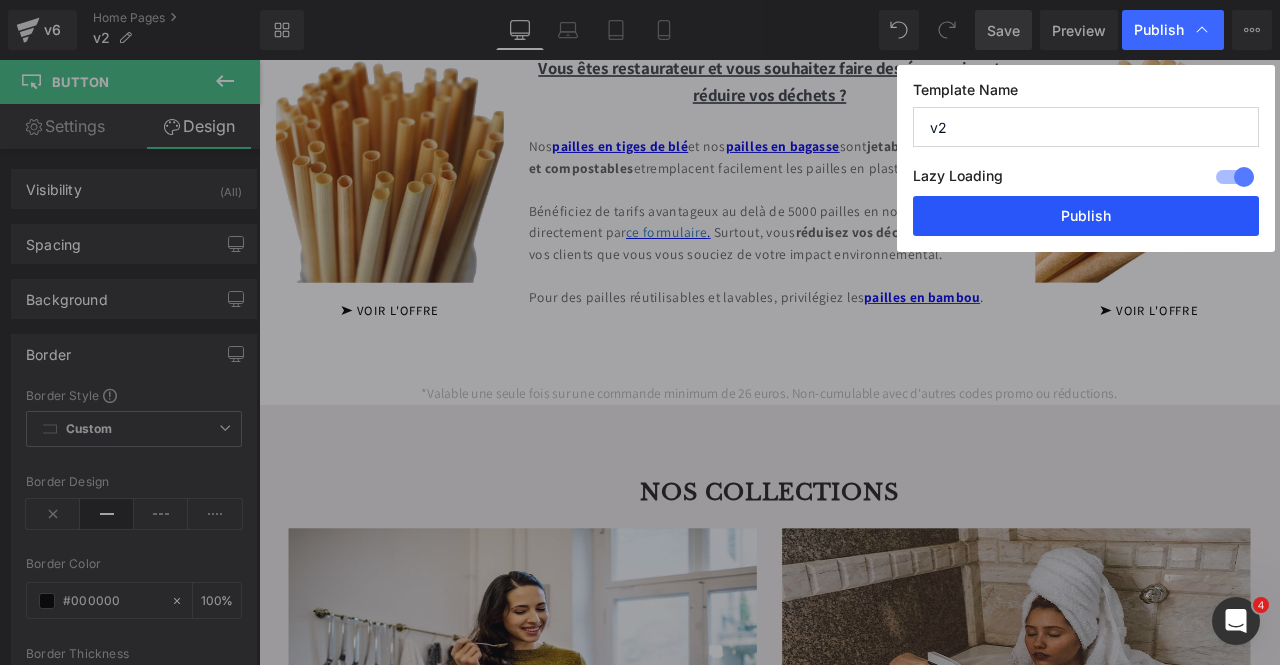 click on "Publish" at bounding box center (1086, 216) 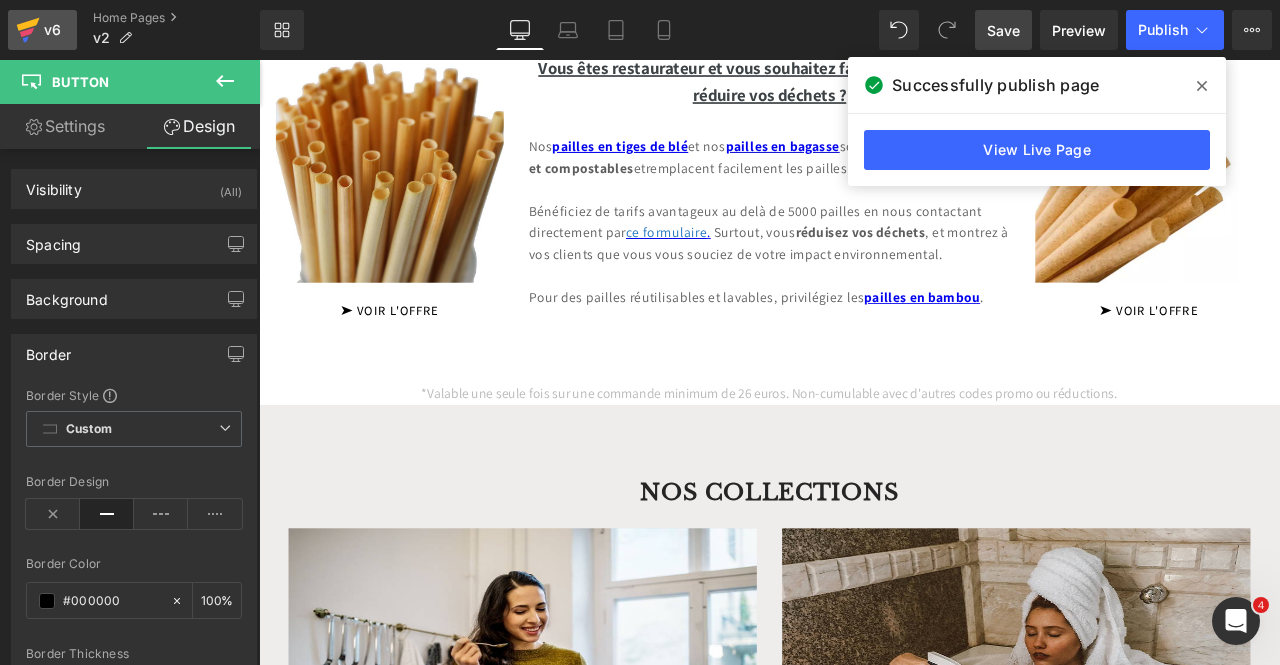 click 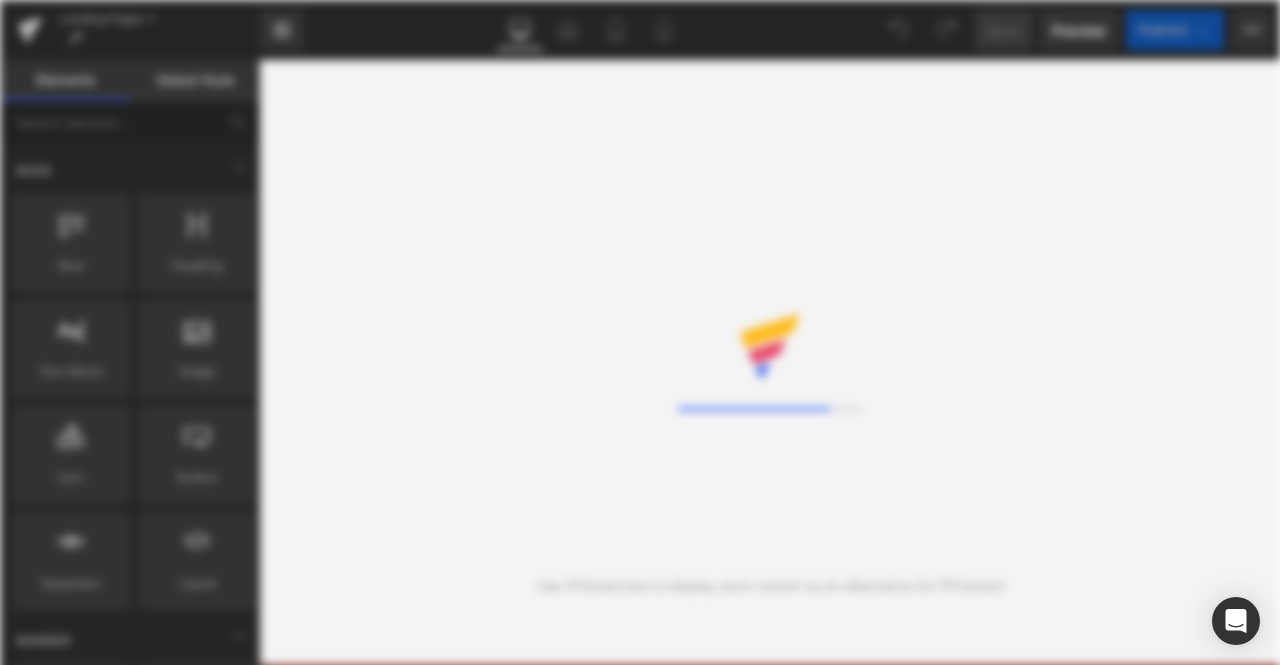 scroll, scrollTop: 0, scrollLeft: 0, axis: both 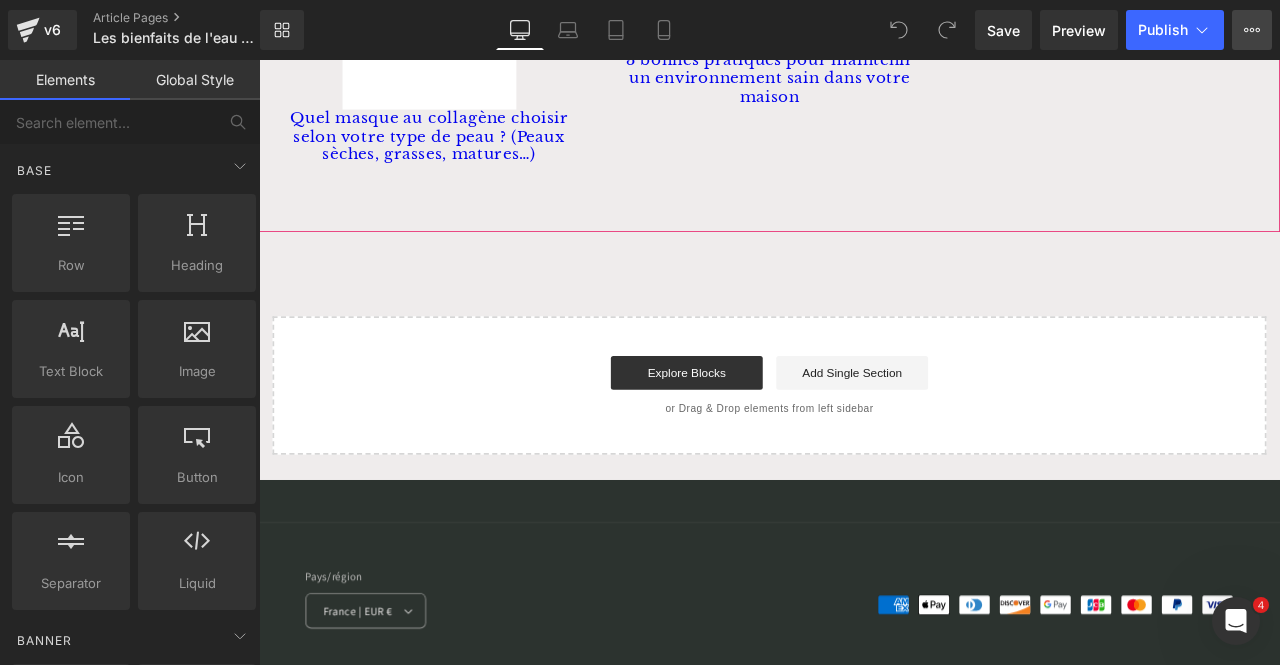click on "View Live Page View with current Template Save Template to Library Schedule Publish  Optimize  Publish Settings Shortcuts" at bounding box center (1252, 30) 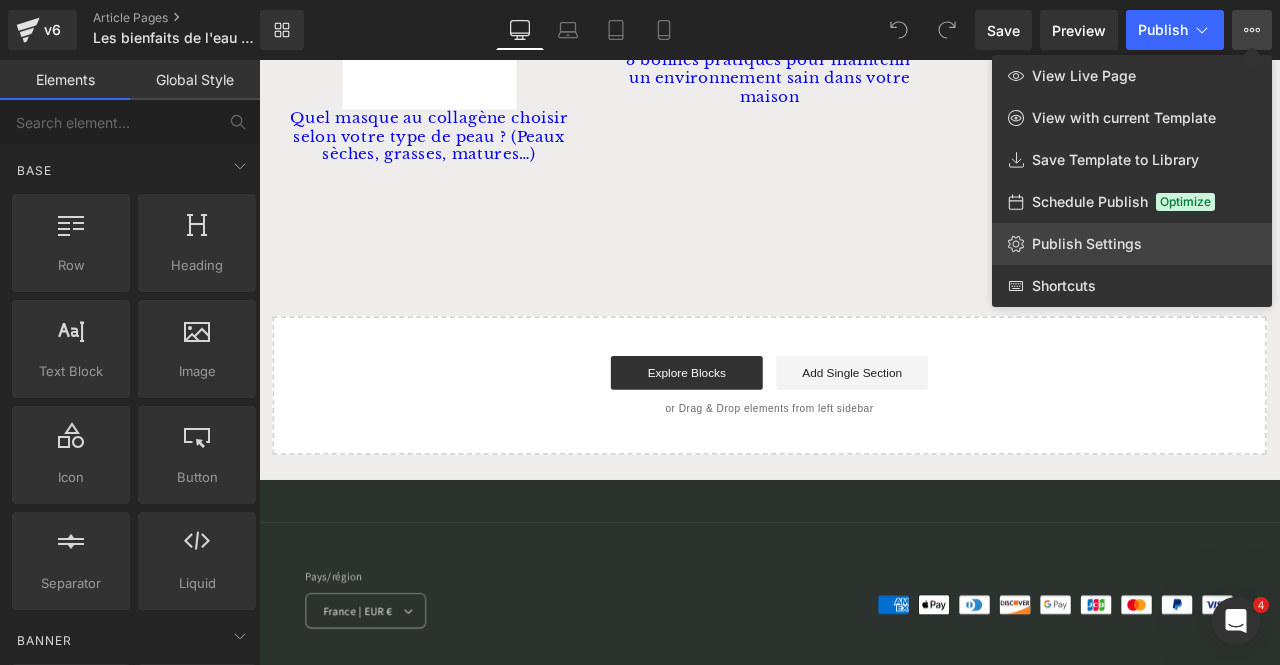 click on "Publish Settings" at bounding box center (1087, 244) 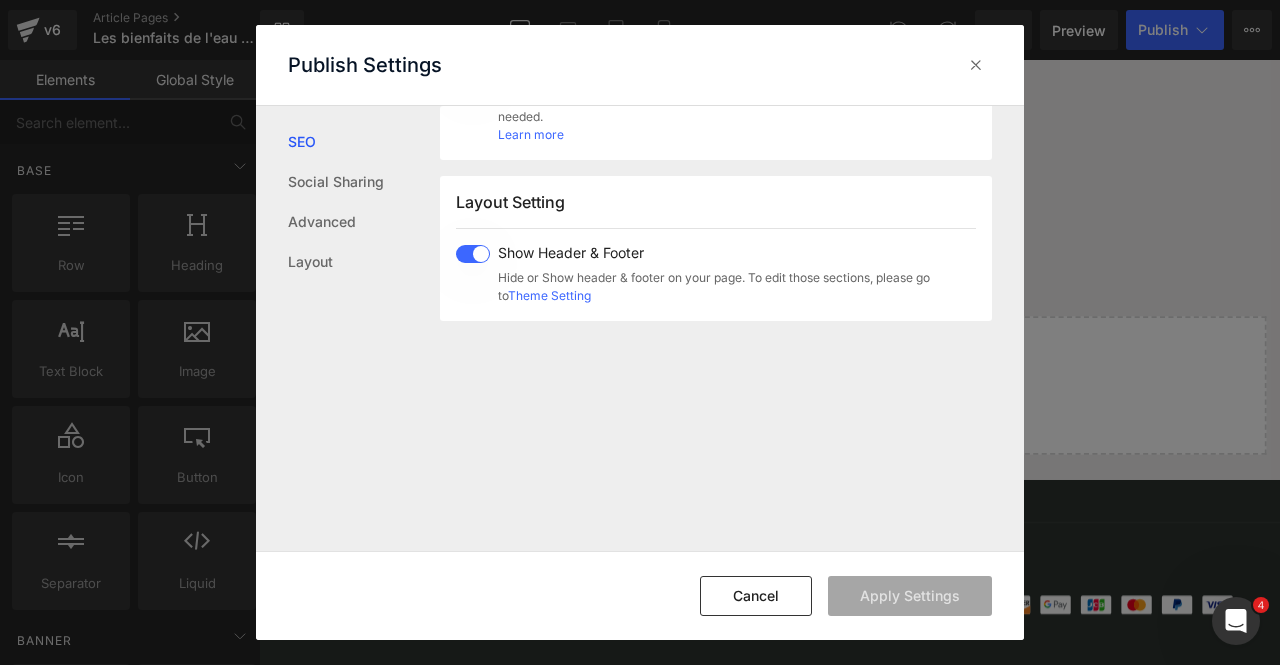 scroll, scrollTop: 1301, scrollLeft: 0, axis: vertical 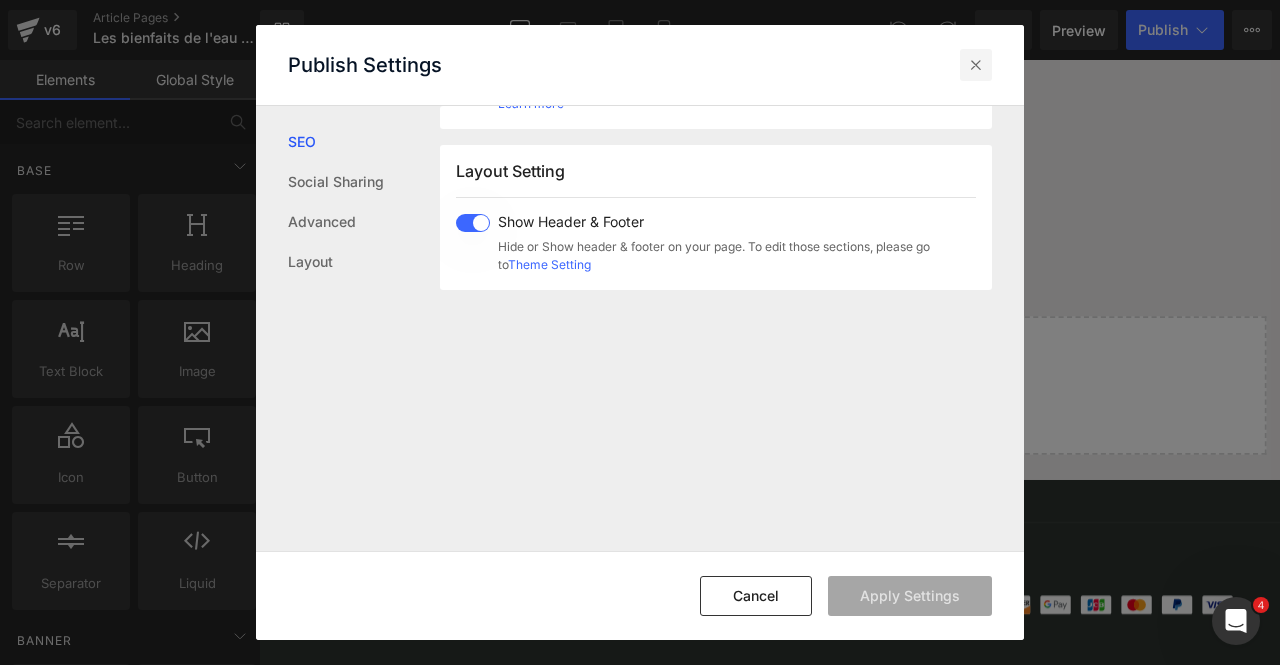click at bounding box center [976, 65] 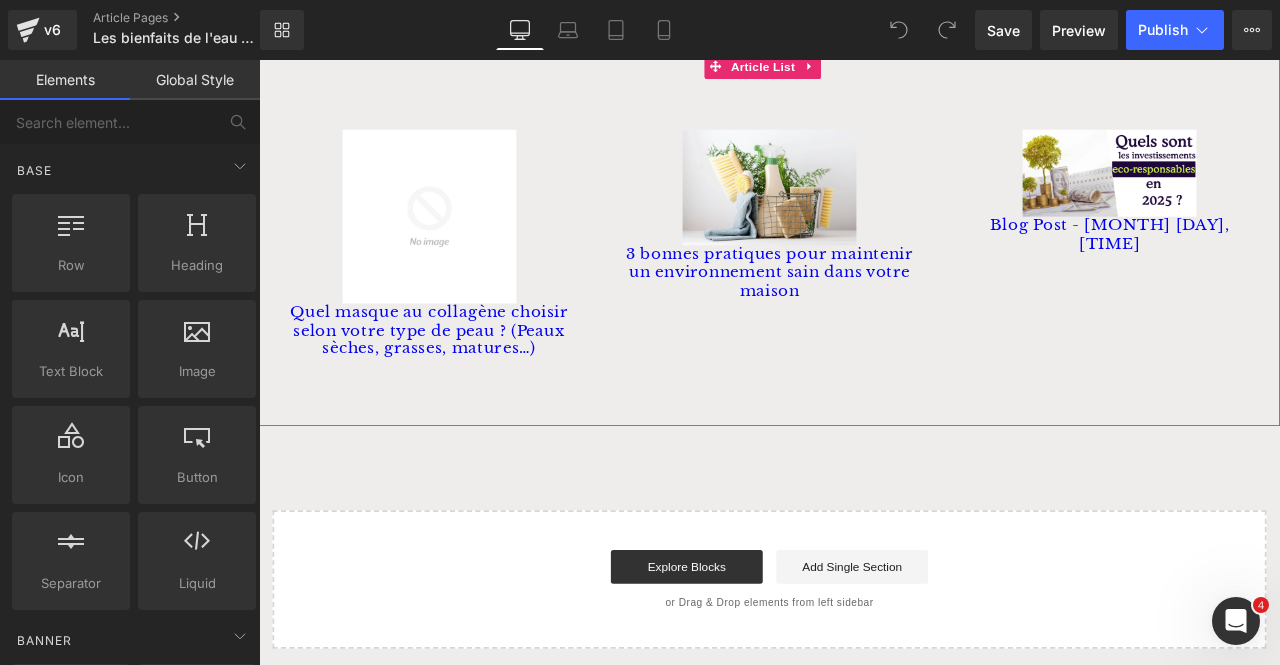 scroll, scrollTop: 9900, scrollLeft: 0, axis: vertical 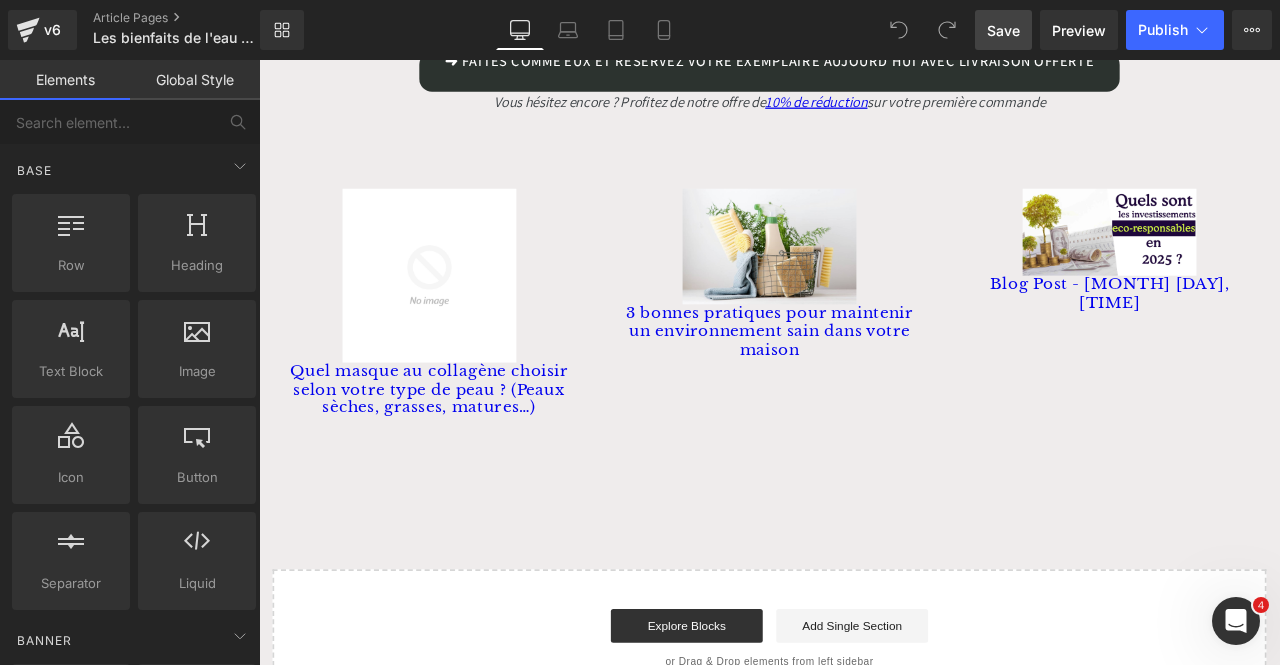 click on "Save" at bounding box center [1003, 30] 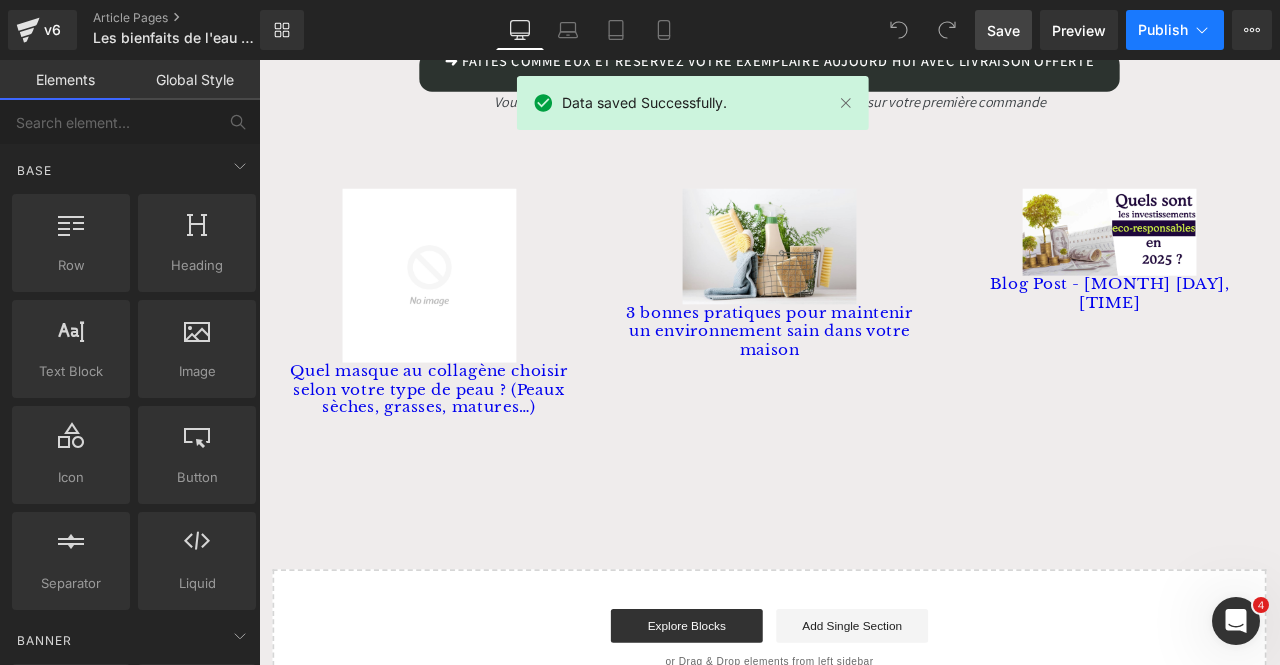 click on "Publish" at bounding box center (1175, 30) 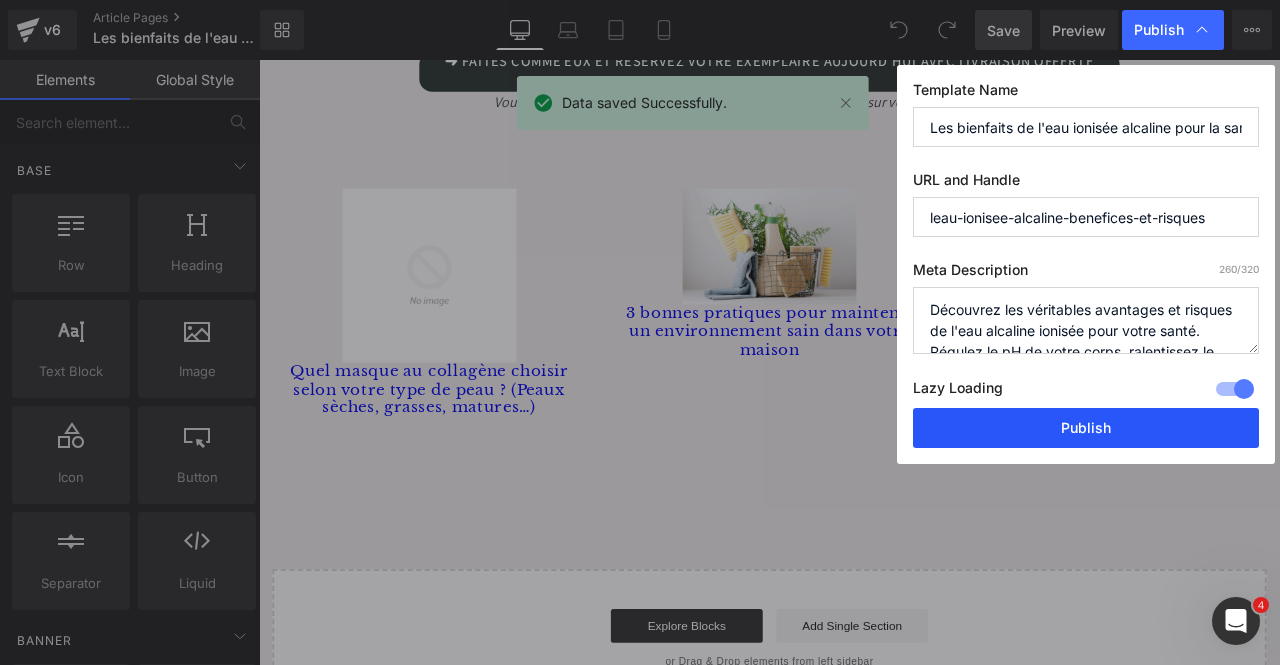 click on "Publish" at bounding box center (1086, 428) 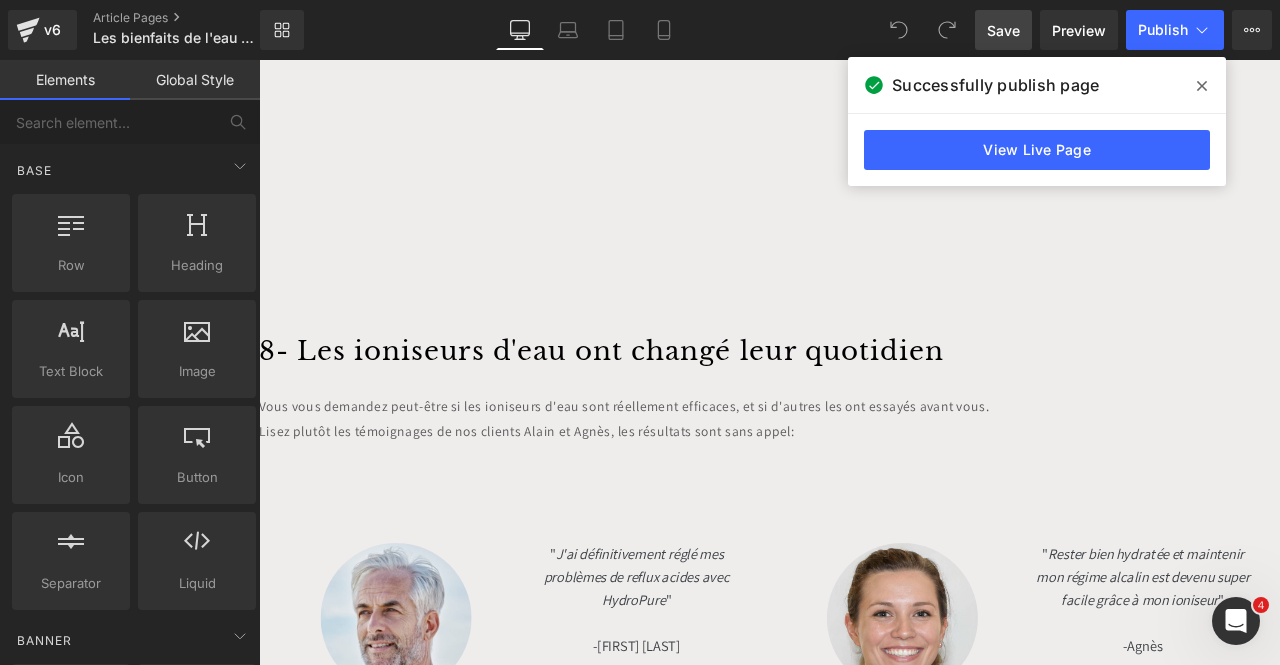 scroll, scrollTop: 9100, scrollLeft: 0, axis: vertical 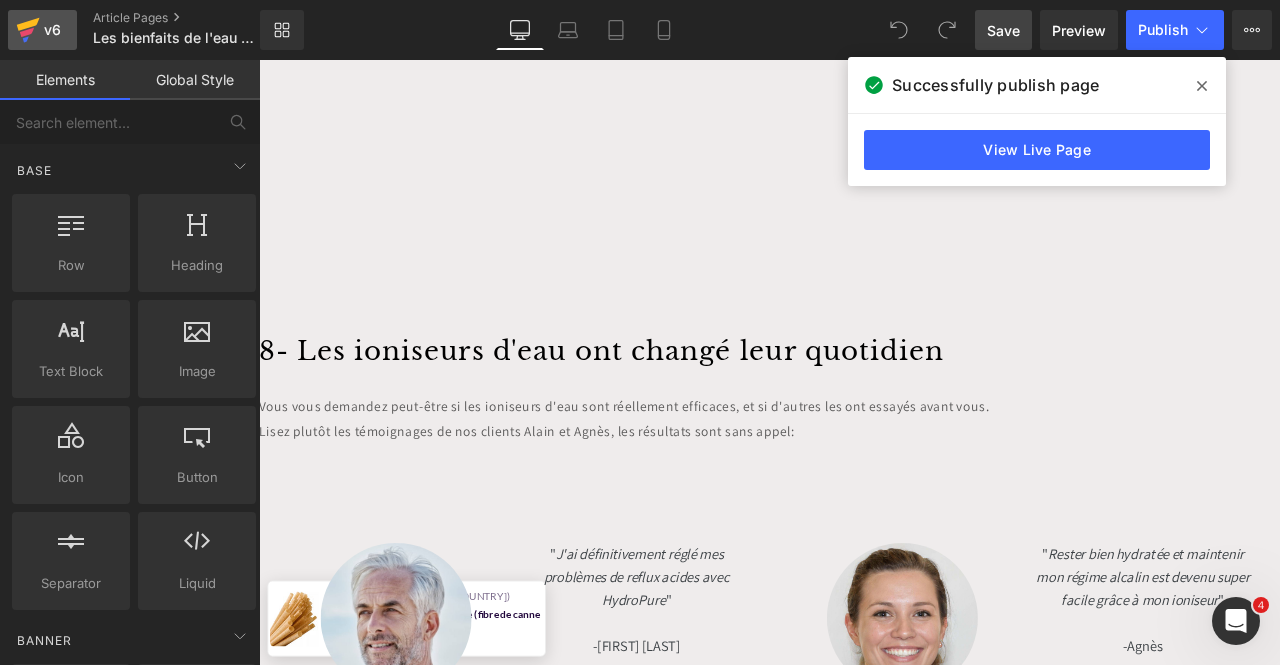 click on "v6" at bounding box center (52, 30) 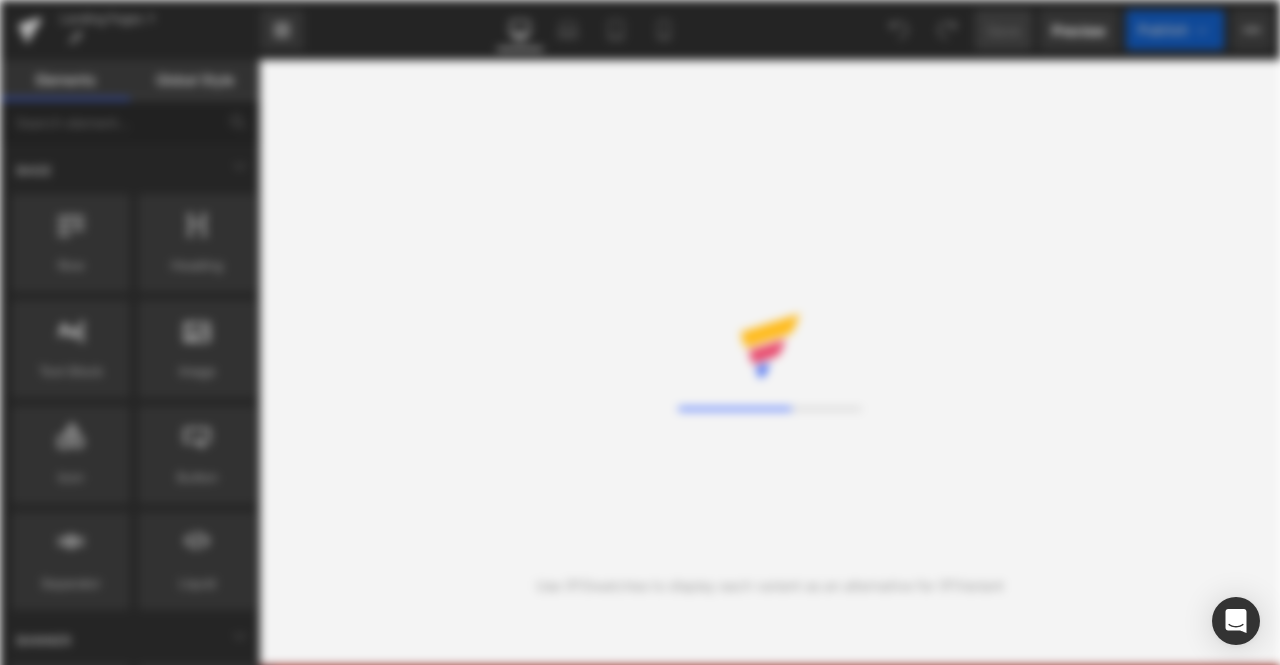 scroll, scrollTop: 0, scrollLeft: 0, axis: both 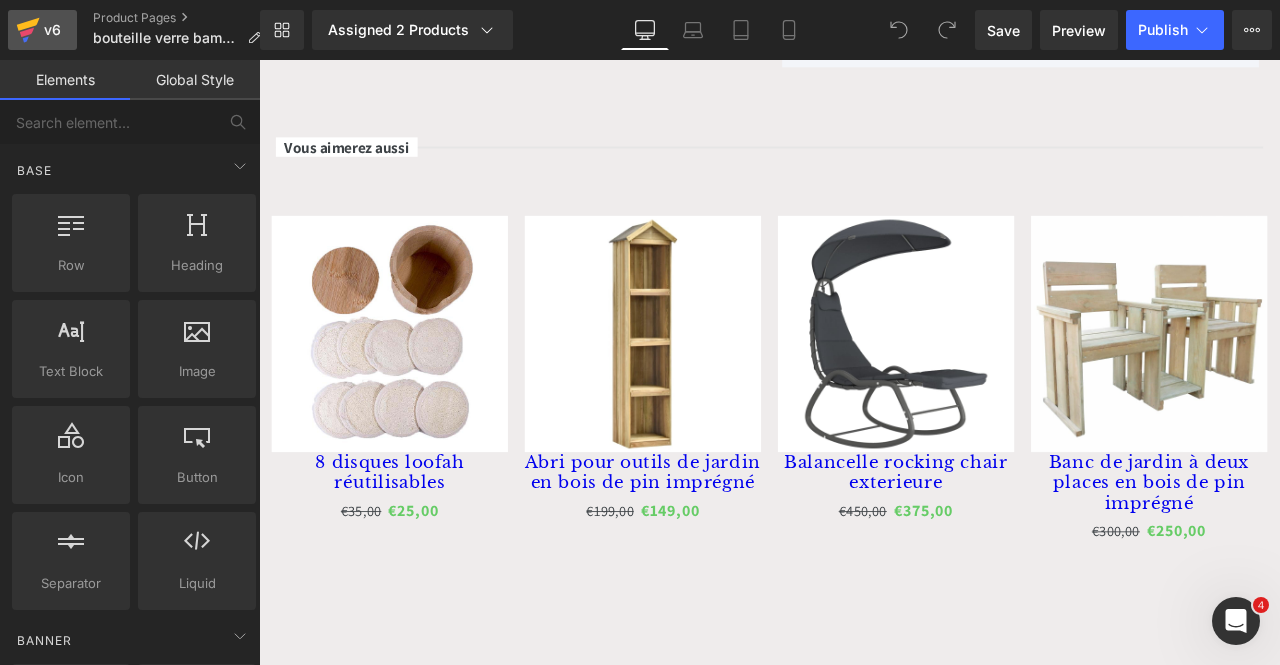 click on "v6" at bounding box center [52, 30] 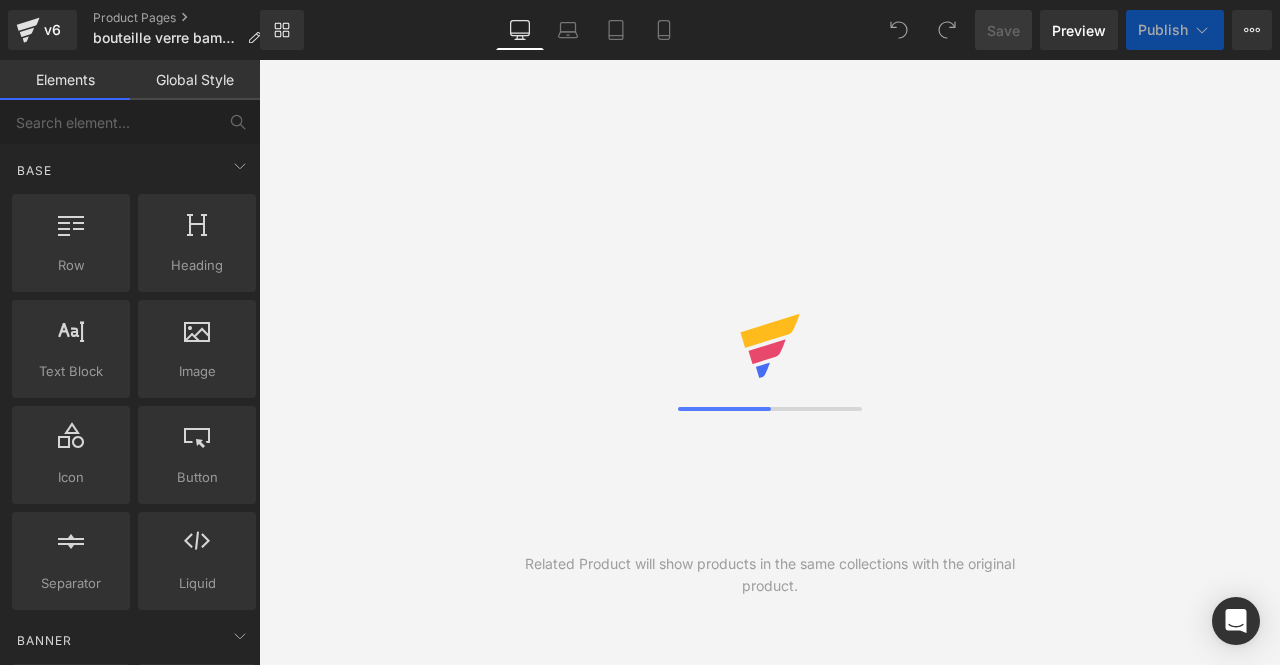 scroll, scrollTop: 0, scrollLeft: 0, axis: both 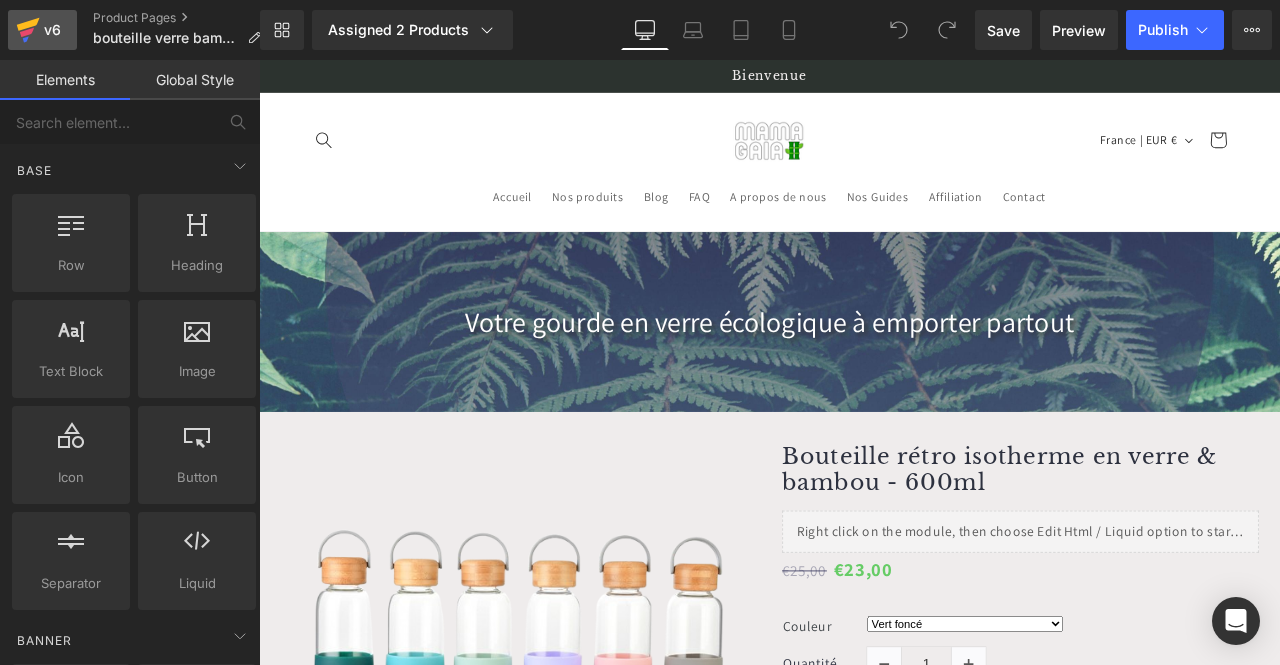 click on "v6" at bounding box center [52, 30] 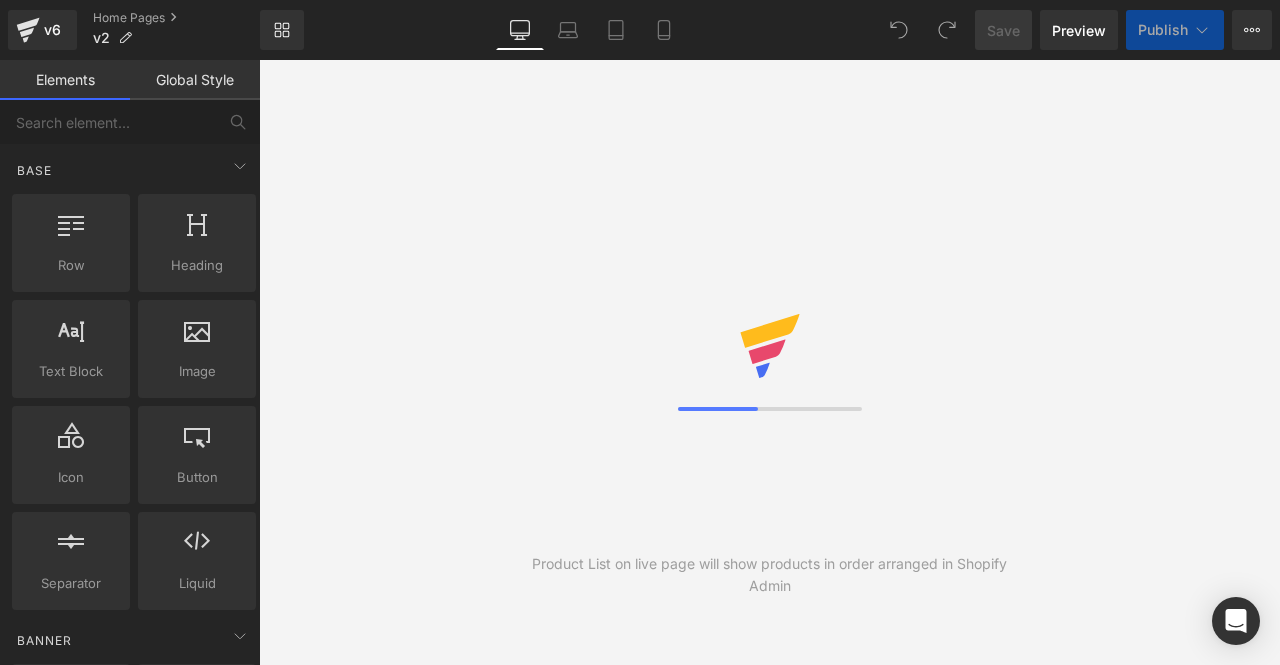 scroll, scrollTop: 0, scrollLeft: 0, axis: both 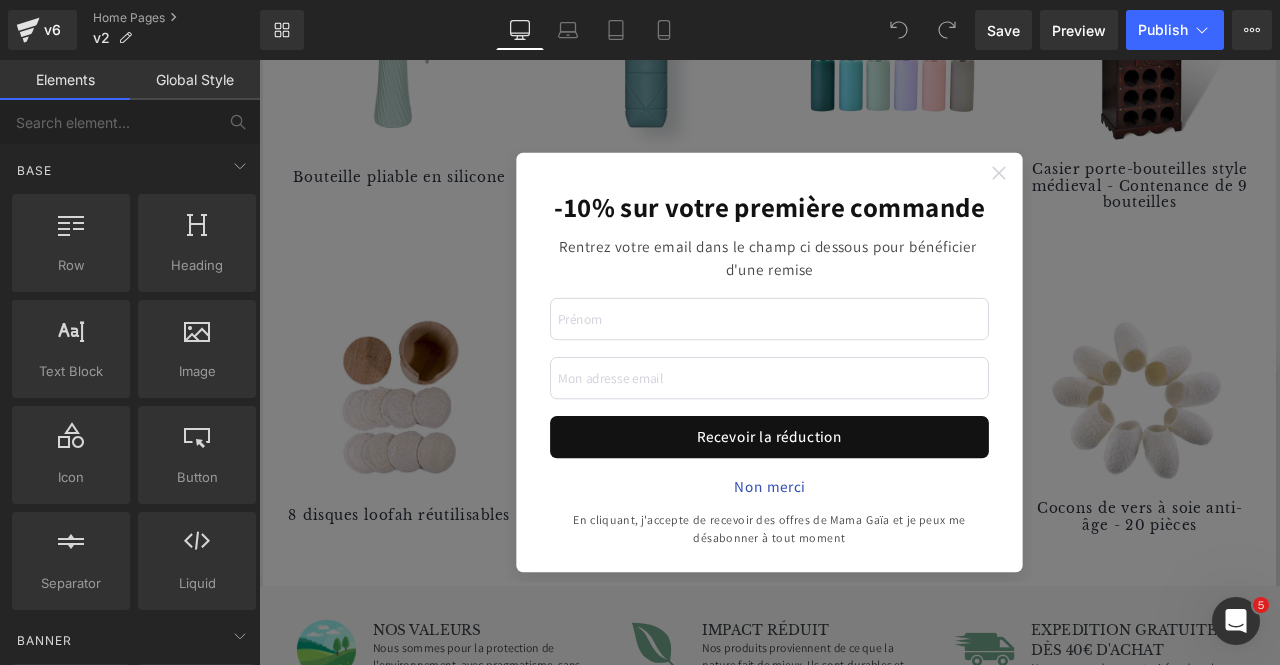 click 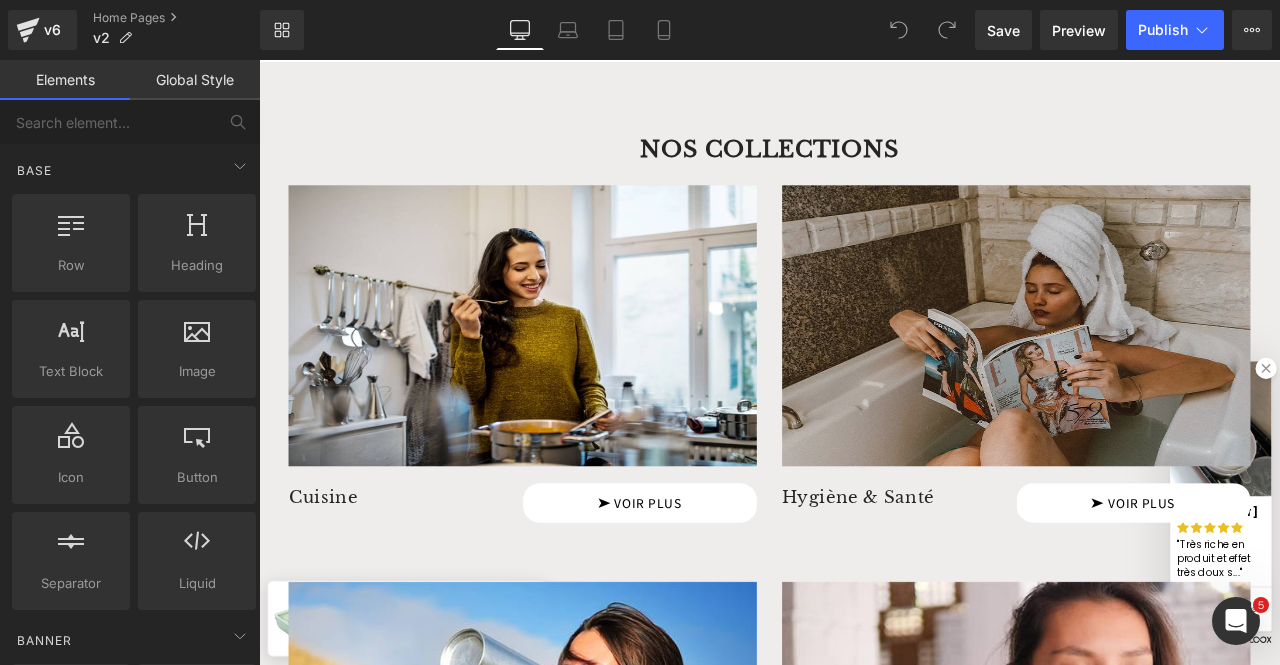 scroll, scrollTop: 2500, scrollLeft: 0, axis: vertical 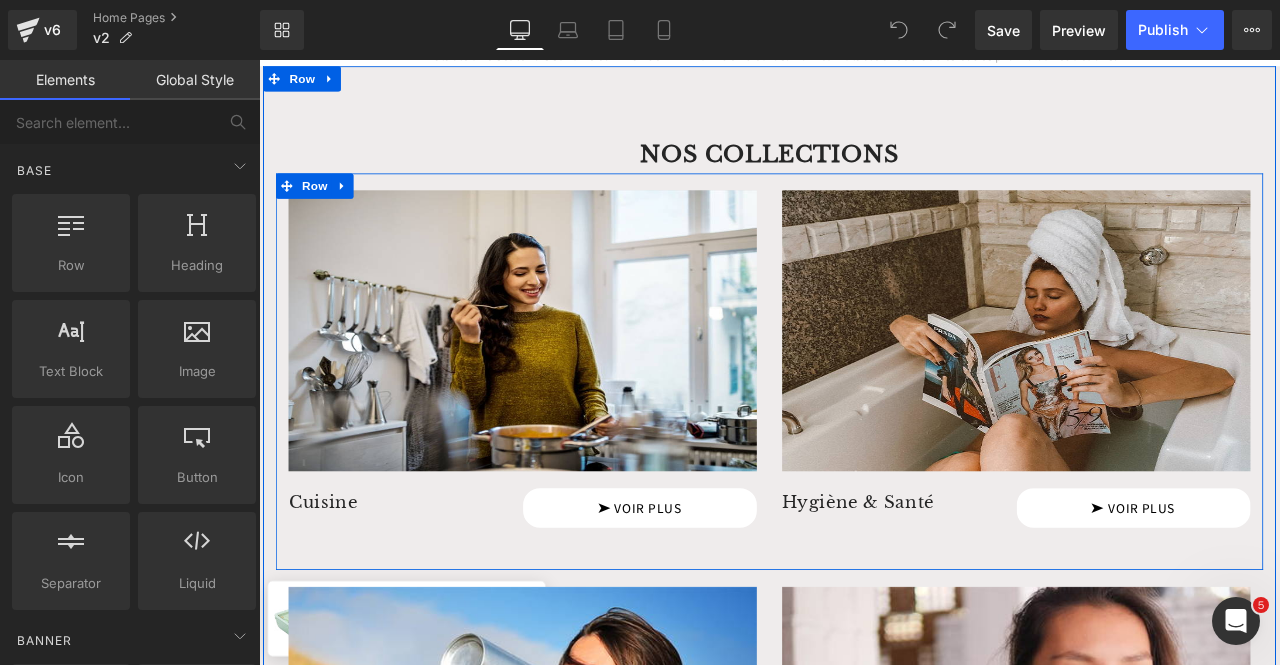 click on "Image         Cuisine Heading         ➤ VOIR PLUS Button         Row         Row" at bounding box center (571, 420) 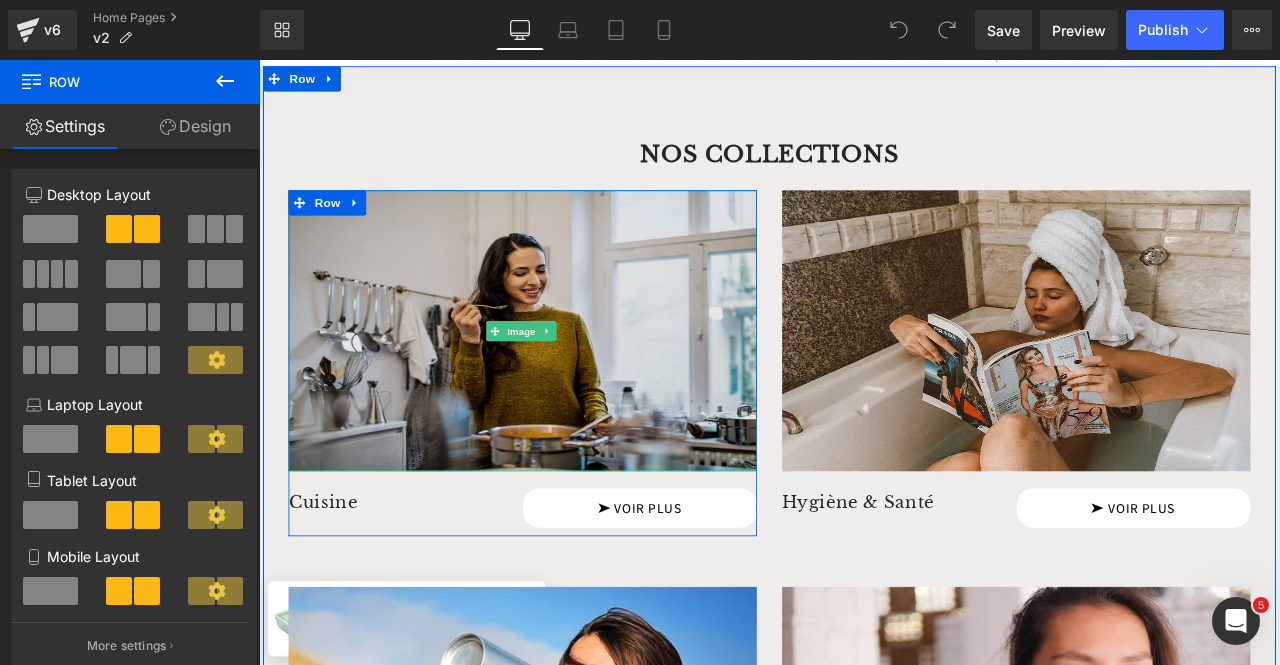 click at bounding box center [571, 381] 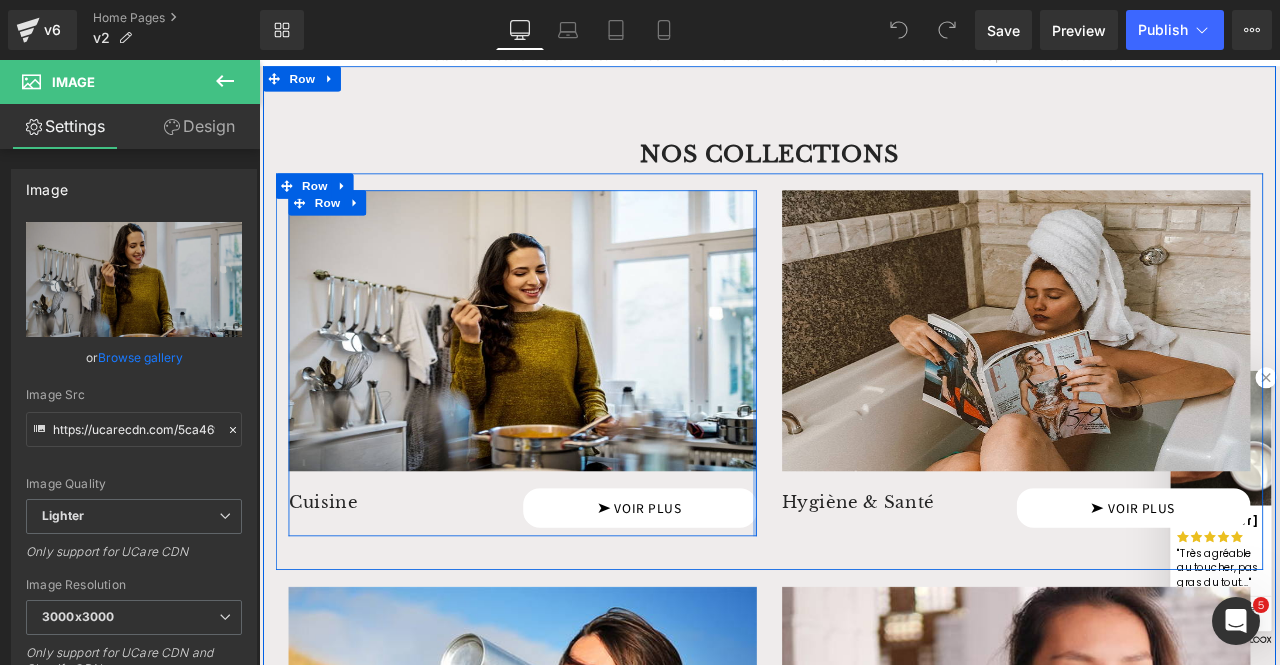 click on "Image         Cuisine Heading         ➤ VOIR PLUS Button         Row         Row" at bounding box center (571, 420) 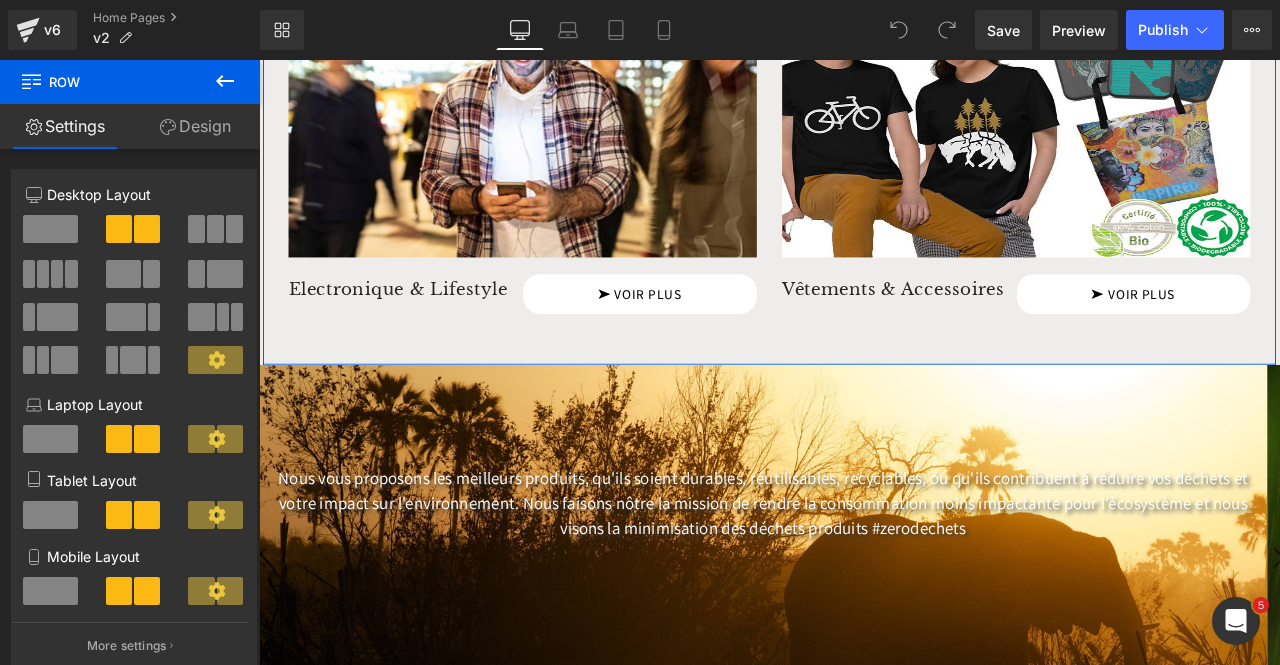 scroll, scrollTop: 3700, scrollLeft: 0, axis: vertical 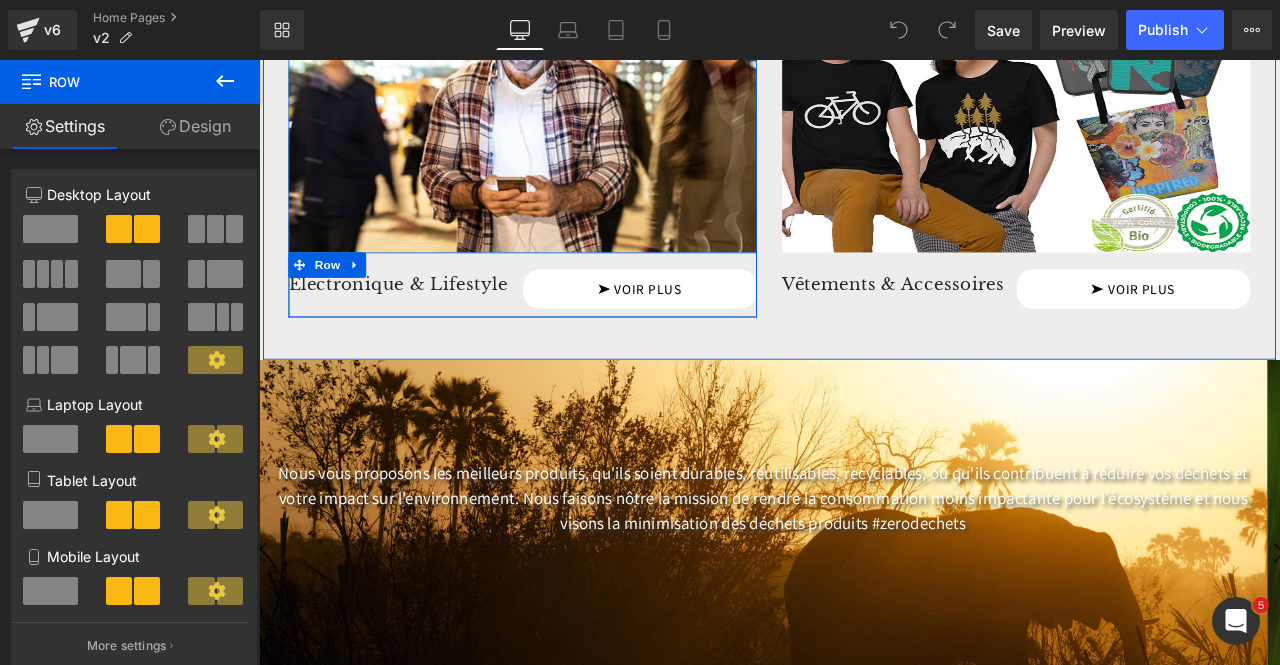 click on "Electronique & Lifestyle Heading         ➤ VOIR PLUS Button         Row" at bounding box center [571, 326] 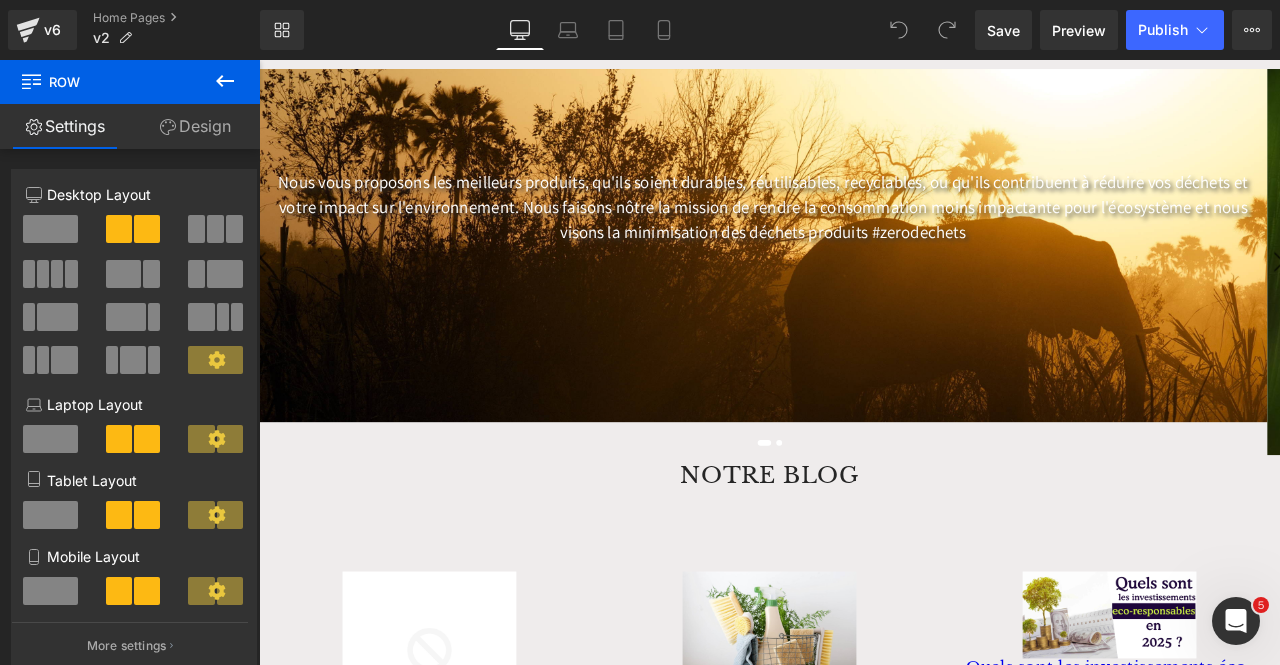 scroll, scrollTop: 4100, scrollLeft: 0, axis: vertical 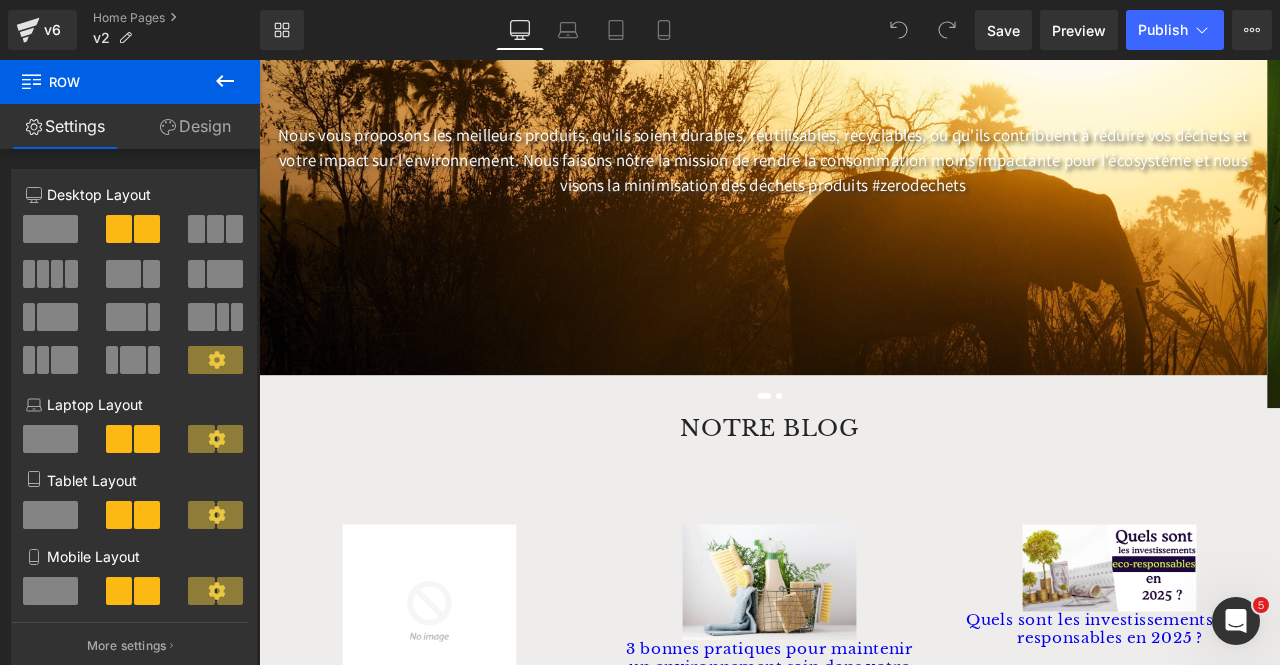 click at bounding box center [856, 224] 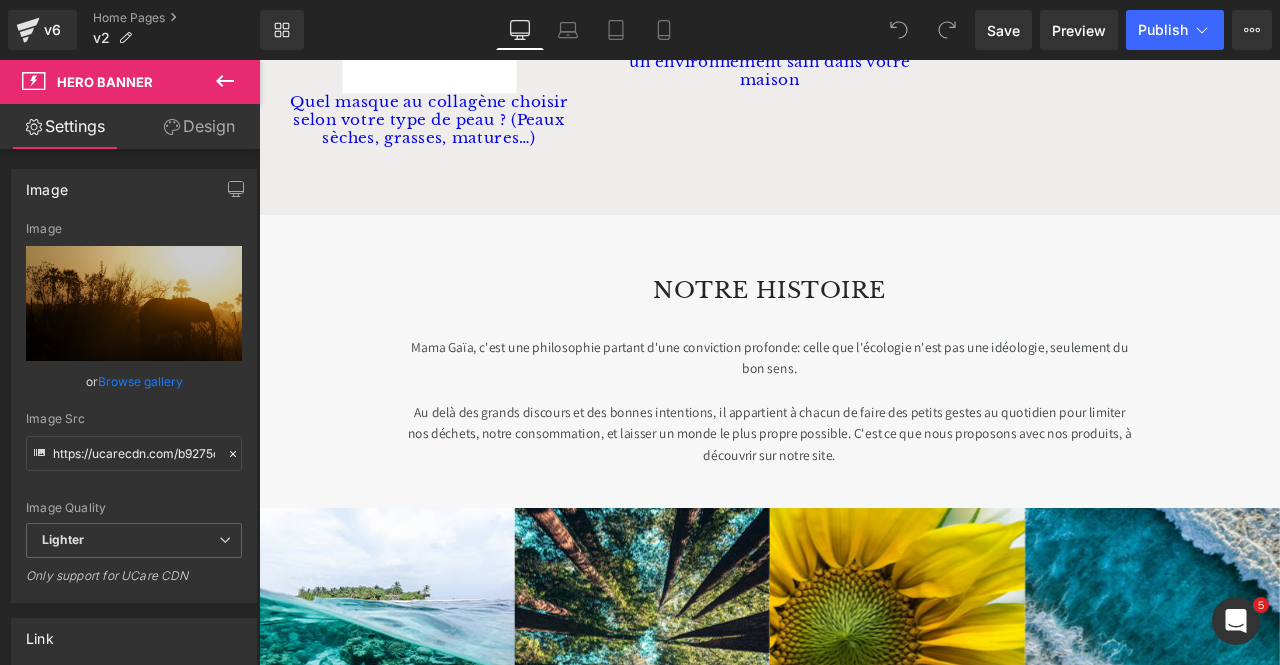 scroll, scrollTop: 4900, scrollLeft: 0, axis: vertical 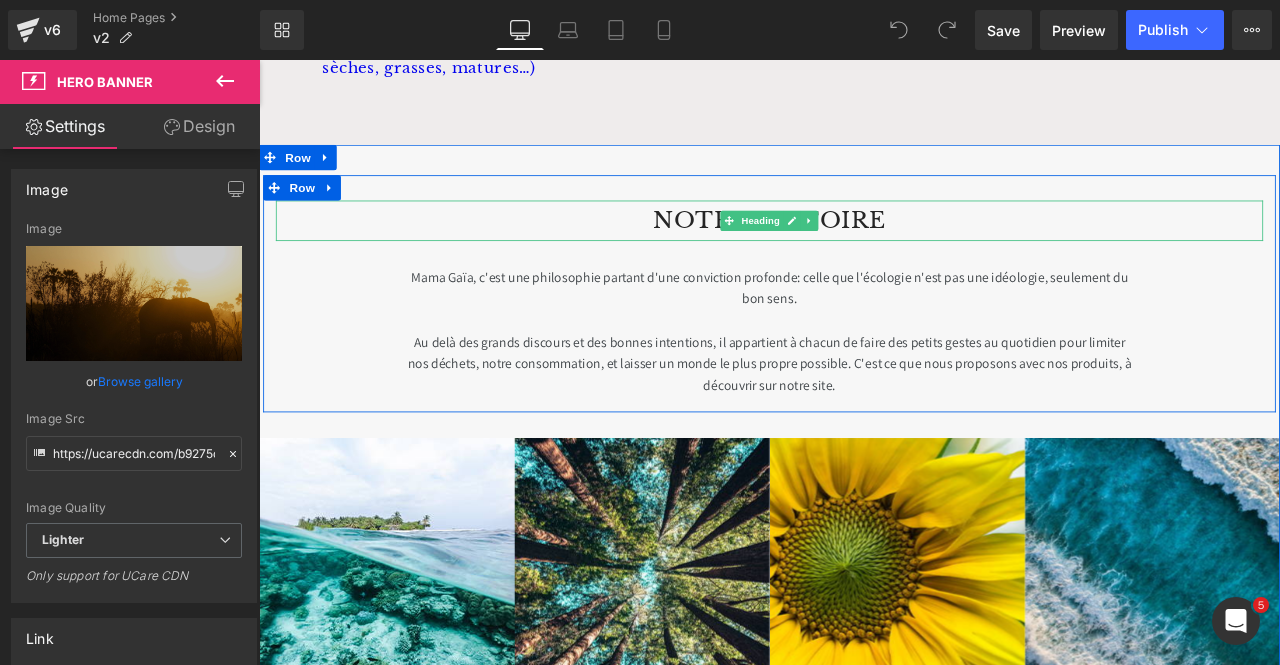 click on "NOTRE HISTOIRE Heading" at bounding box center [864, 251] 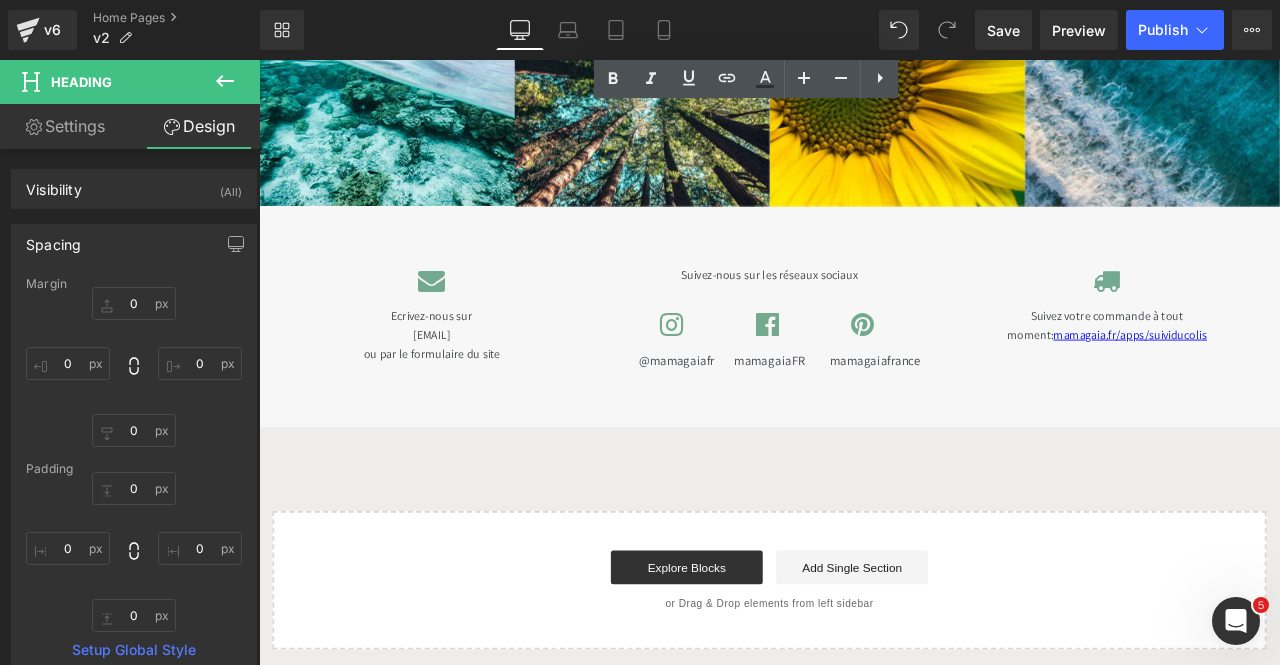 scroll, scrollTop: 5600, scrollLeft: 0, axis: vertical 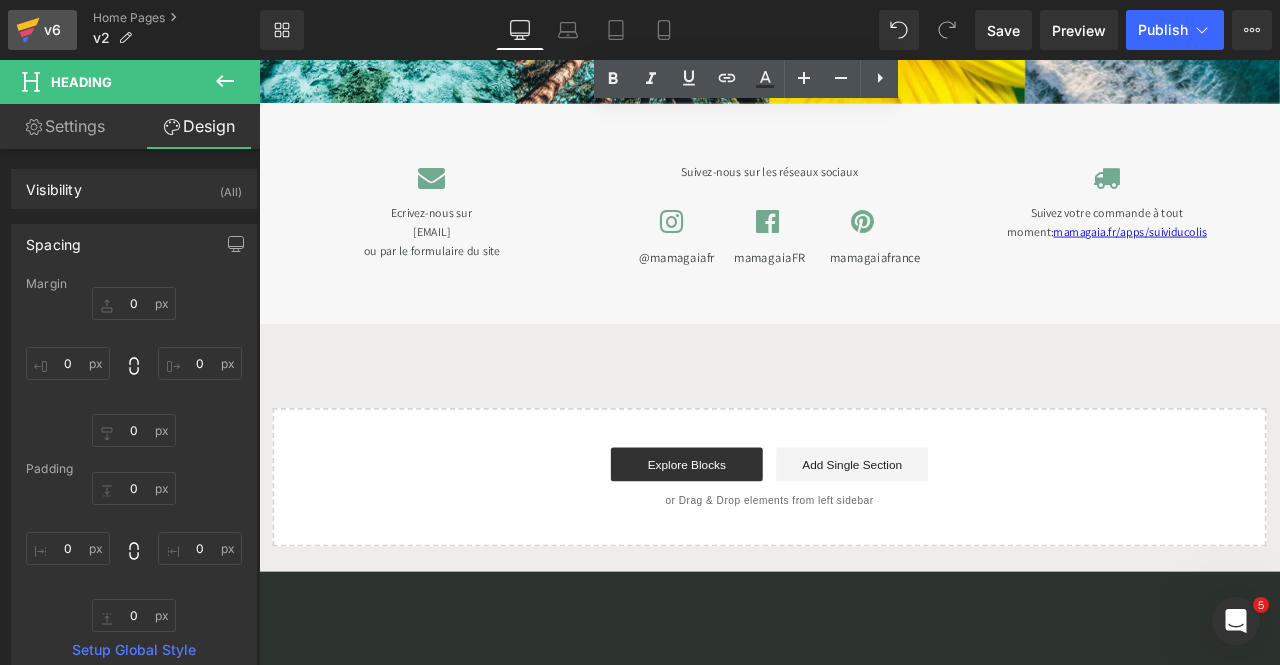 click on "v6" at bounding box center (52, 30) 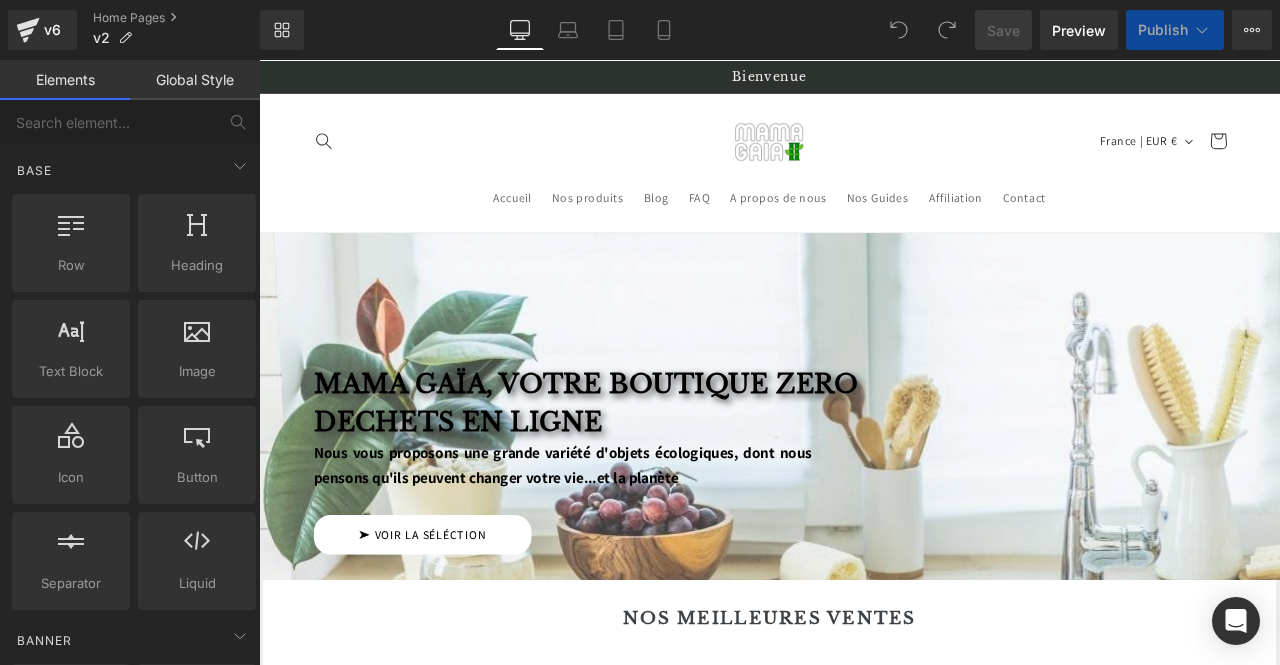 scroll, scrollTop: 0, scrollLeft: 0, axis: both 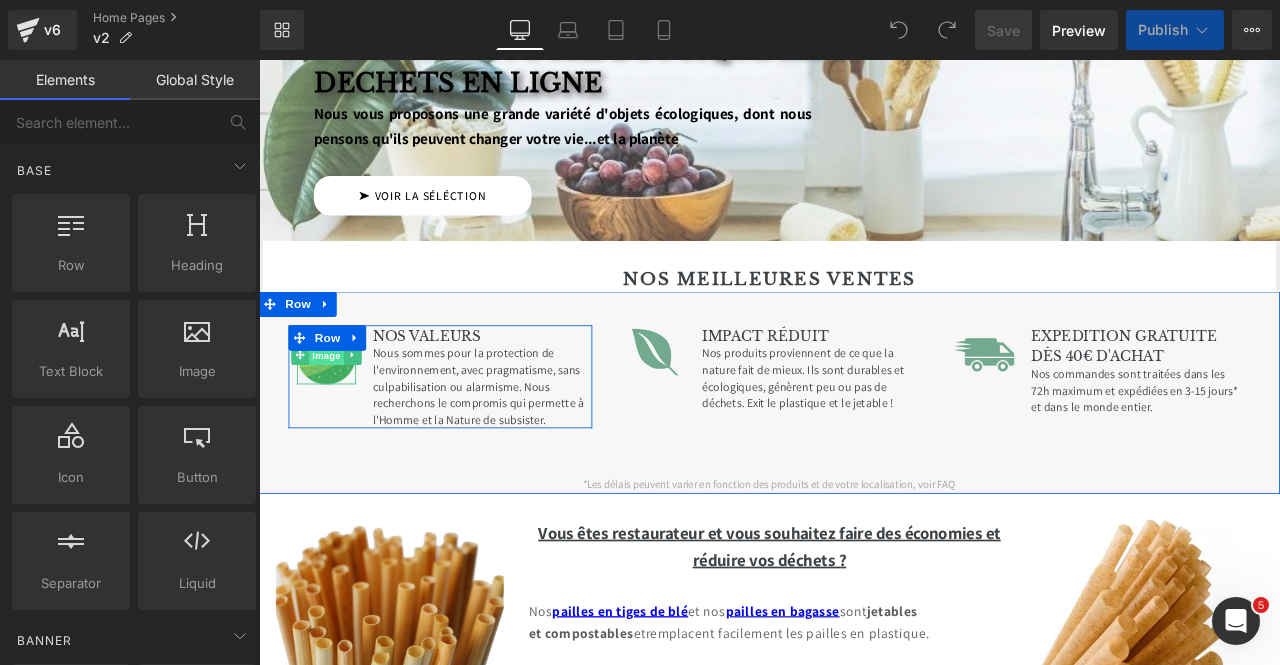click on "Image" at bounding box center (339, 411) 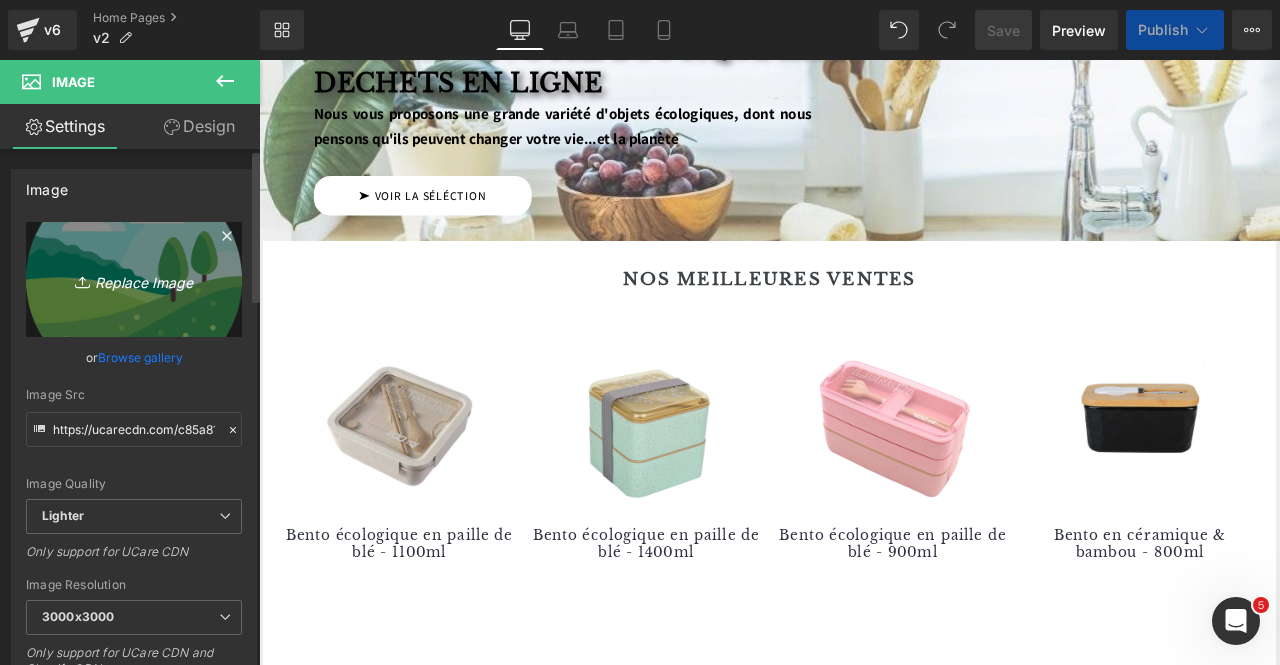 click on "Replace Image" at bounding box center [134, 279] 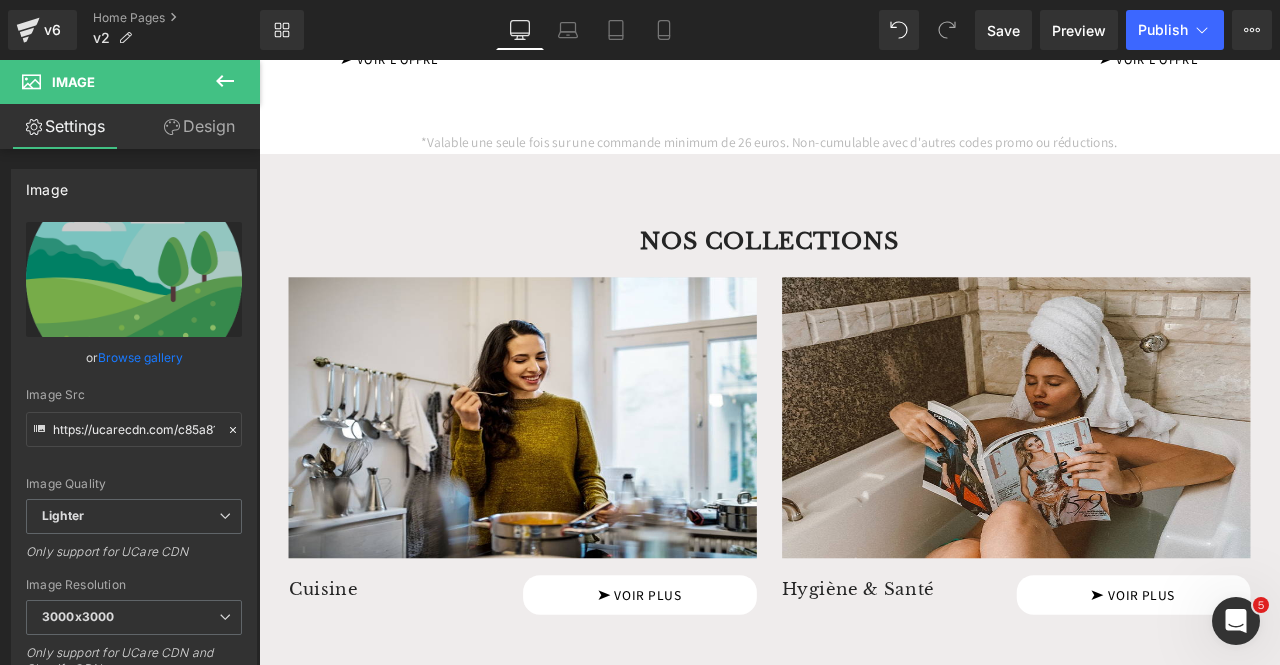 scroll, scrollTop: 2400, scrollLeft: 0, axis: vertical 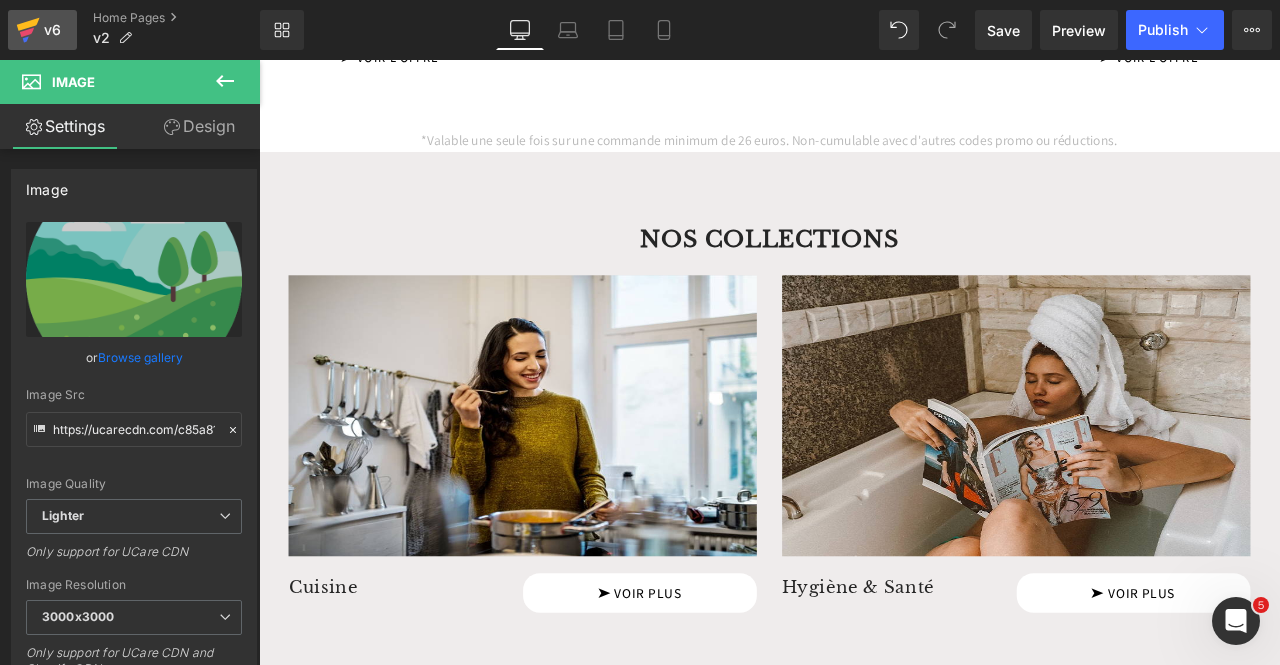 click on "v6" at bounding box center [52, 30] 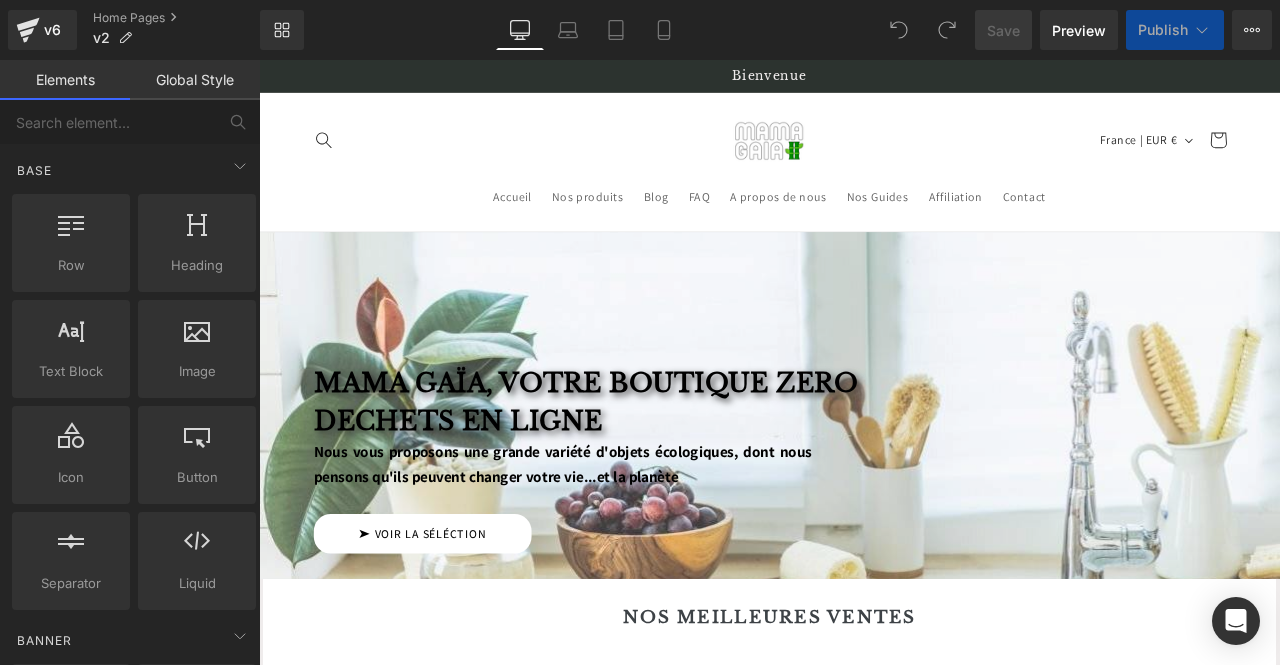 scroll, scrollTop: 0, scrollLeft: 0, axis: both 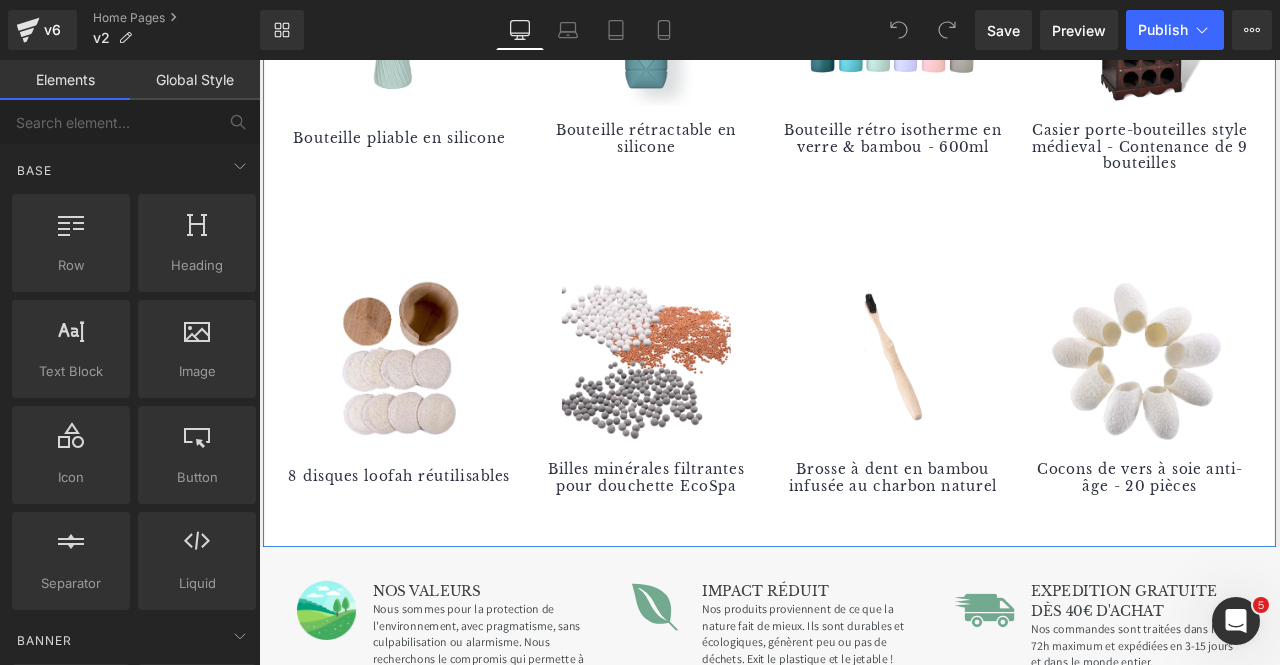 click at bounding box center [718, 415] 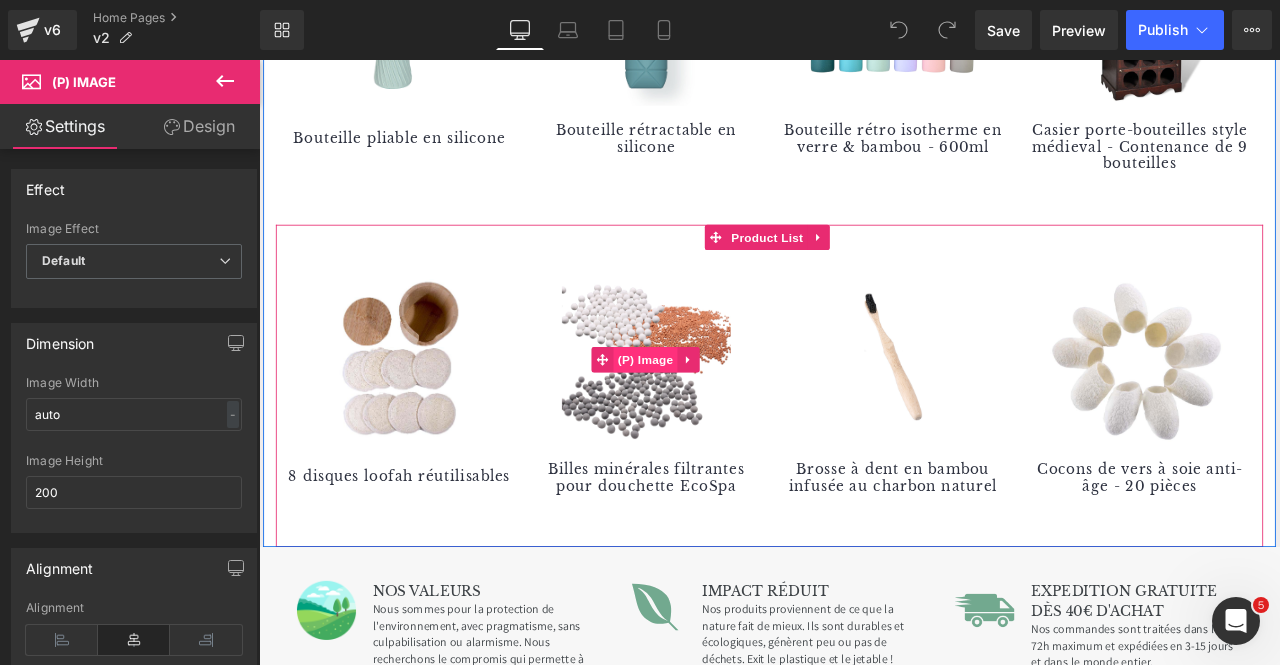 click on "(P) Image" at bounding box center (717, 415) 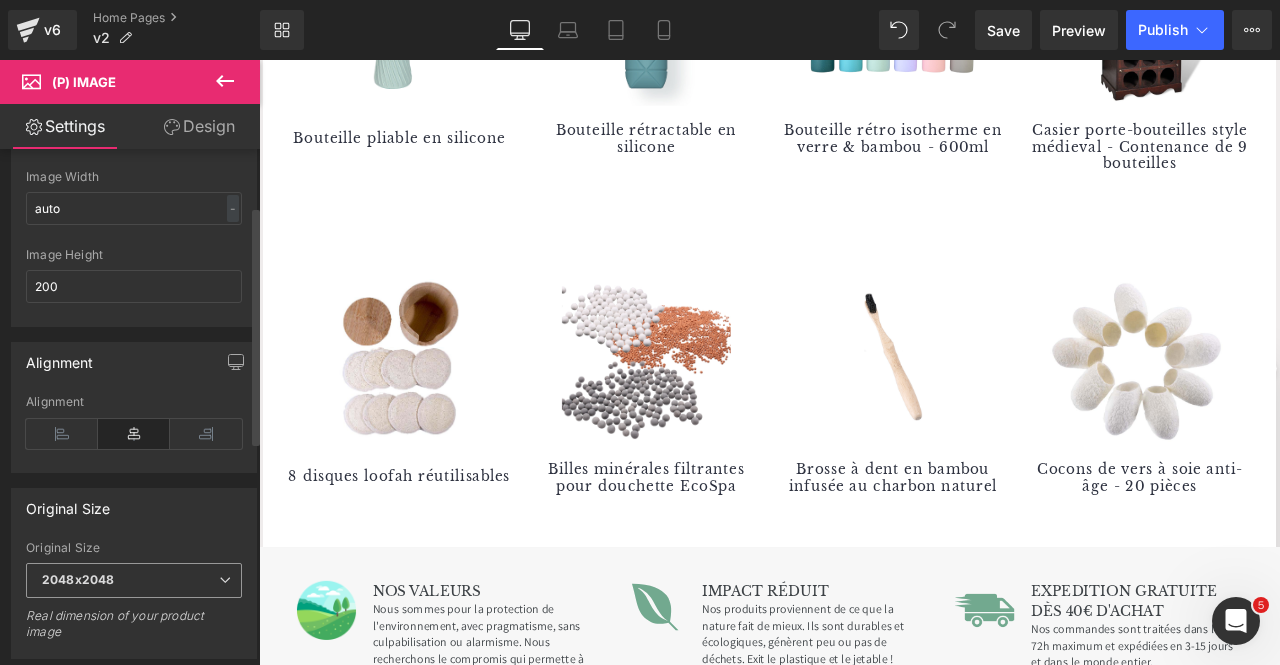 scroll, scrollTop: 0, scrollLeft: 0, axis: both 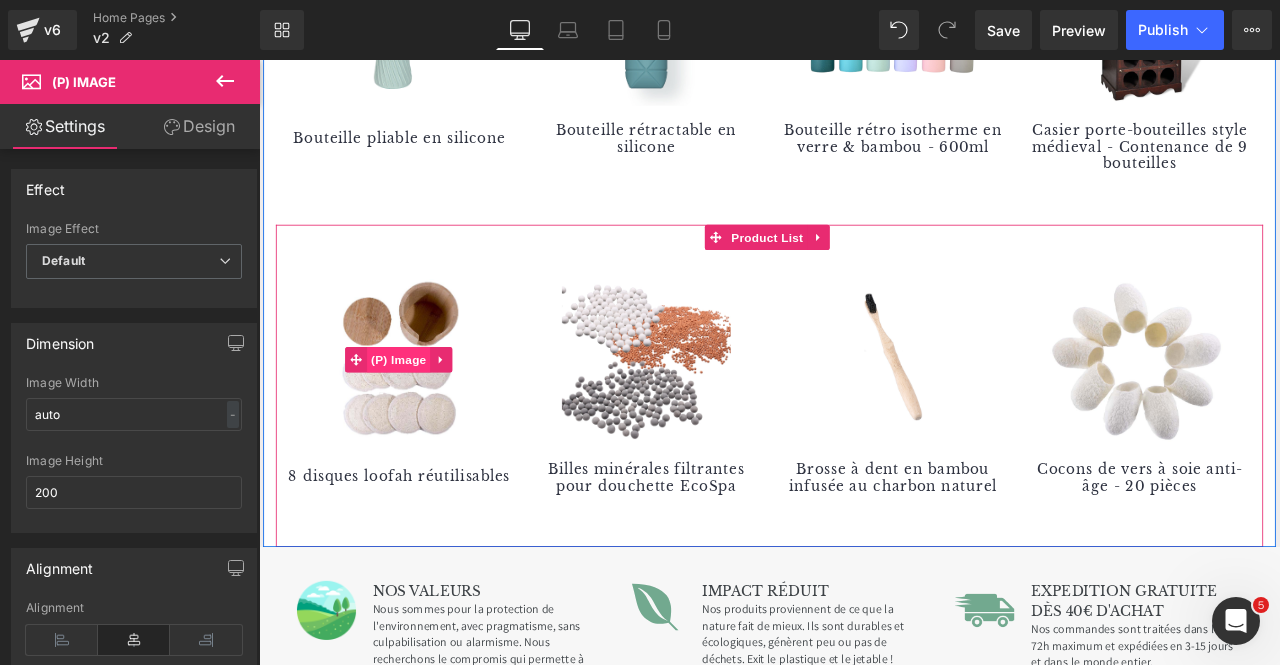 click on "(P) Image" at bounding box center [425, 415] 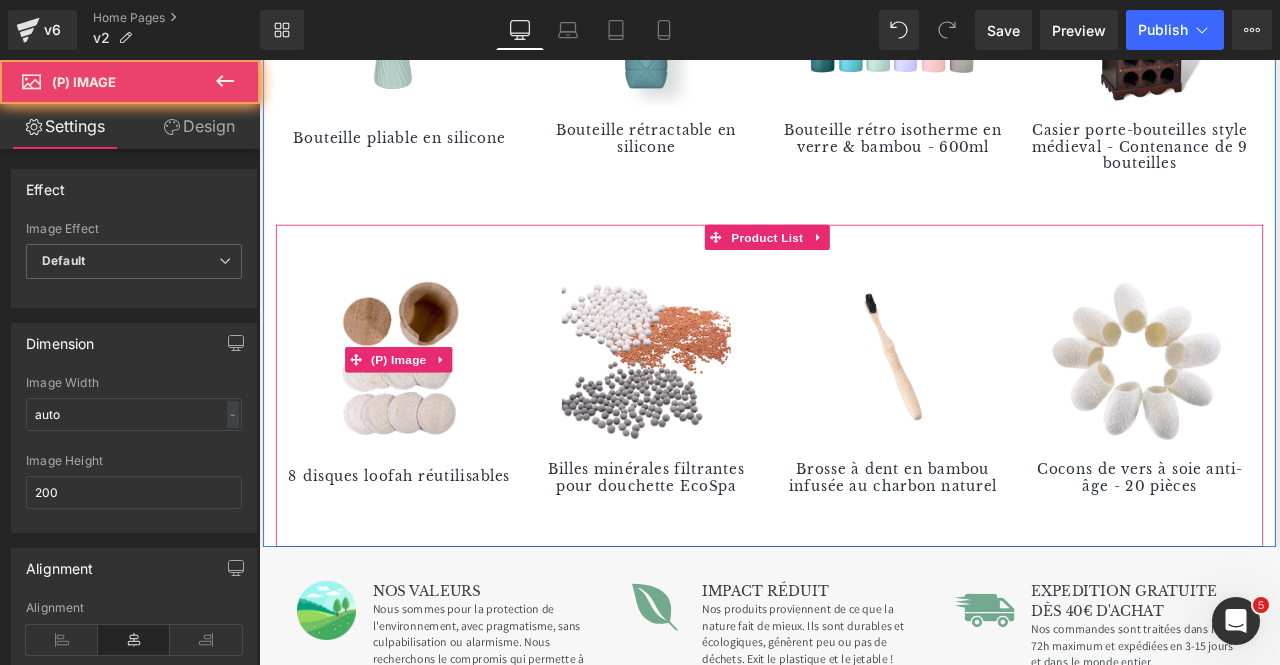 click at bounding box center (425, 415) 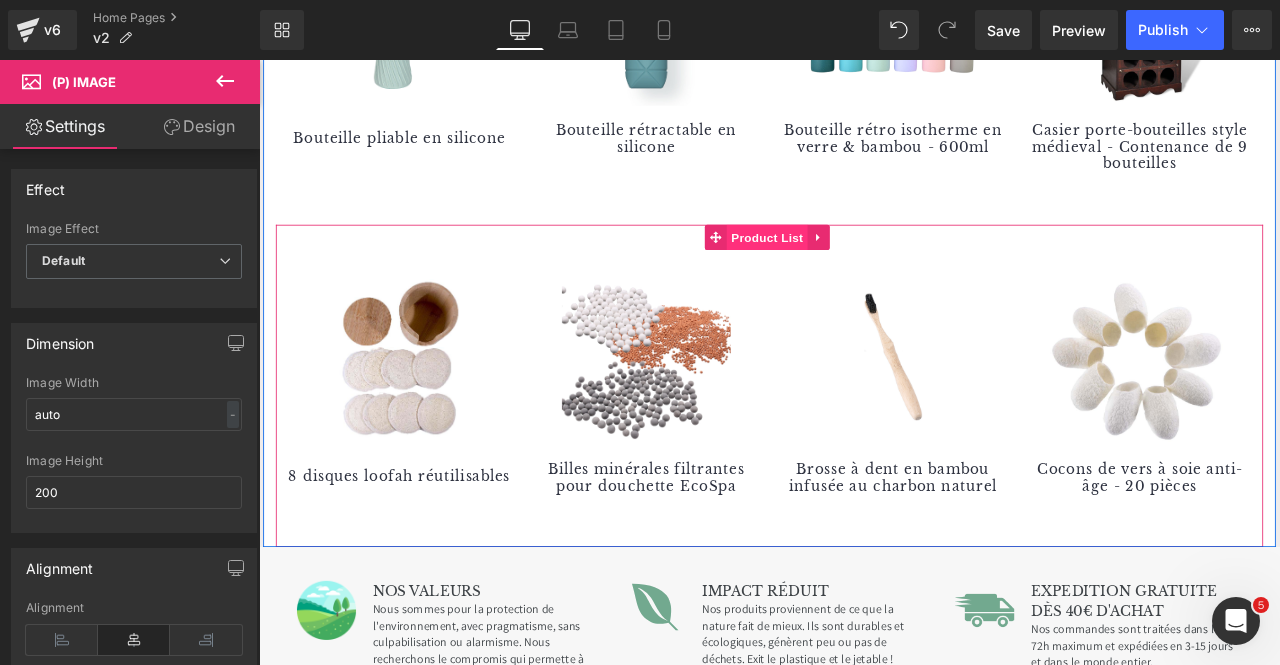 click on "Product List" at bounding box center (861, 270) 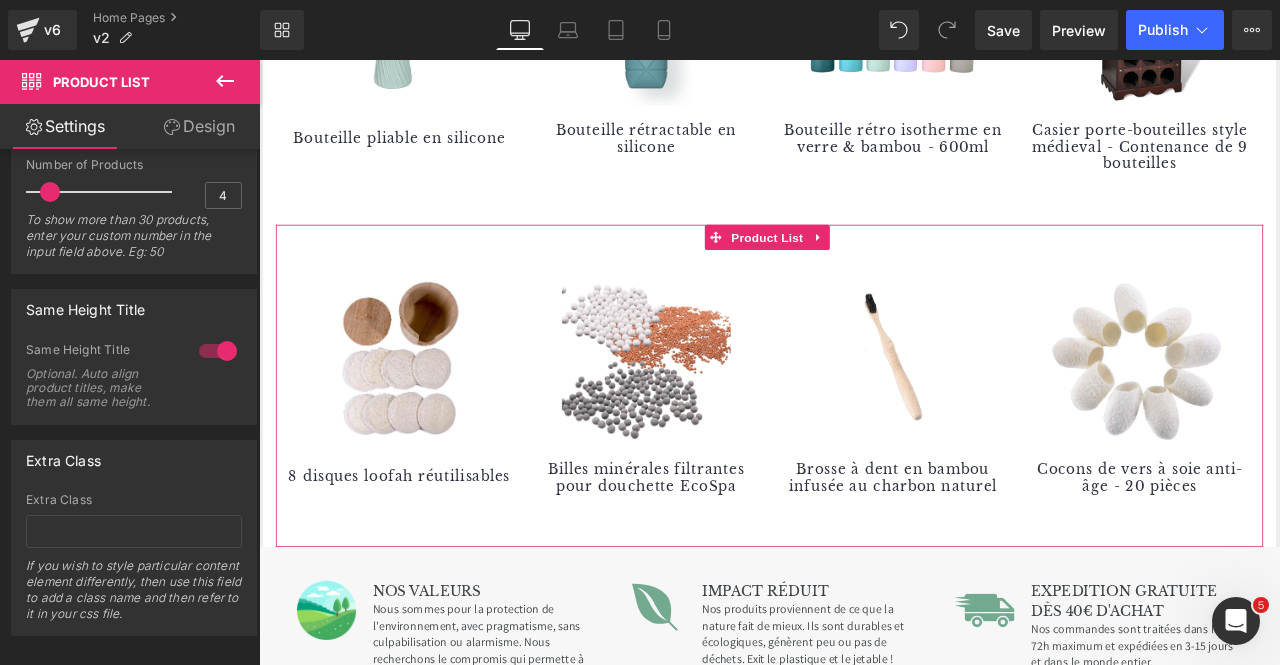 scroll, scrollTop: 457, scrollLeft: 0, axis: vertical 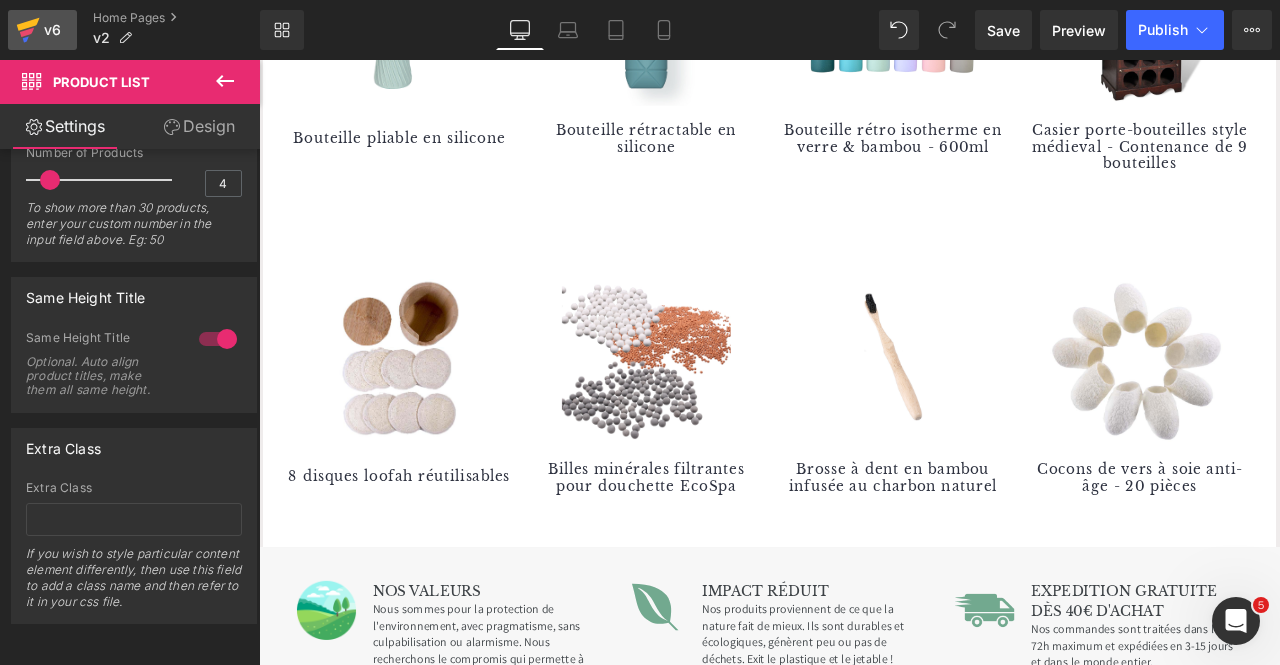 click on "v6" at bounding box center (52, 30) 